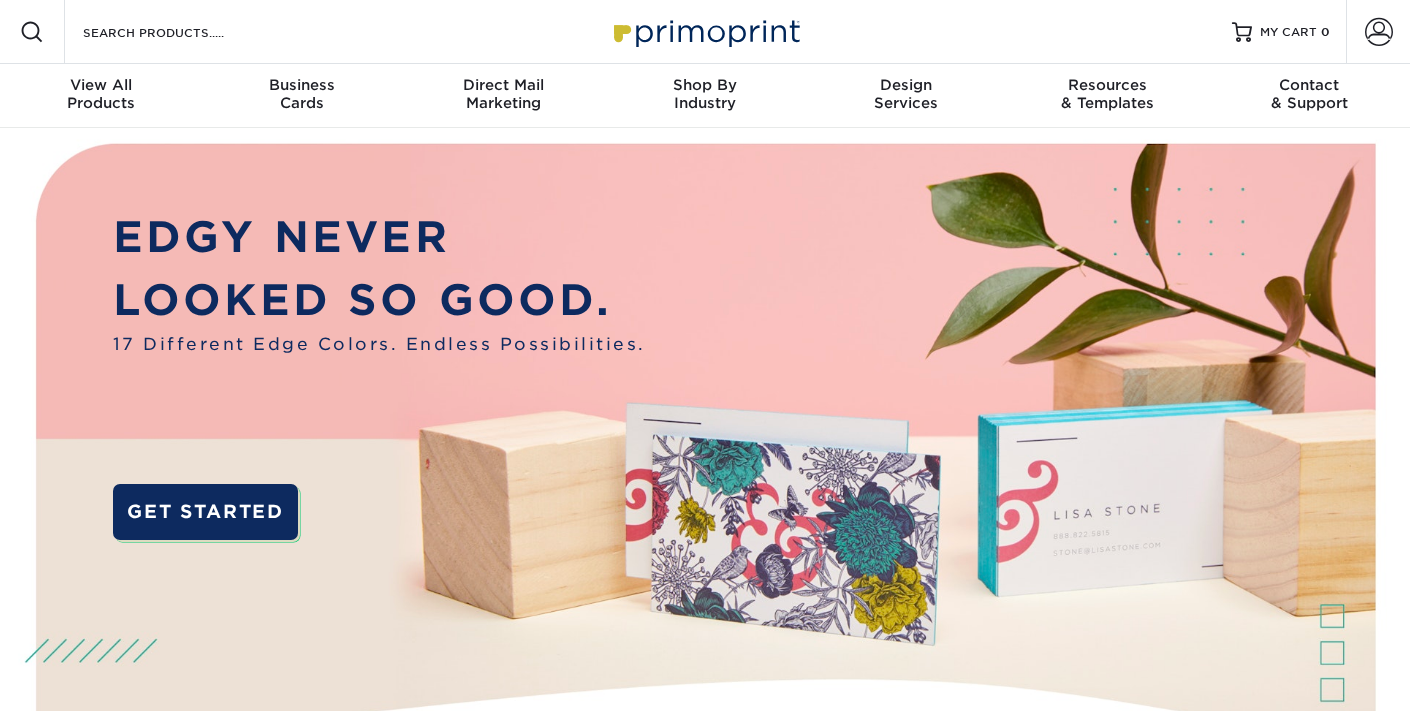 scroll, scrollTop: 0, scrollLeft: 0, axis: both 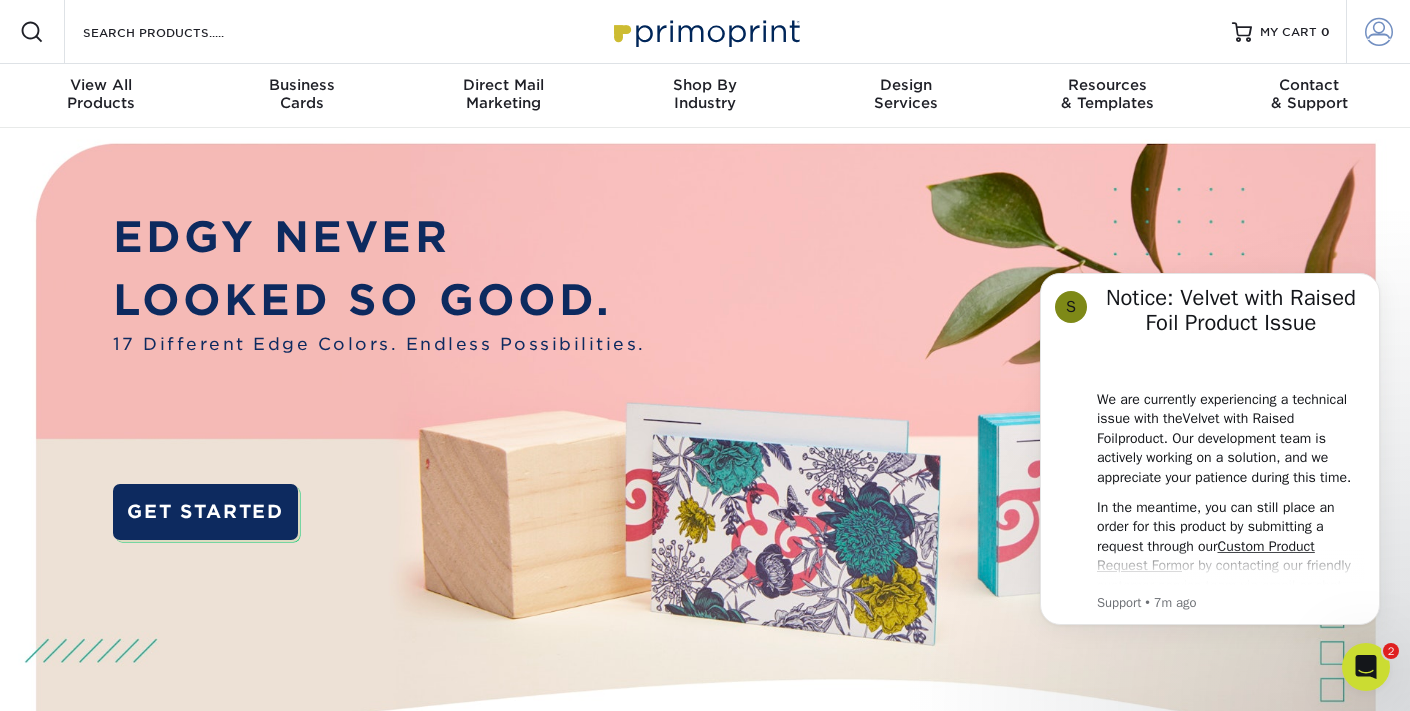 type on "[EMAIL_ADDRESS][DOMAIN_NAME]" 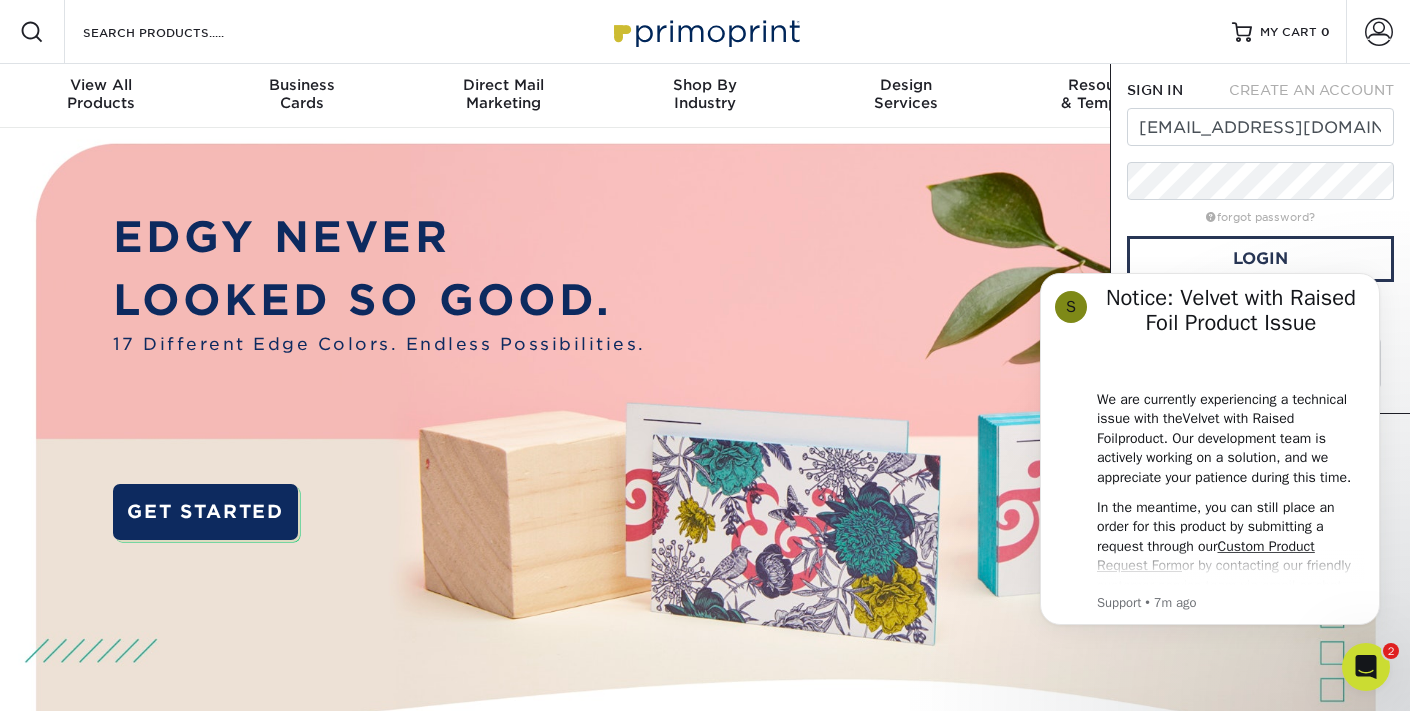 click on "S Notice: Velvet with Raised Foil Product Issue We are currently experiencing a technical issue with the  Velvet with Raised Foil  product. Our development team is actively working on a solution, and we appreciate your patience during this time. In the meantime, you can still place an order for this product by submitting a request through our  Custom Product Request Form  or by contacting our friendly customer service team via email or chat. Thank you for your understanding! Customer Service Hours; 9am-5pm EST Support • 7m ago" at bounding box center (1210, 450) 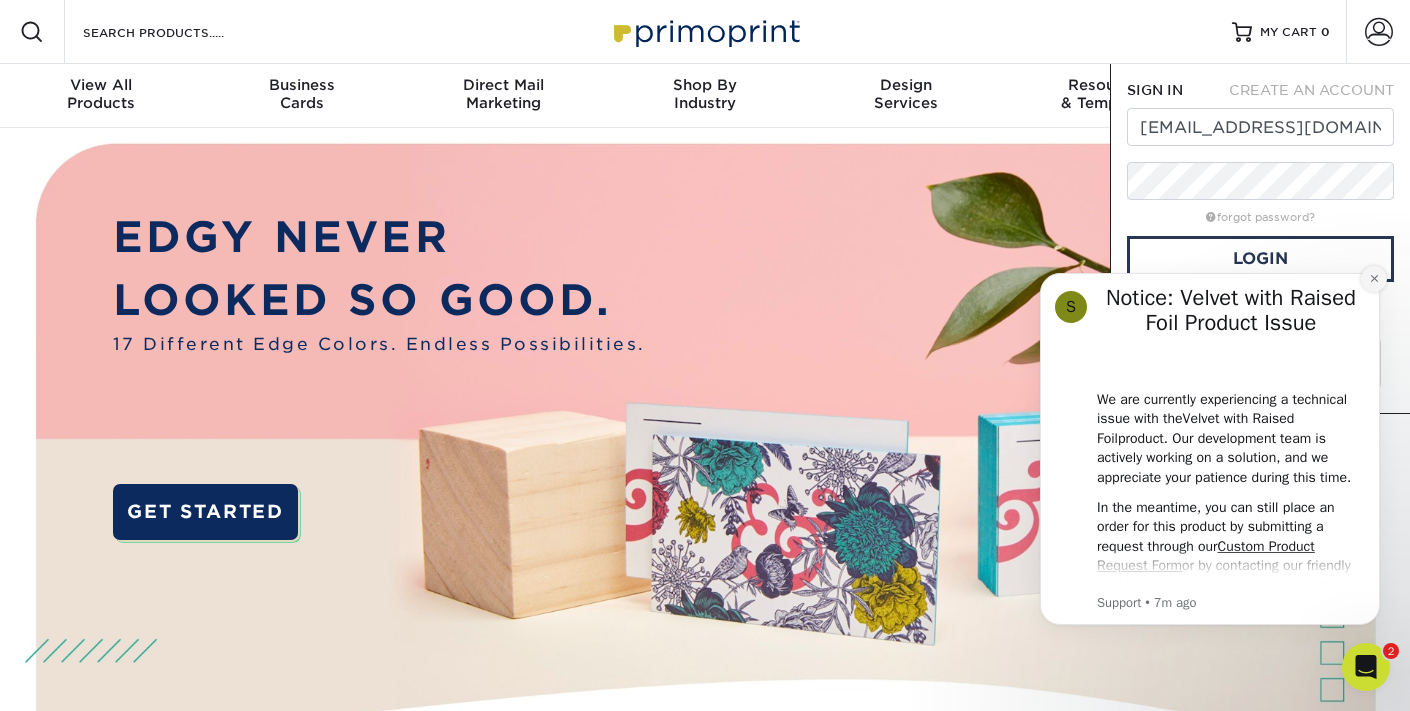 click 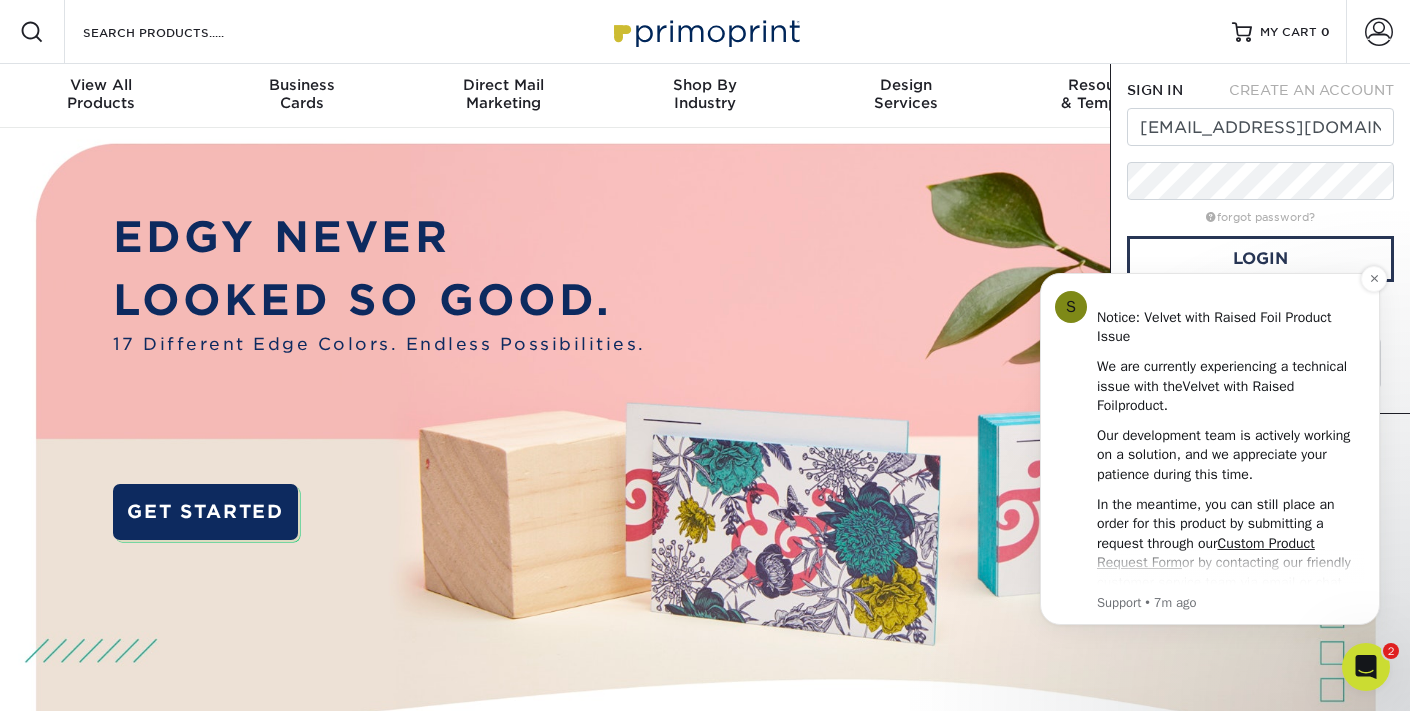 scroll, scrollTop: 105, scrollLeft: 0, axis: vertical 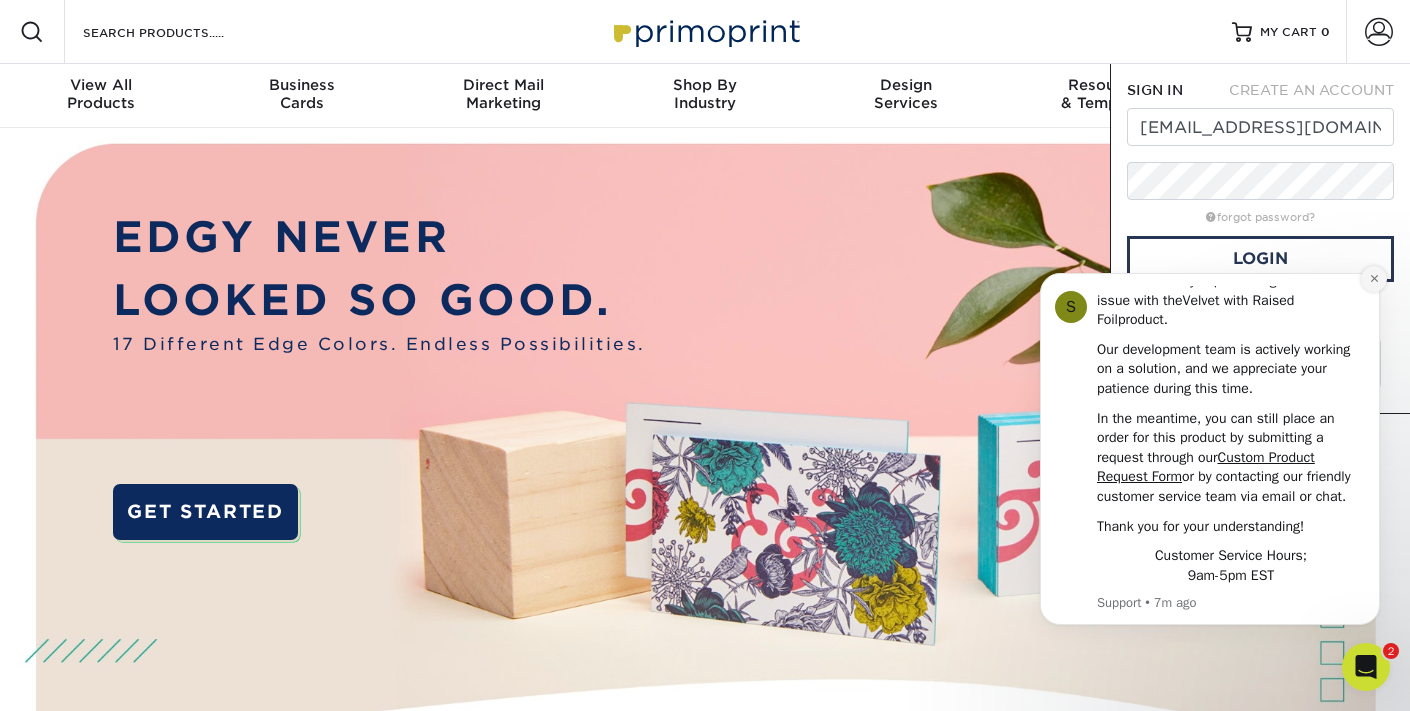 click at bounding box center (1374, 279) 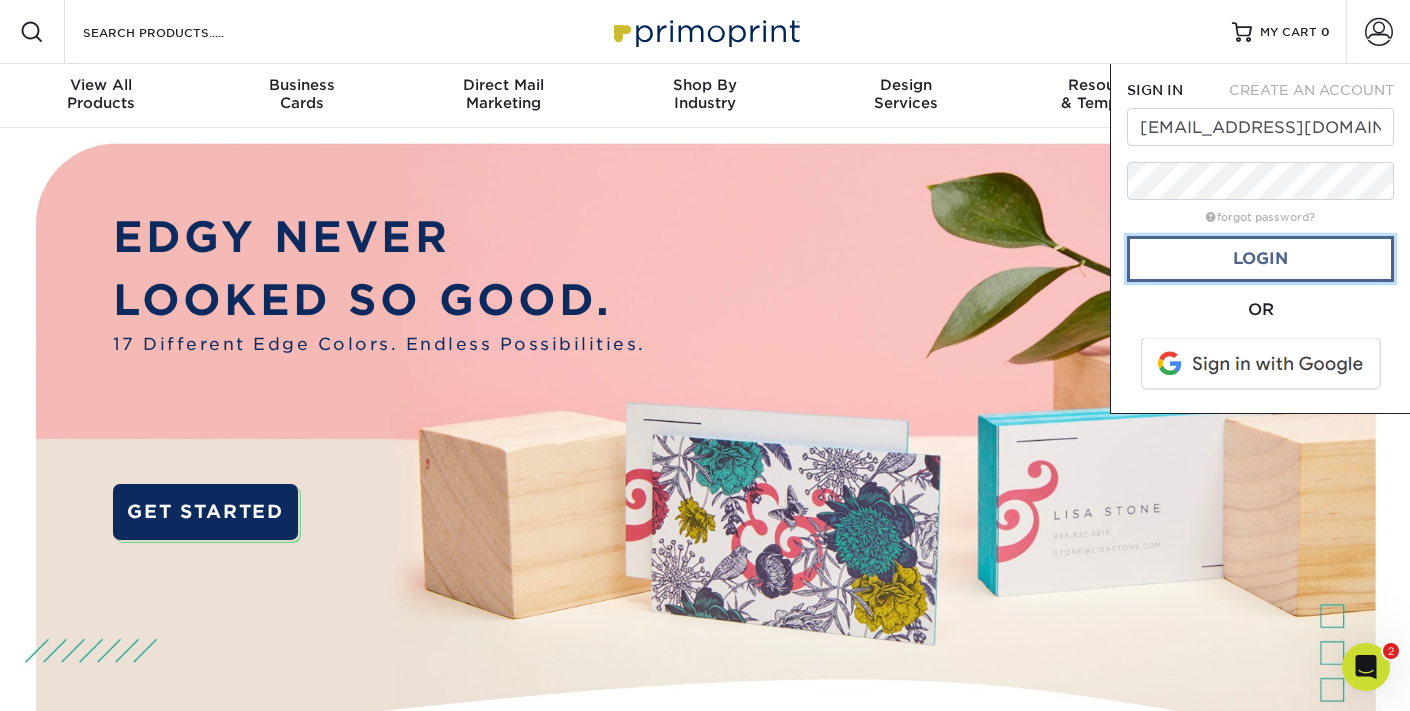 click on "Login" at bounding box center (1260, 259) 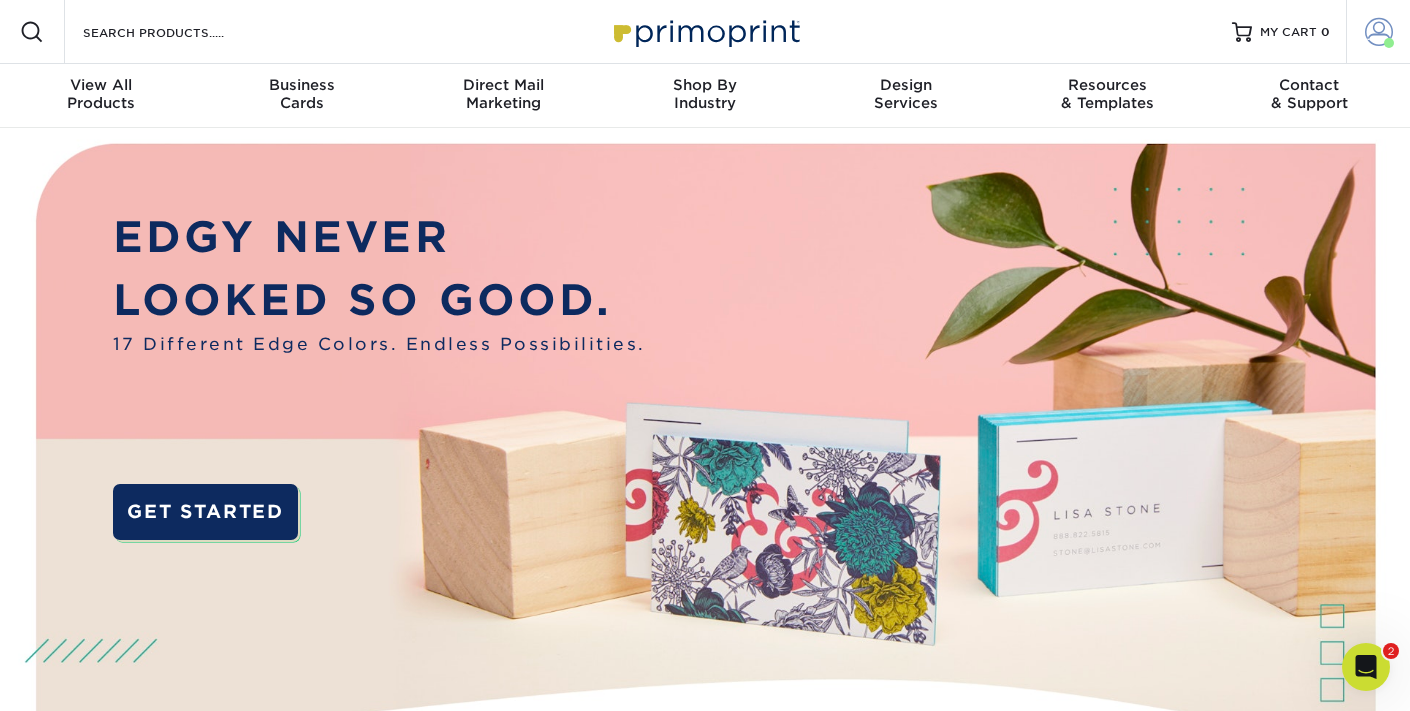 click at bounding box center [1379, 32] 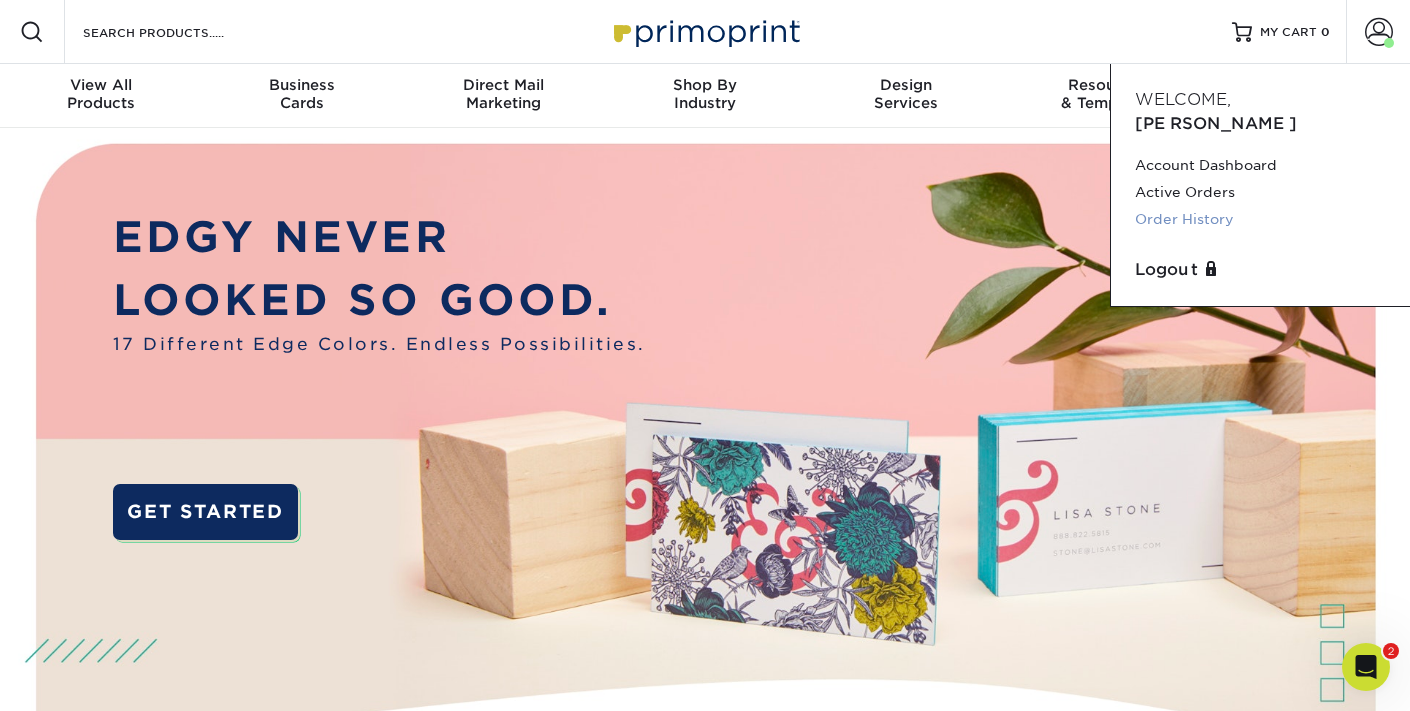 click on "Order History" at bounding box center [1260, 219] 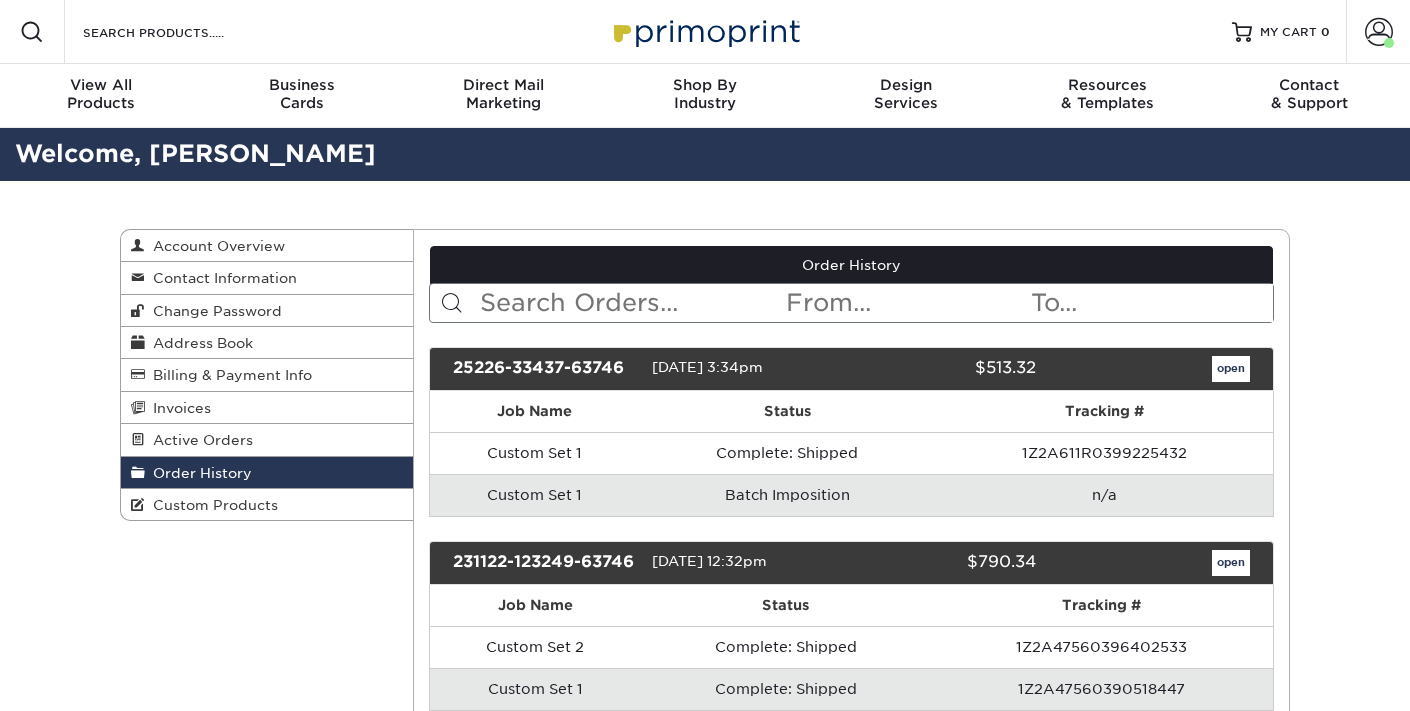 scroll, scrollTop: 0, scrollLeft: 0, axis: both 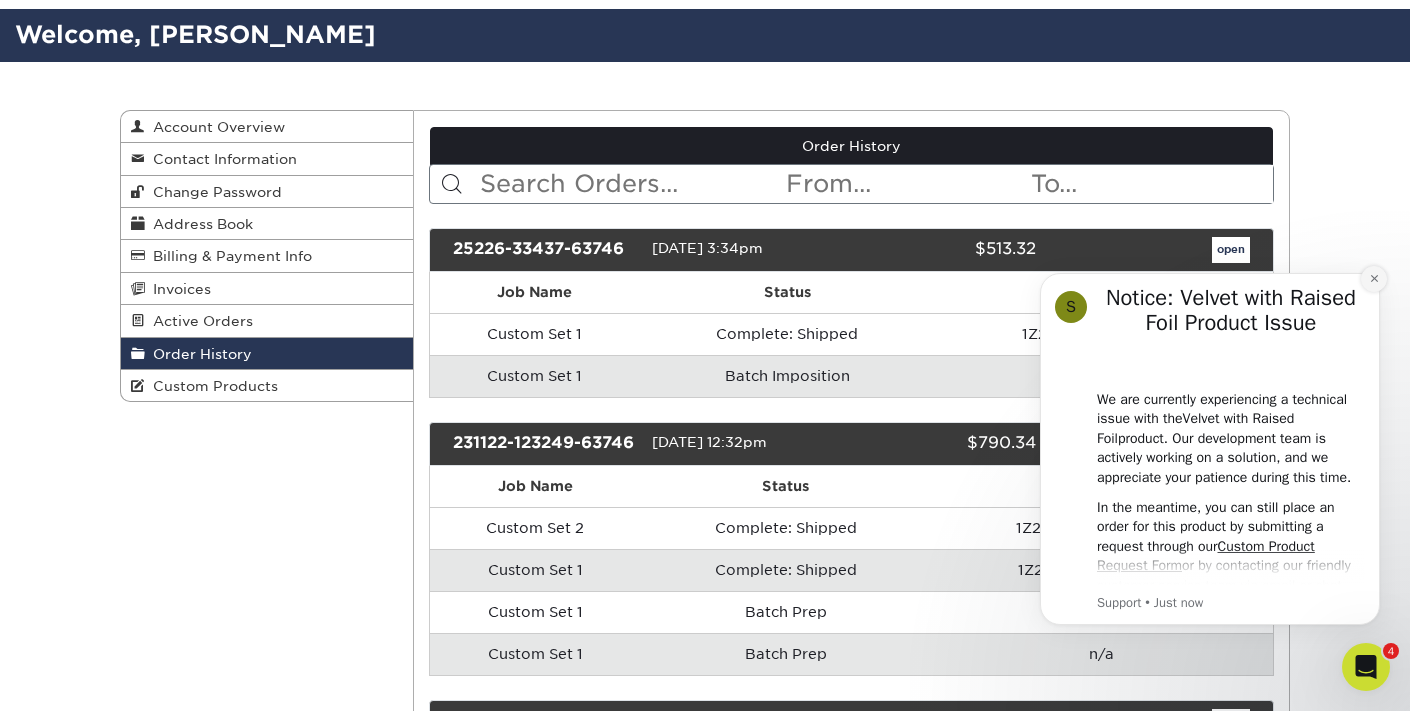 click 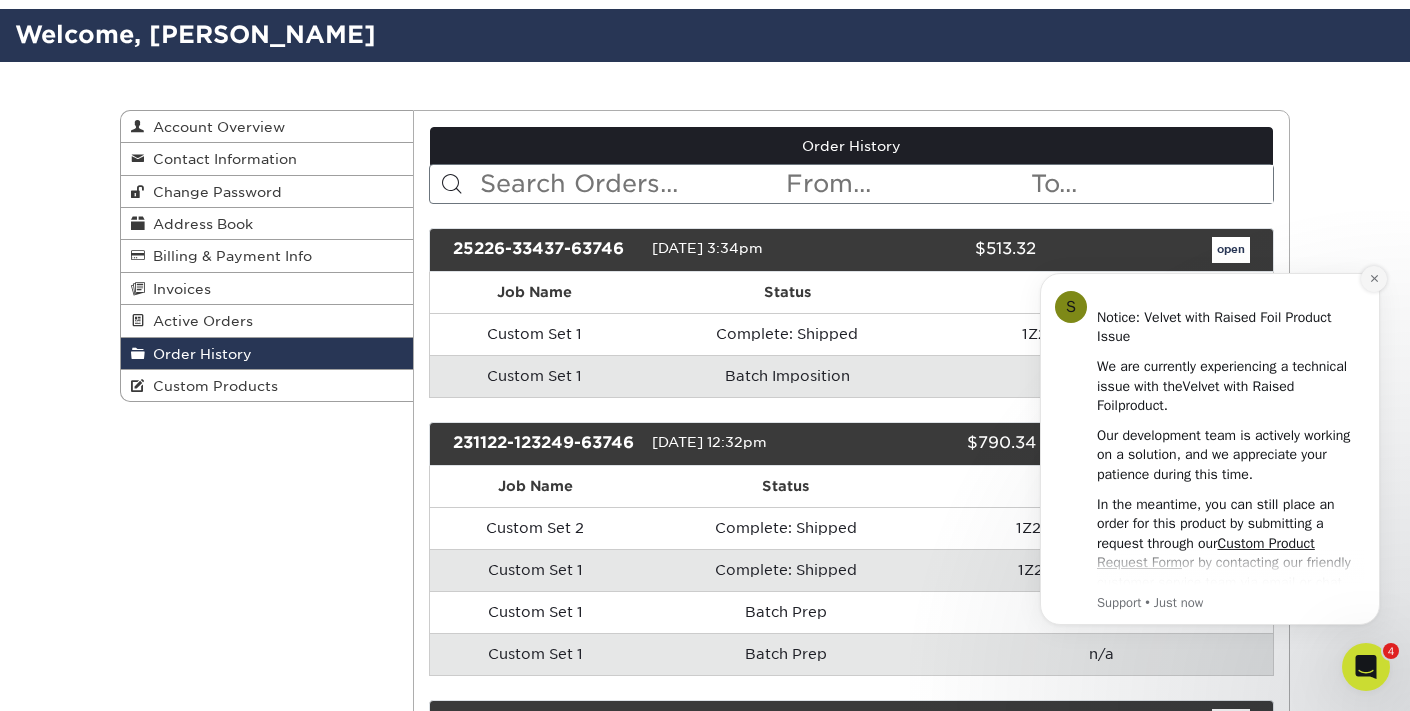 click 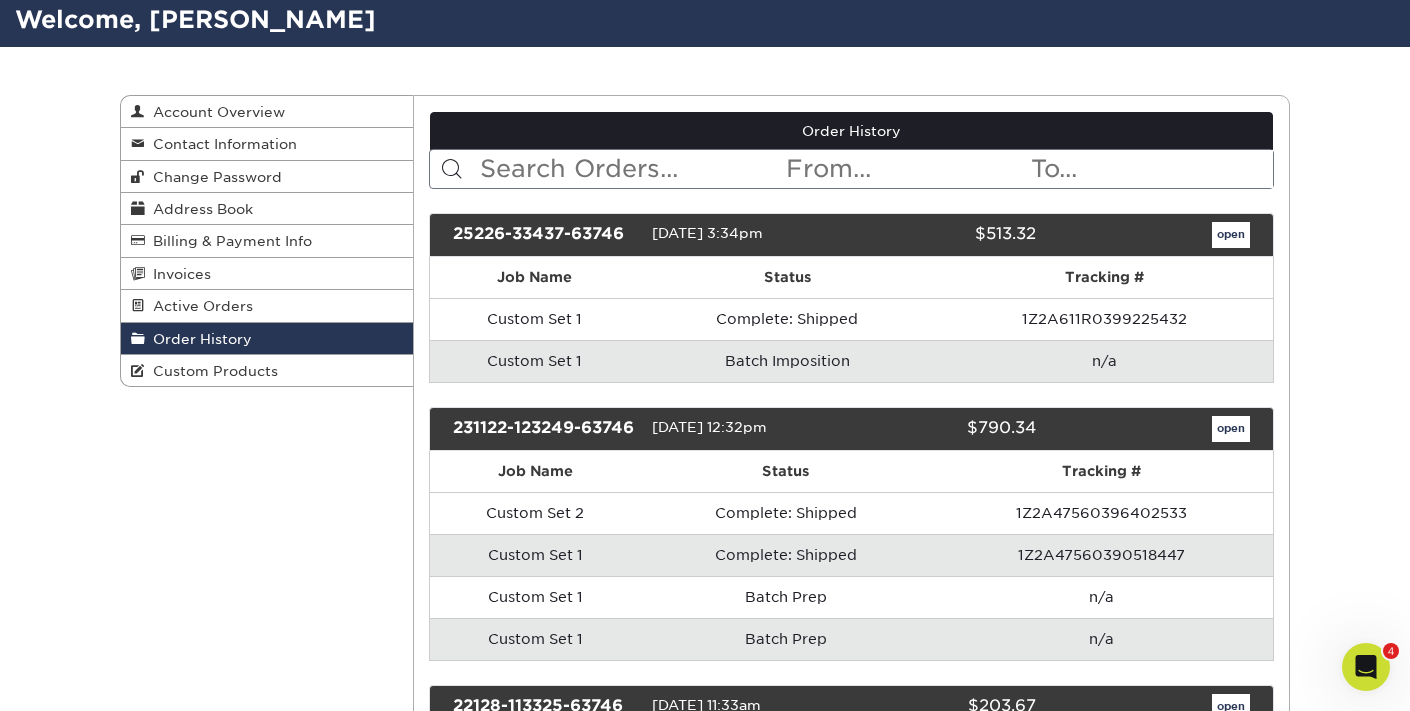 scroll, scrollTop: 136, scrollLeft: 0, axis: vertical 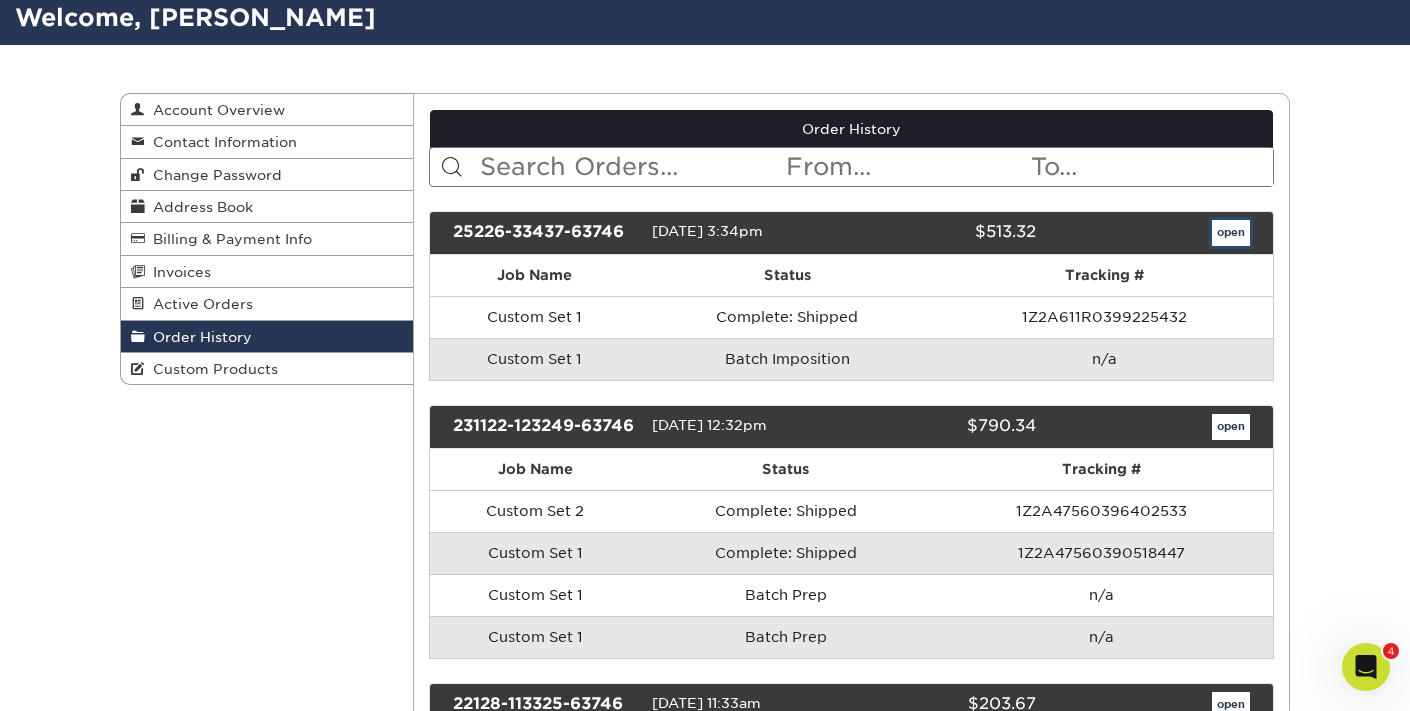 click on "open" at bounding box center [1231, 233] 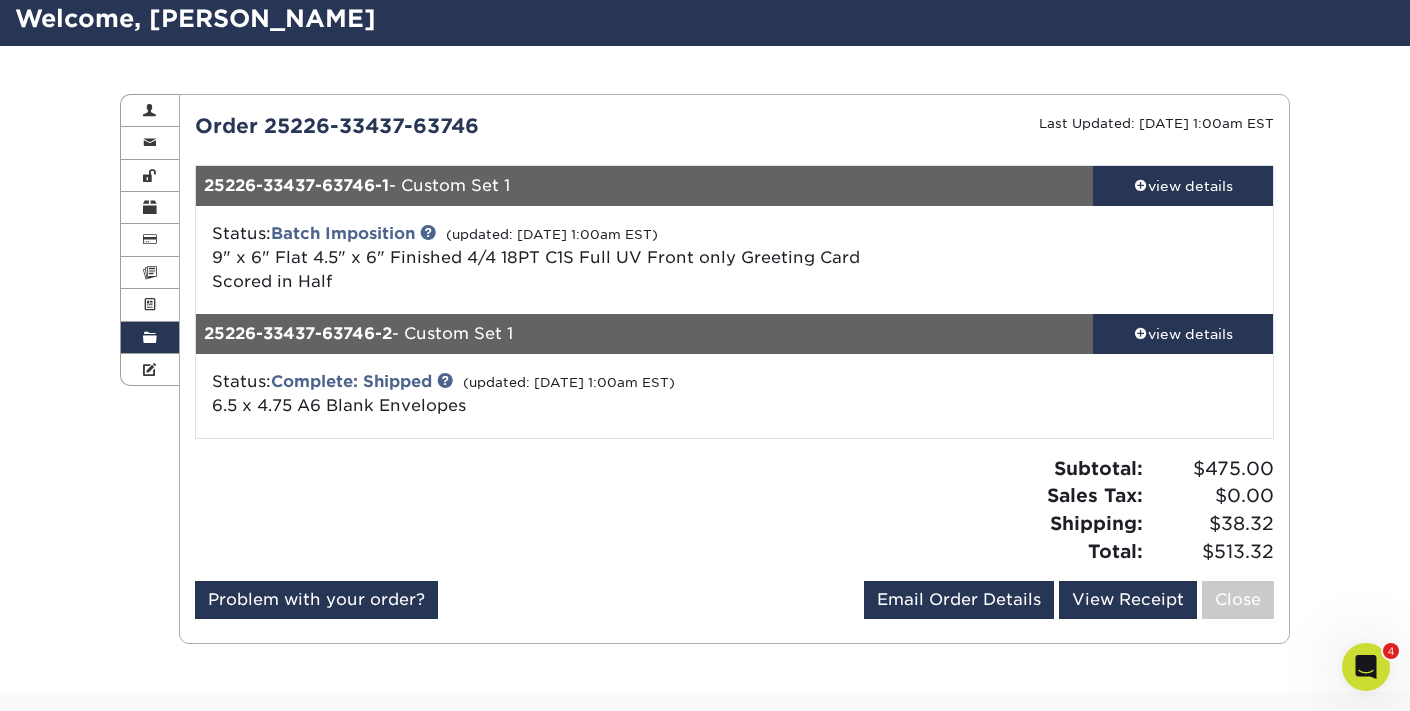 scroll, scrollTop: 123, scrollLeft: 0, axis: vertical 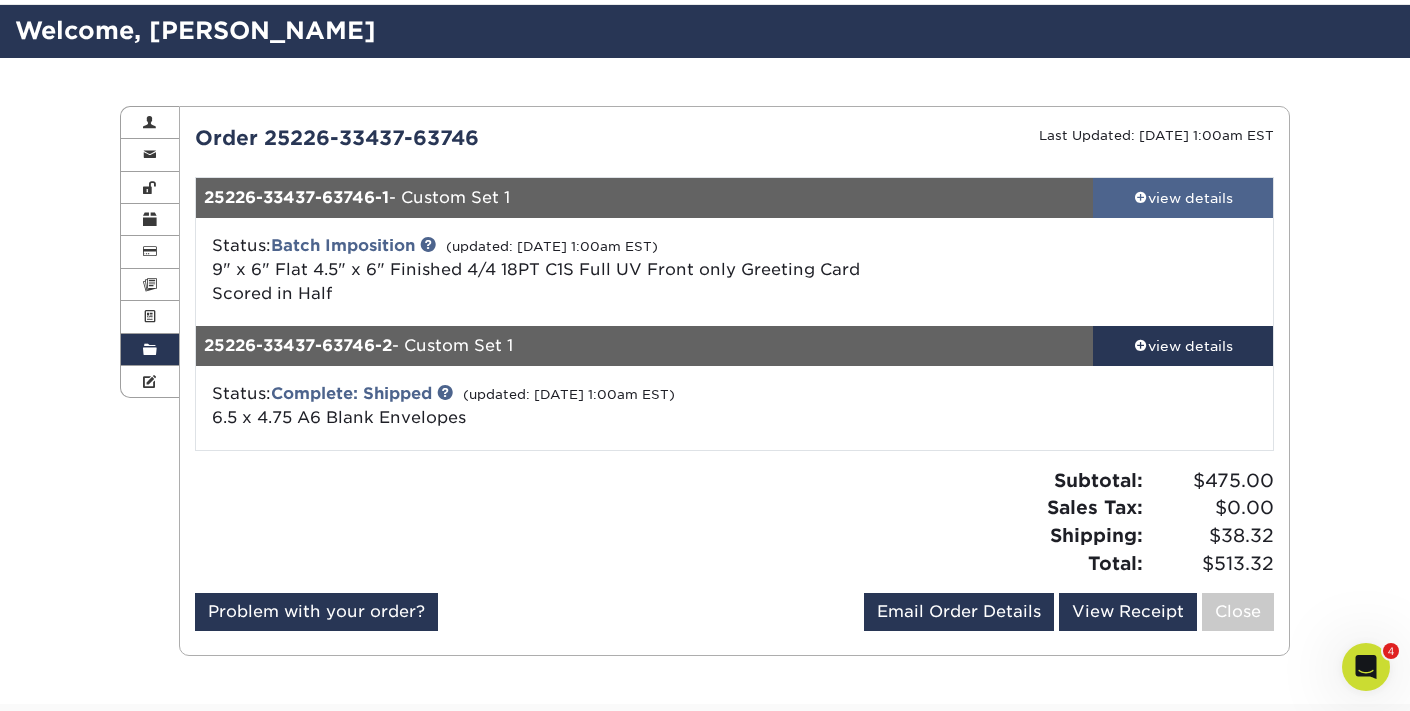 click on "view details" at bounding box center [1183, 198] 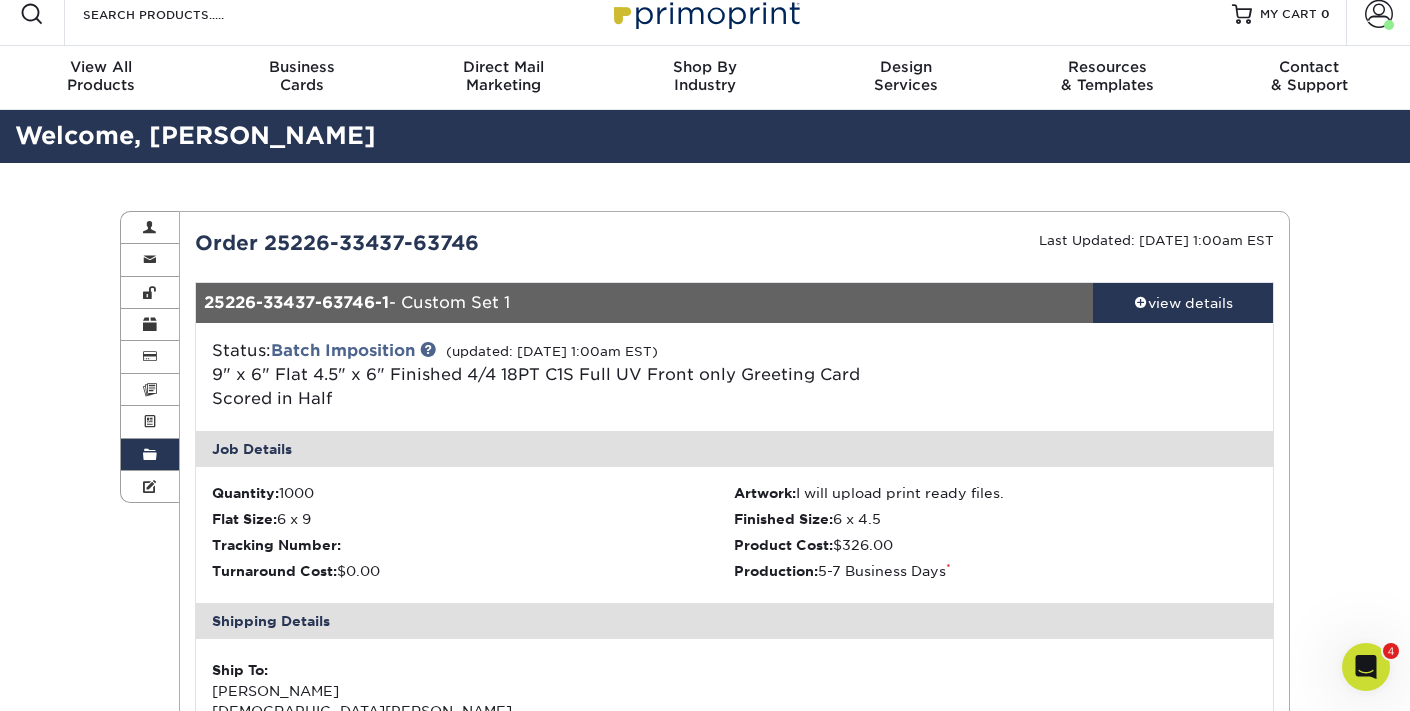 scroll, scrollTop: 6, scrollLeft: 0, axis: vertical 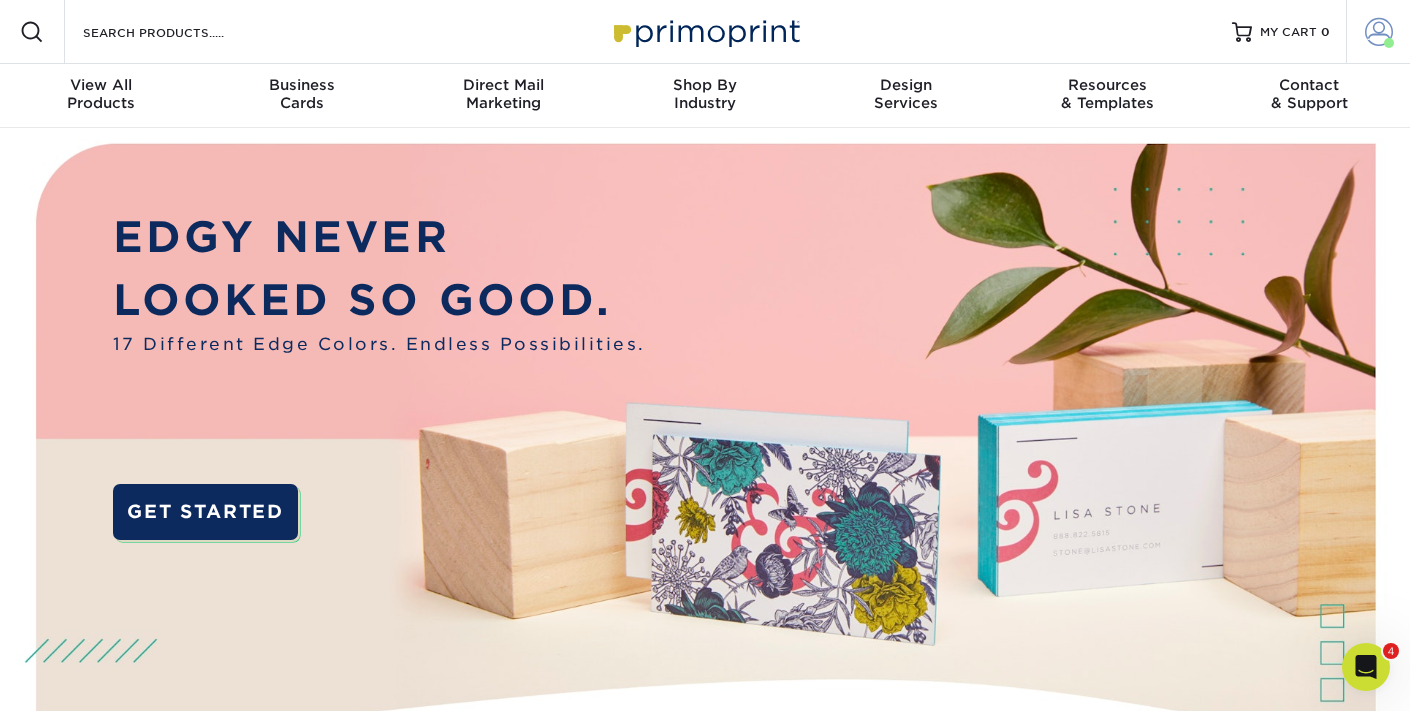 click at bounding box center (1379, 32) 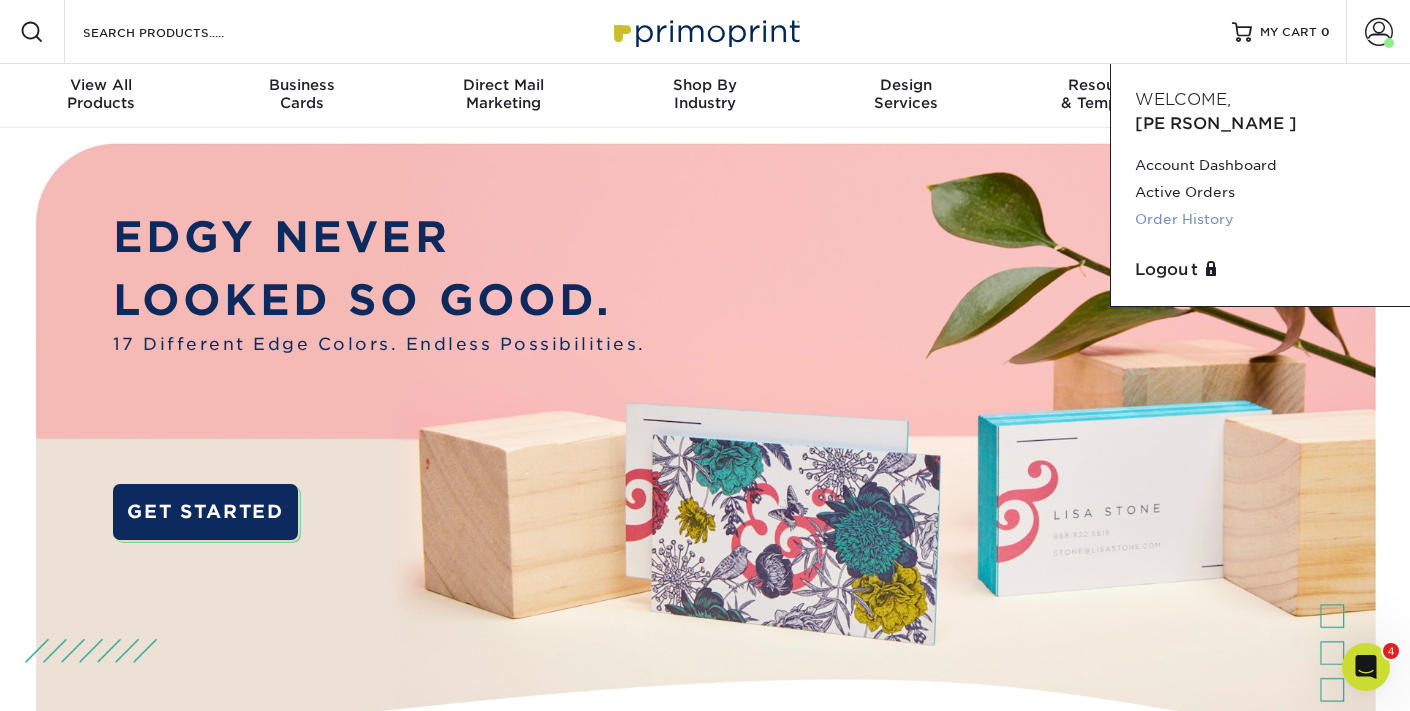 click on "Order History" at bounding box center (1260, 219) 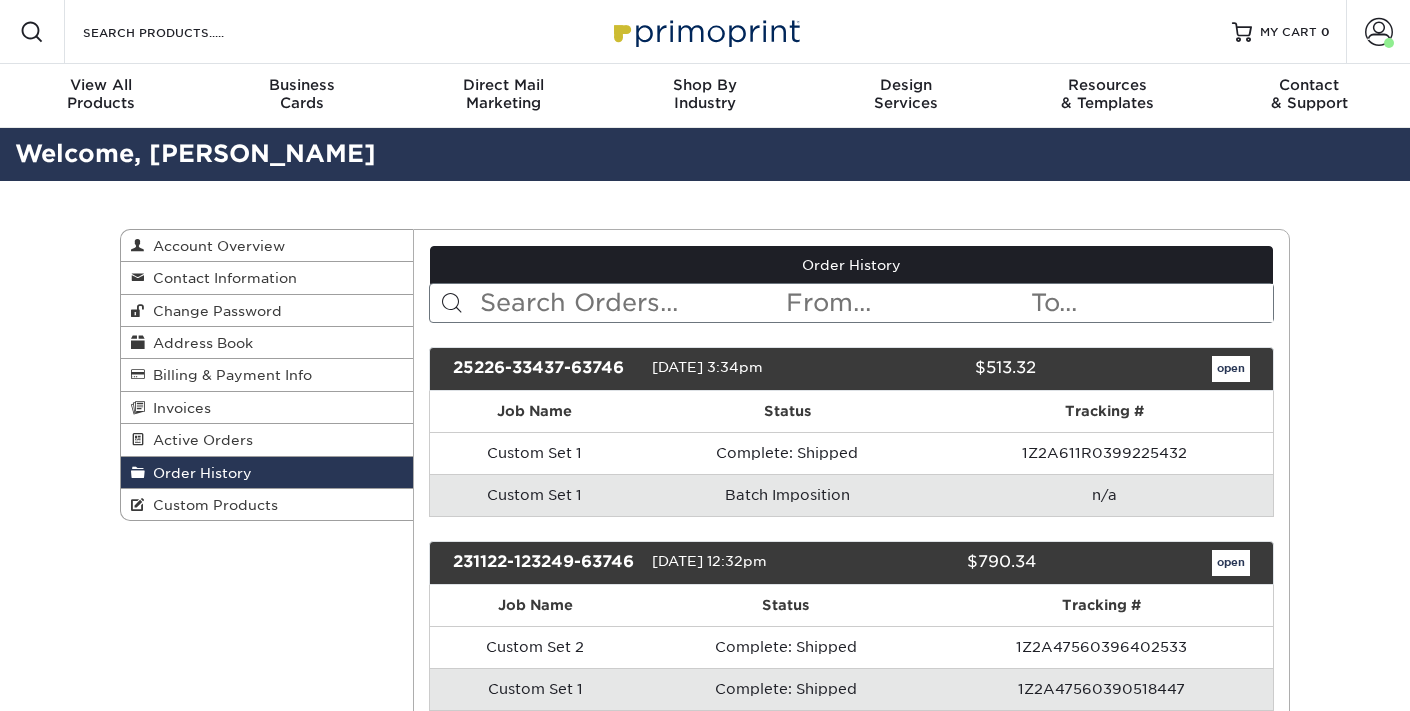 scroll, scrollTop: 0, scrollLeft: 0, axis: both 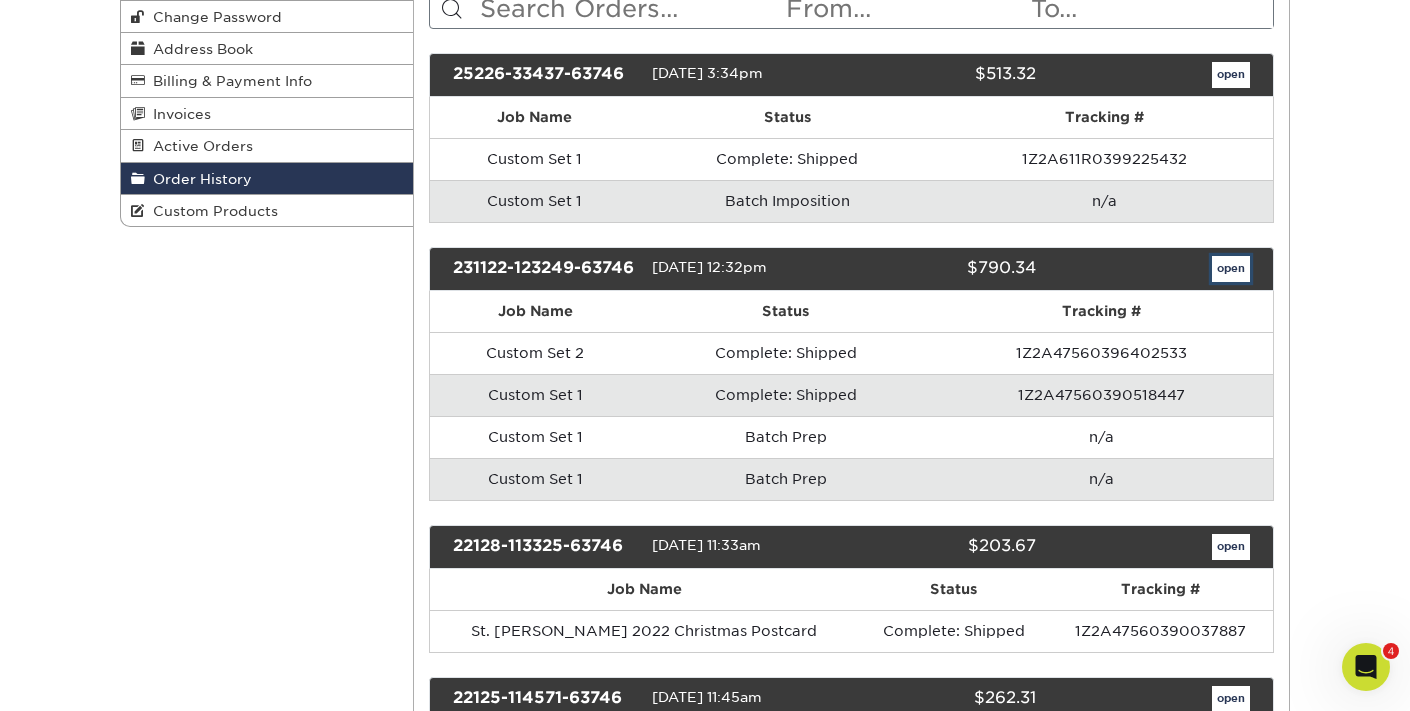 click on "open" at bounding box center (1231, 269) 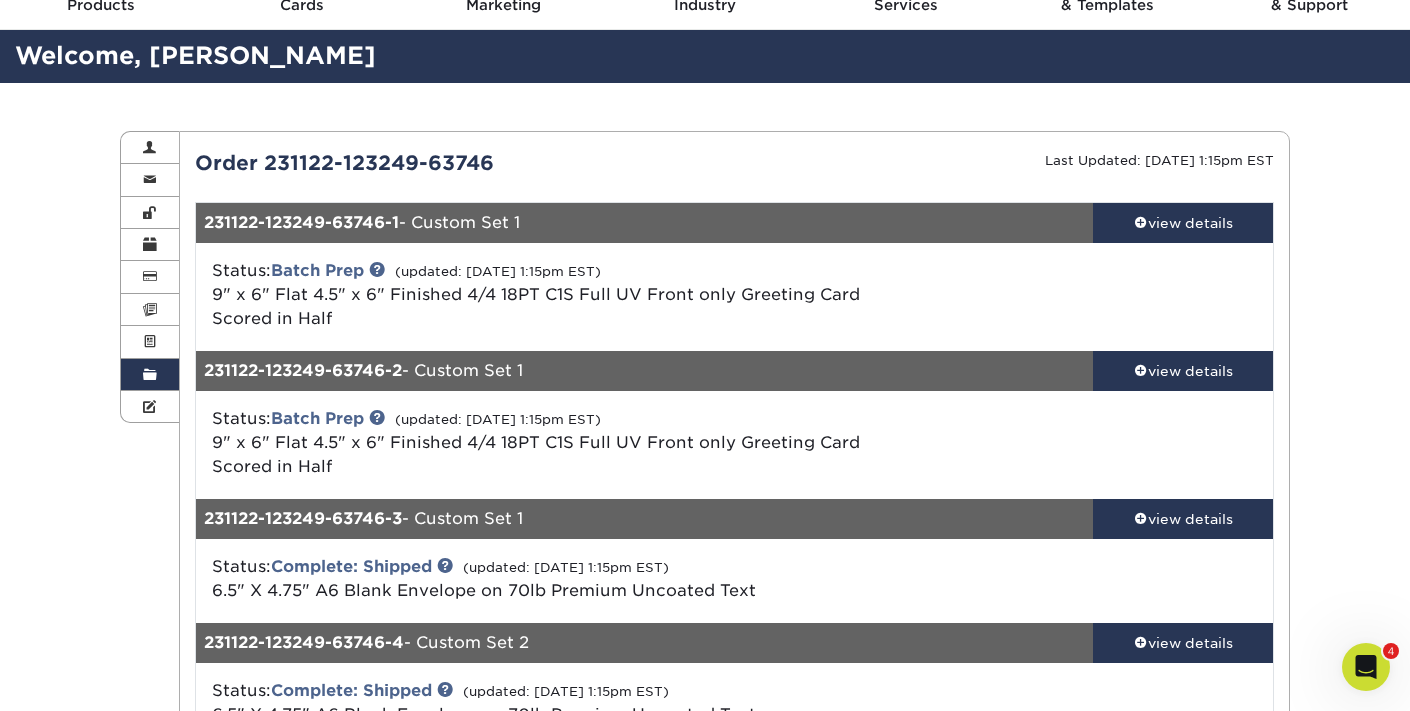 scroll, scrollTop: 99, scrollLeft: 0, axis: vertical 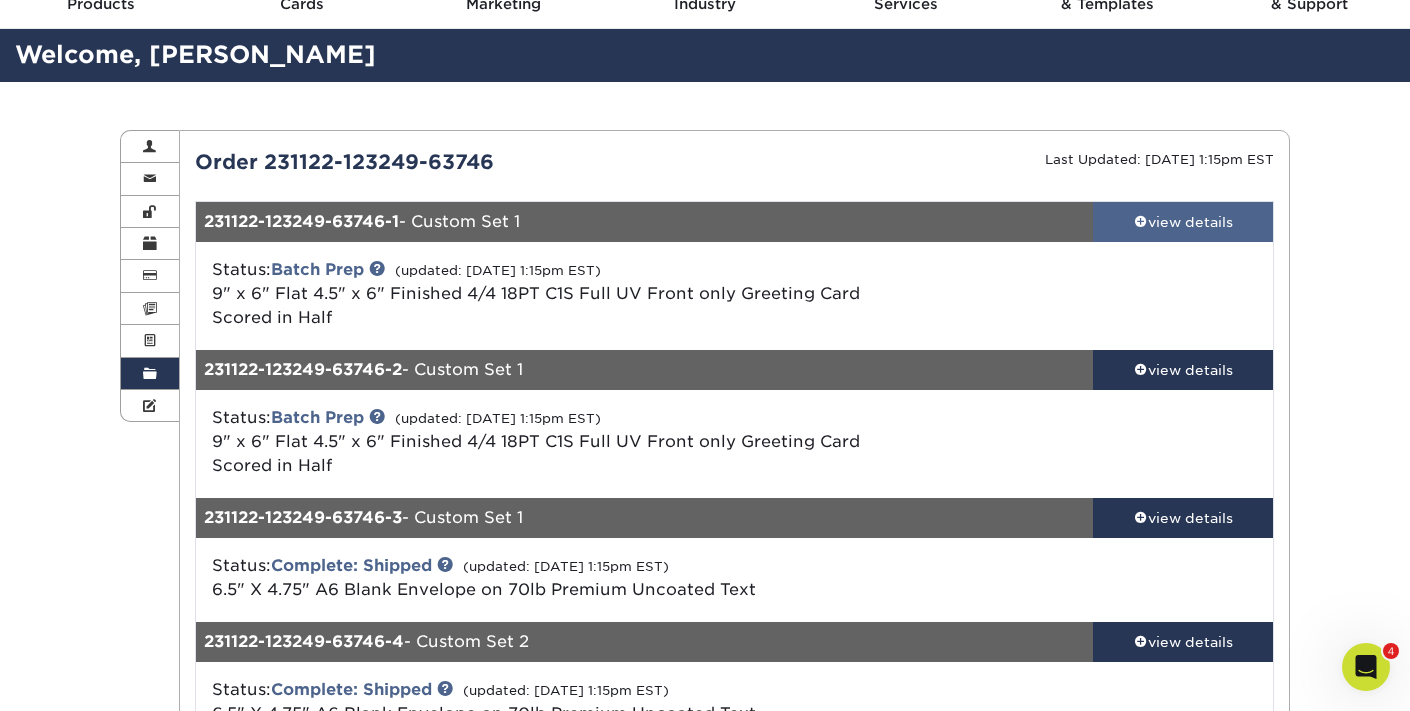 click on "view details" at bounding box center (1183, 222) 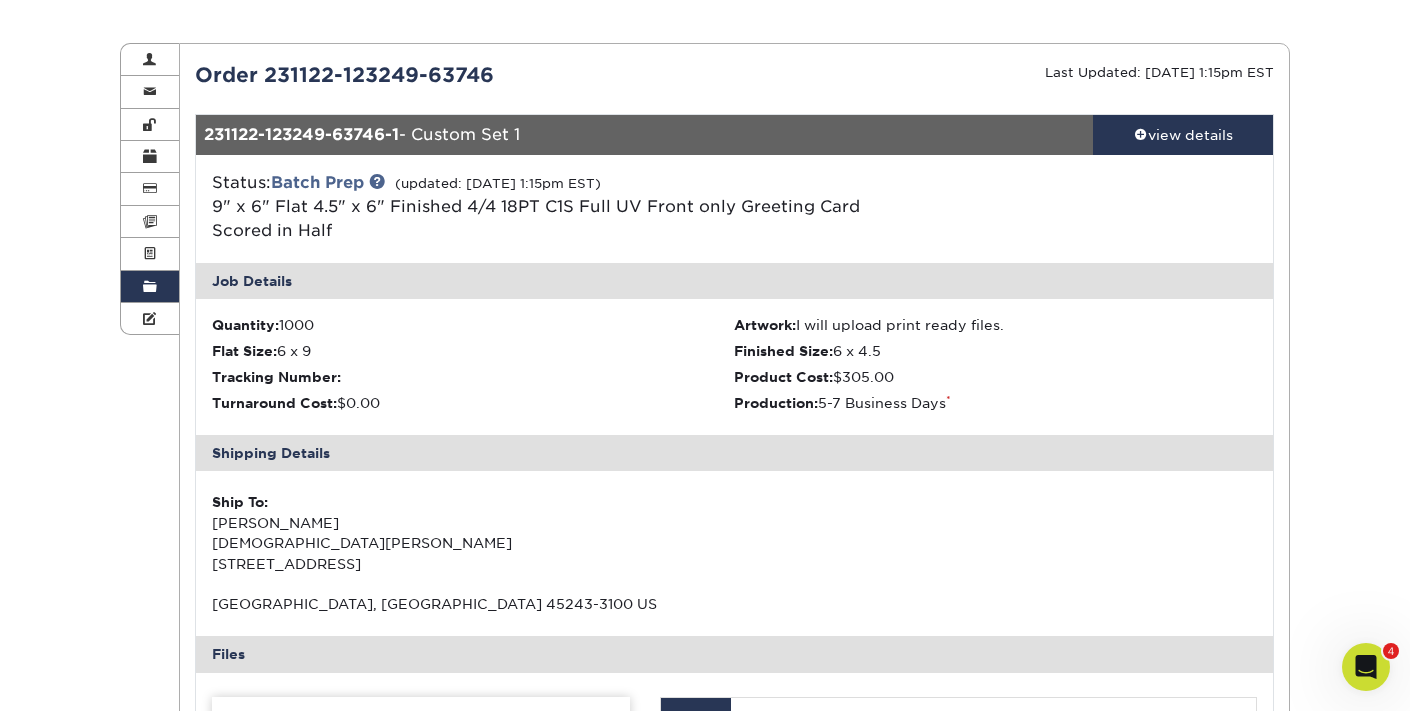scroll, scrollTop: 188, scrollLeft: 0, axis: vertical 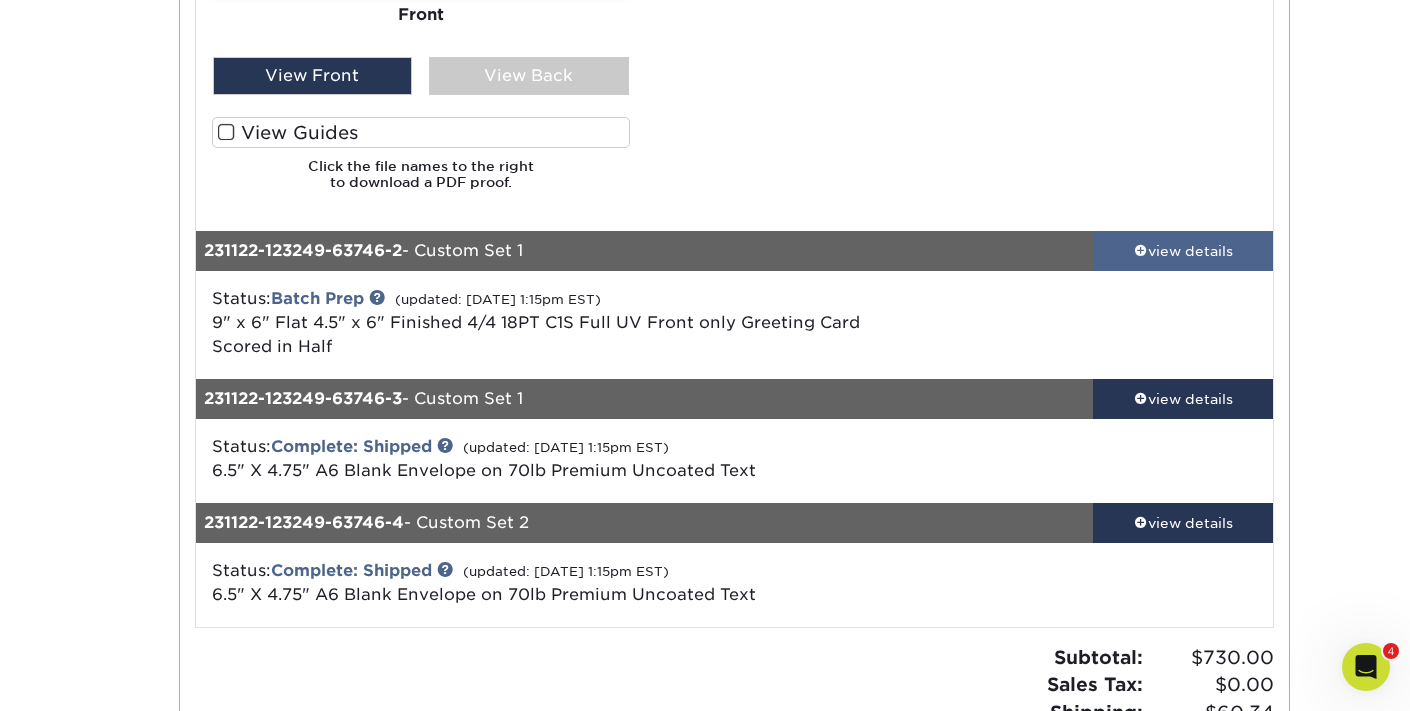 click on "view details" at bounding box center [1183, 250] 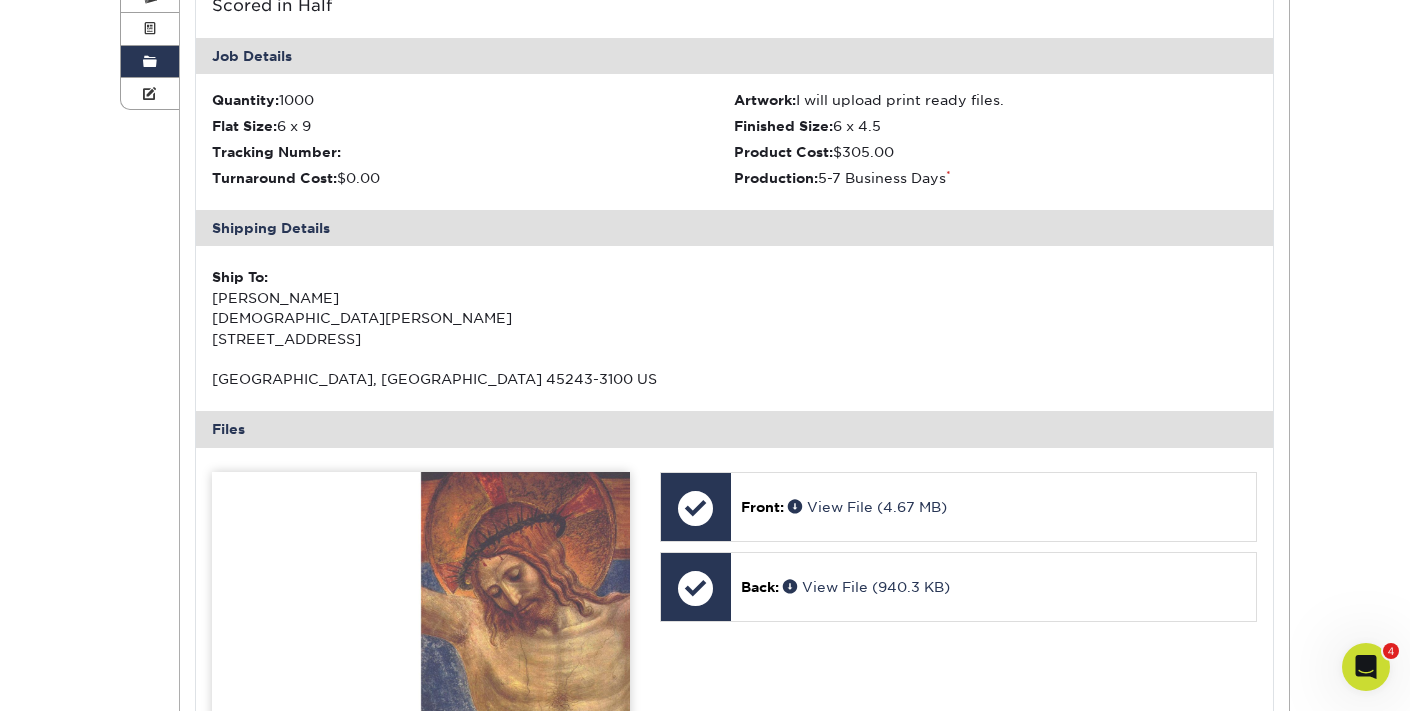 scroll, scrollTop: 410, scrollLeft: 0, axis: vertical 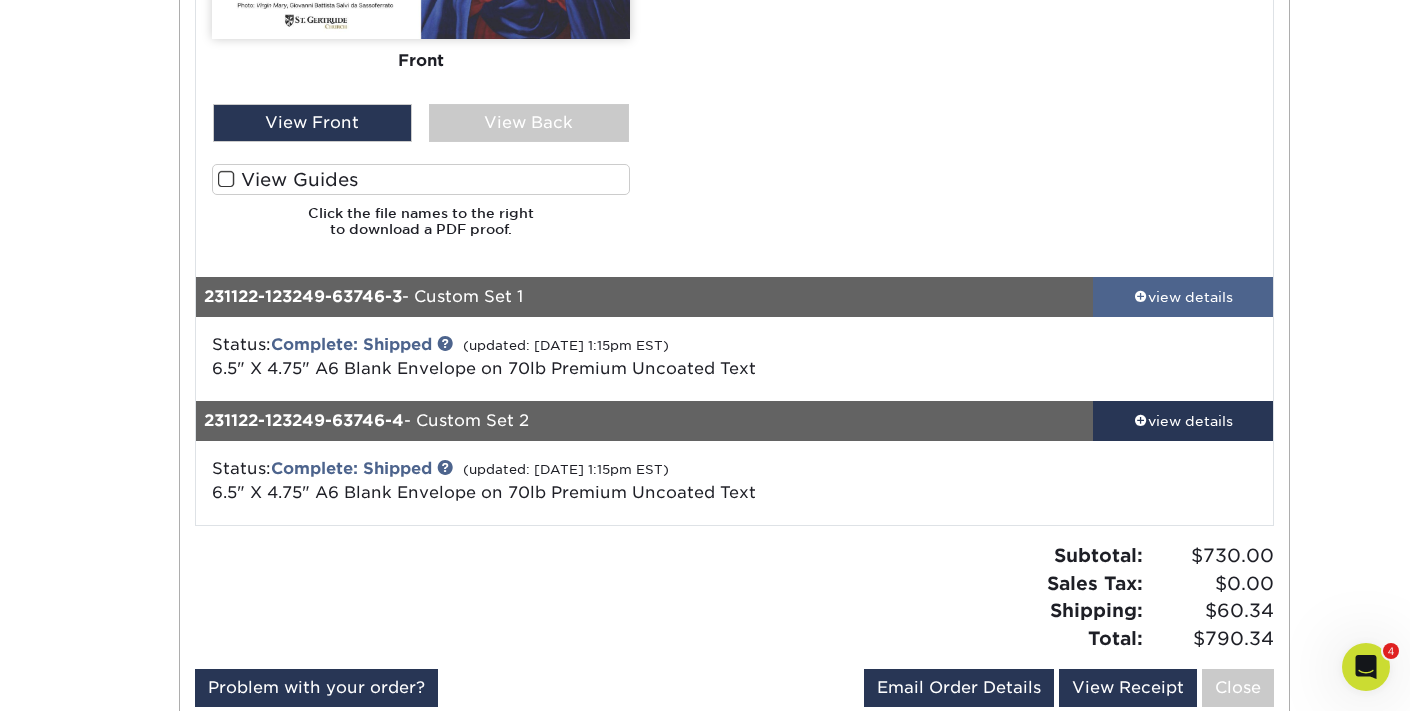 click on "view details" at bounding box center [1183, 297] 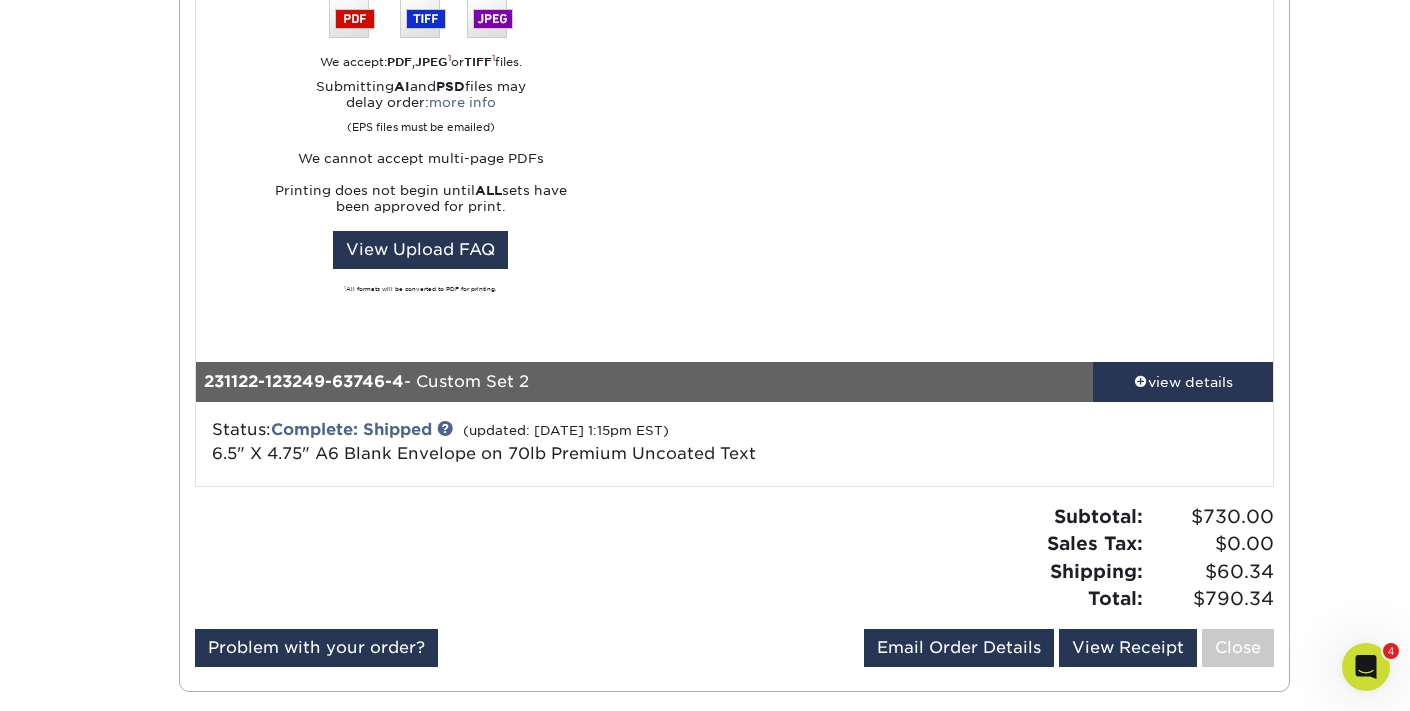 scroll, scrollTop: 3119, scrollLeft: 0, axis: vertical 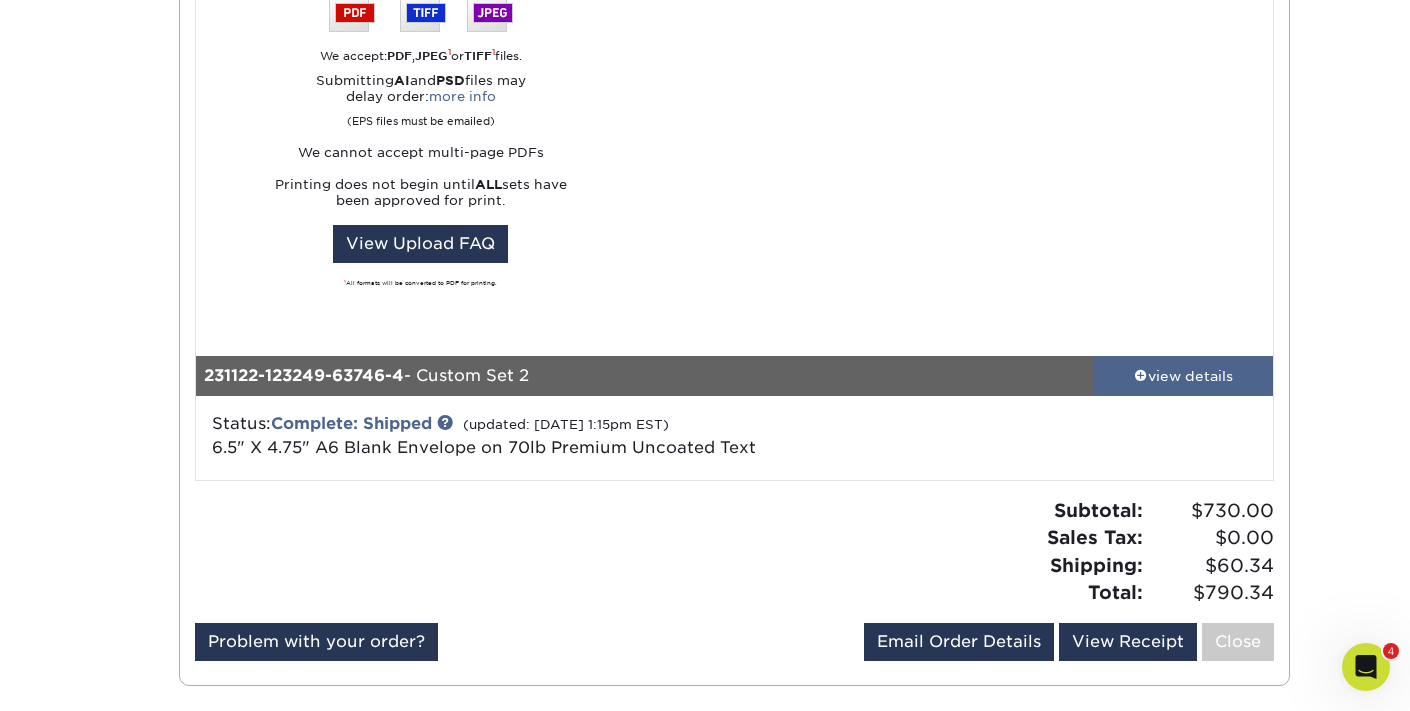 click on "view details" at bounding box center [1183, 375] 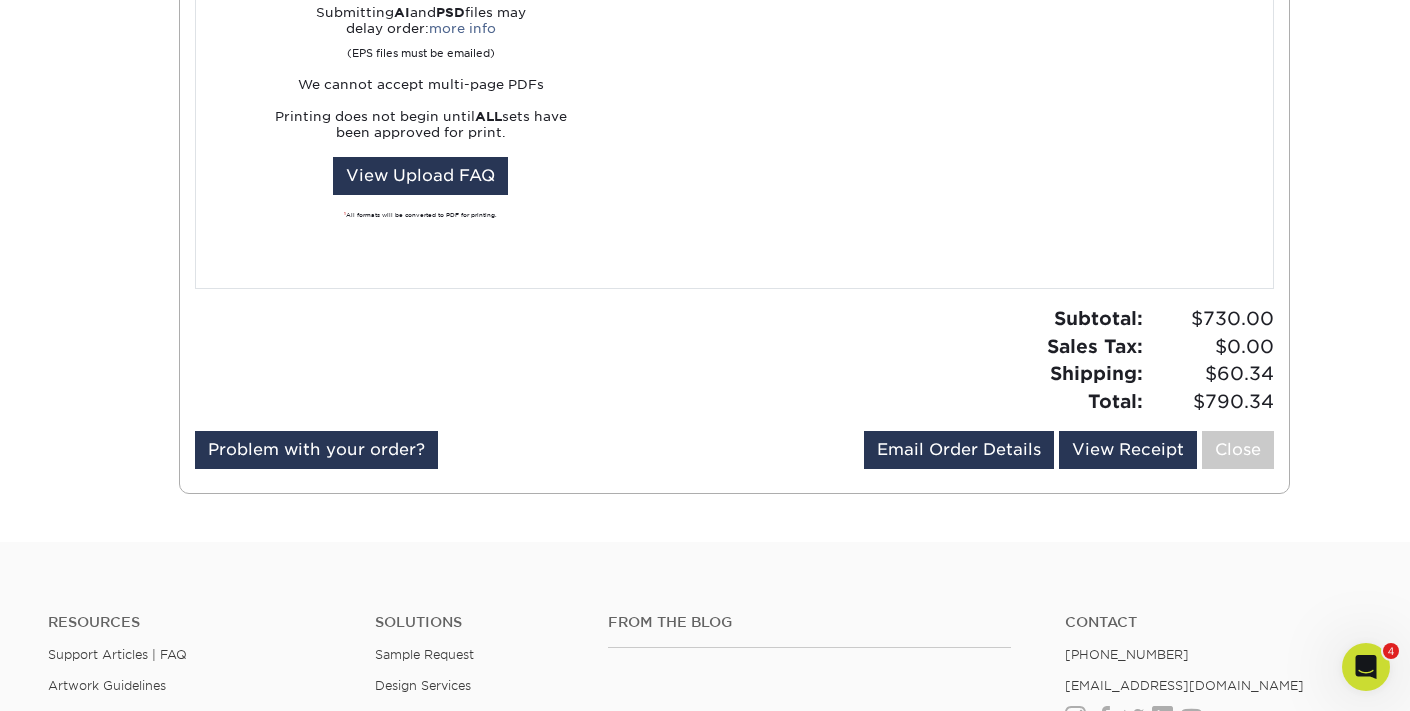 scroll, scrollTop: 4184, scrollLeft: 0, axis: vertical 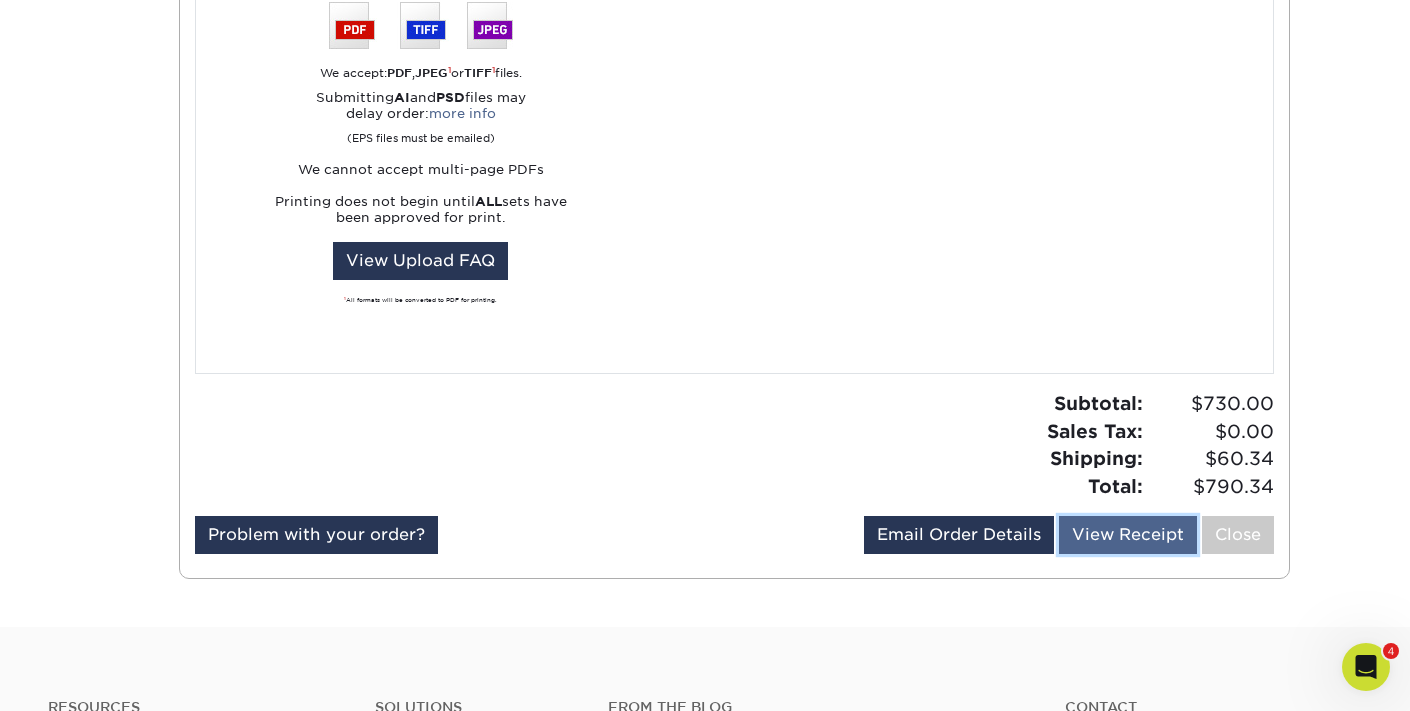 click on "View Receipt" at bounding box center (1128, 535) 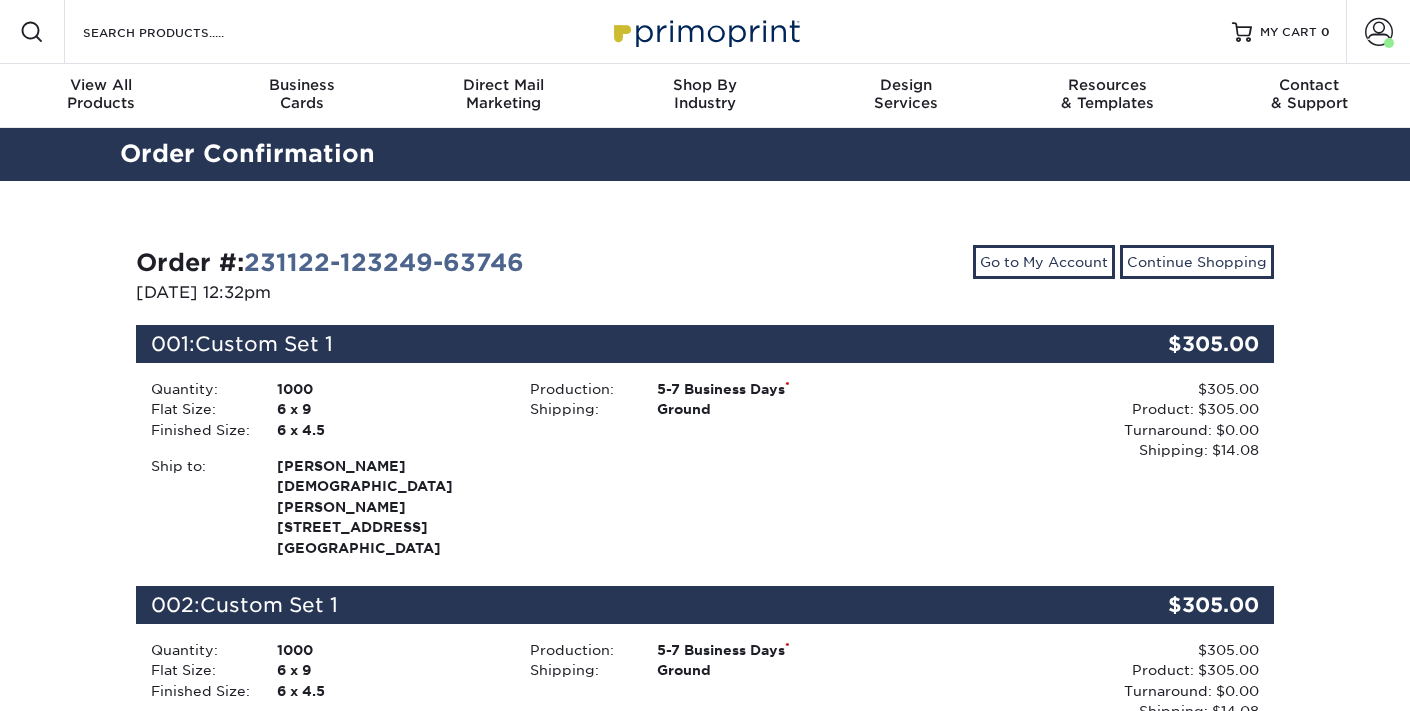 scroll, scrollTop: 0, scrollLeft: 0, axis: both 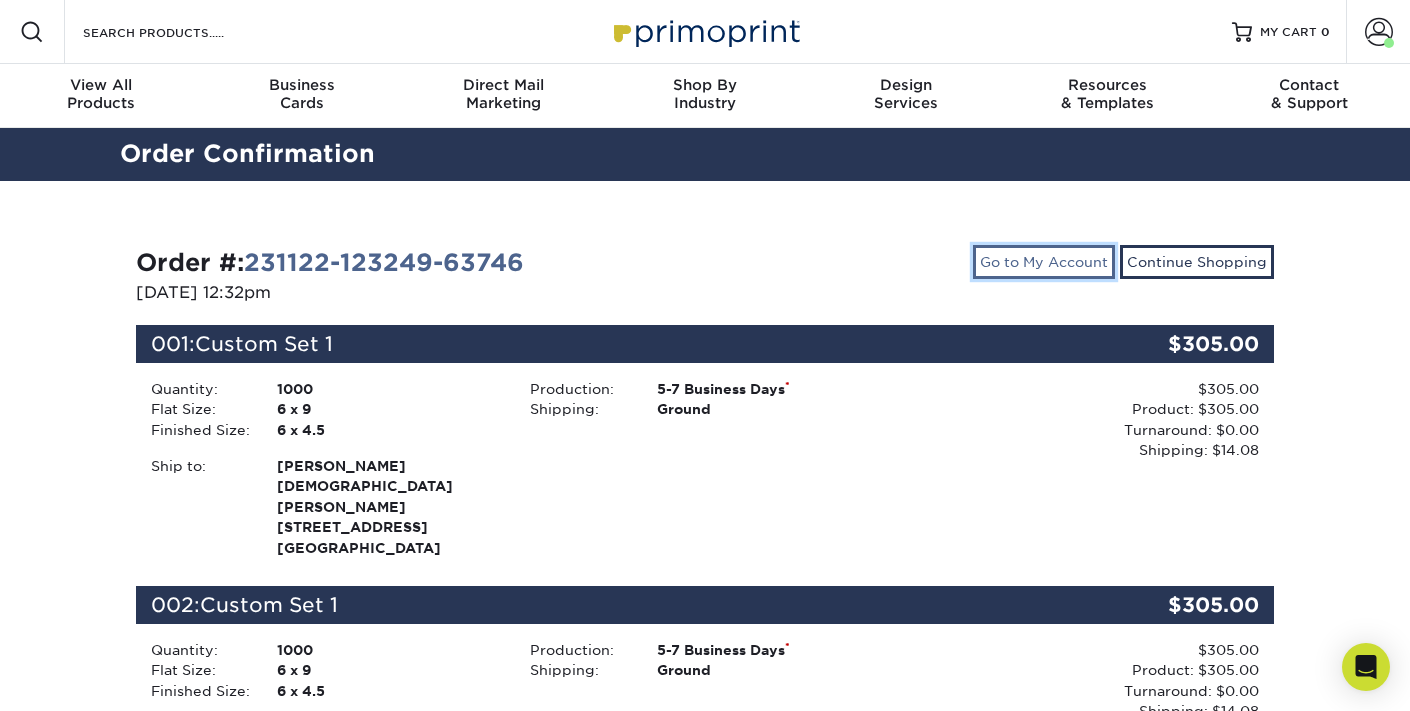 click on "Go to My Account" at bounding box center [1044, 262] 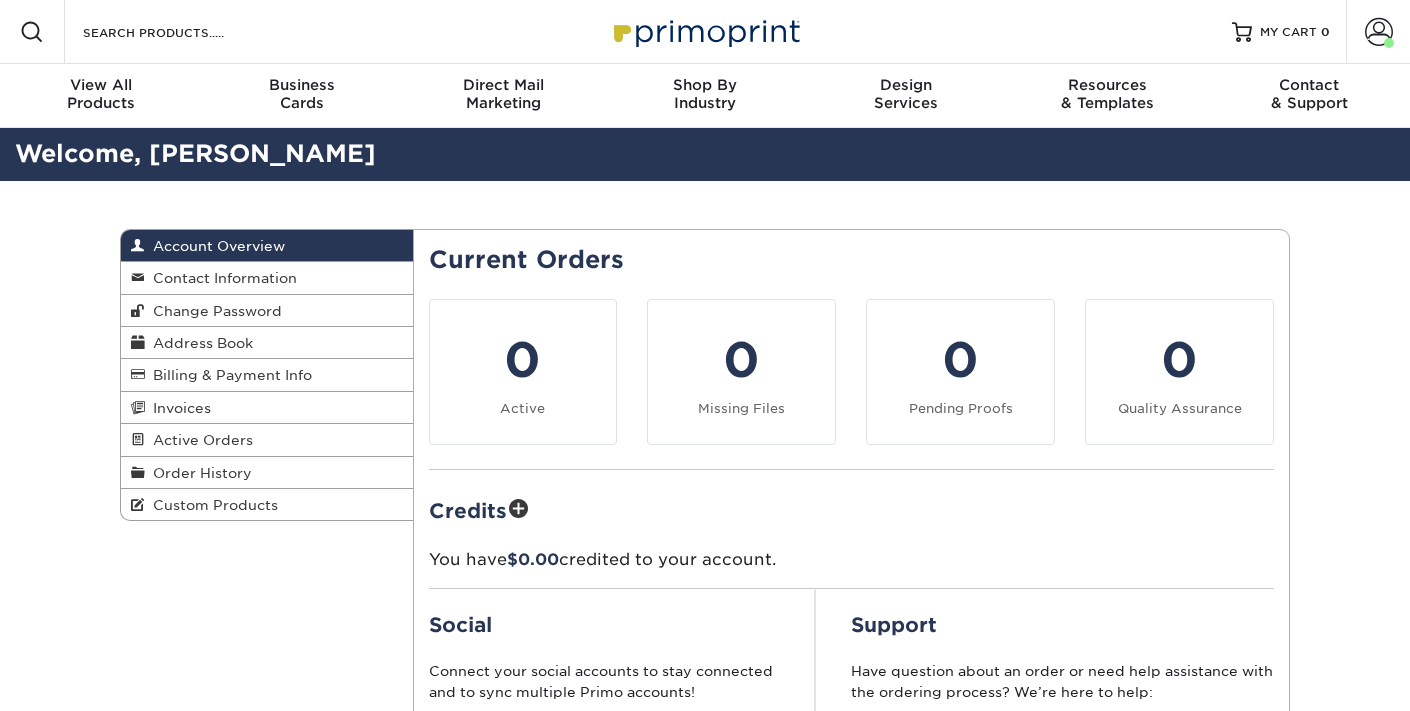 scroll, scrollTop: 0, scrollLeft: 0, axis: both 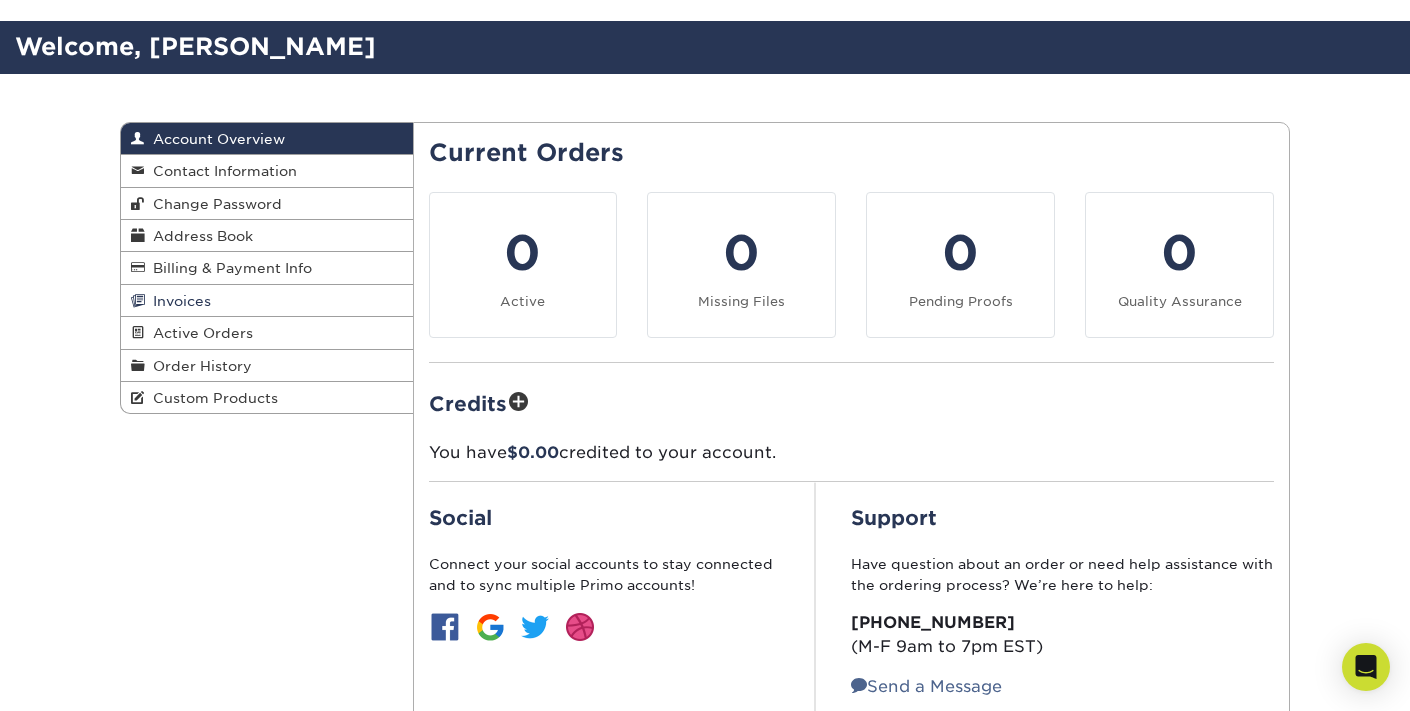 click on "Invoices" at bounding box center (178, 301) 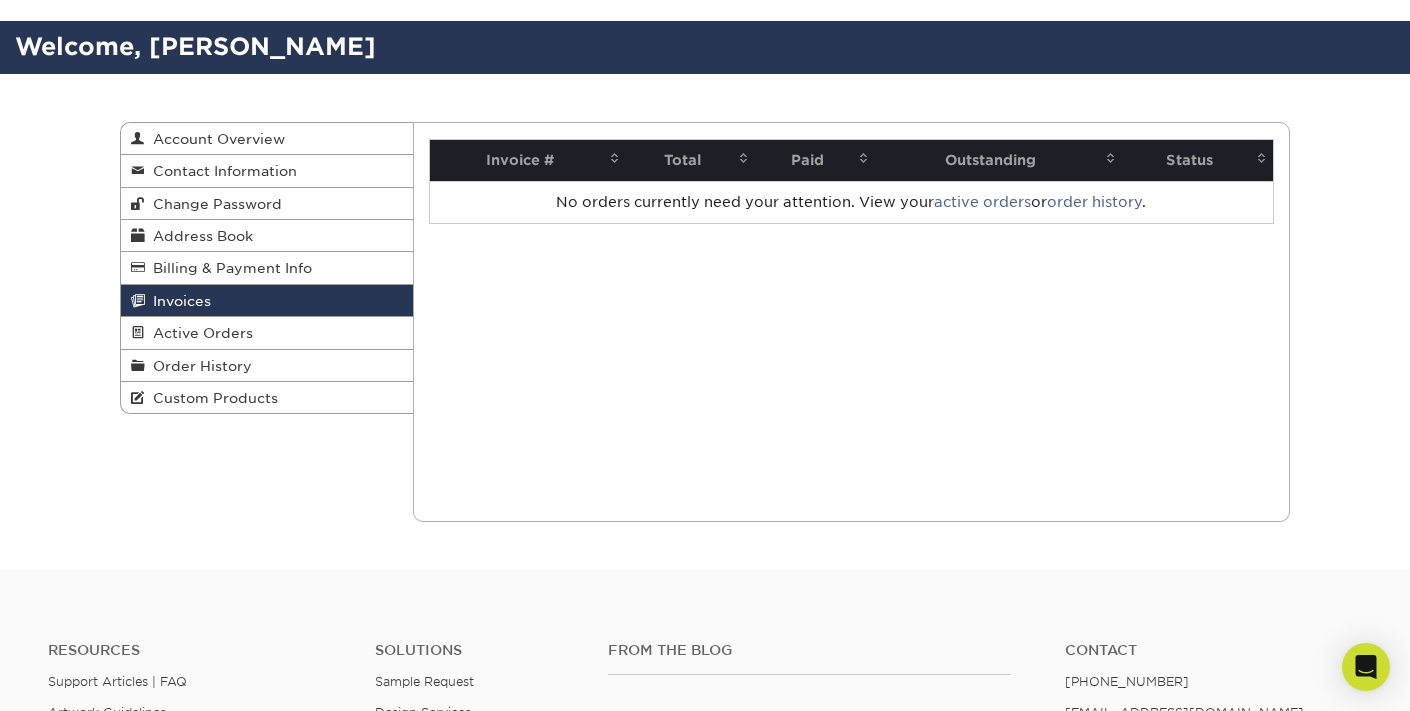 click on "Paid" at bounding box center [815, 160] 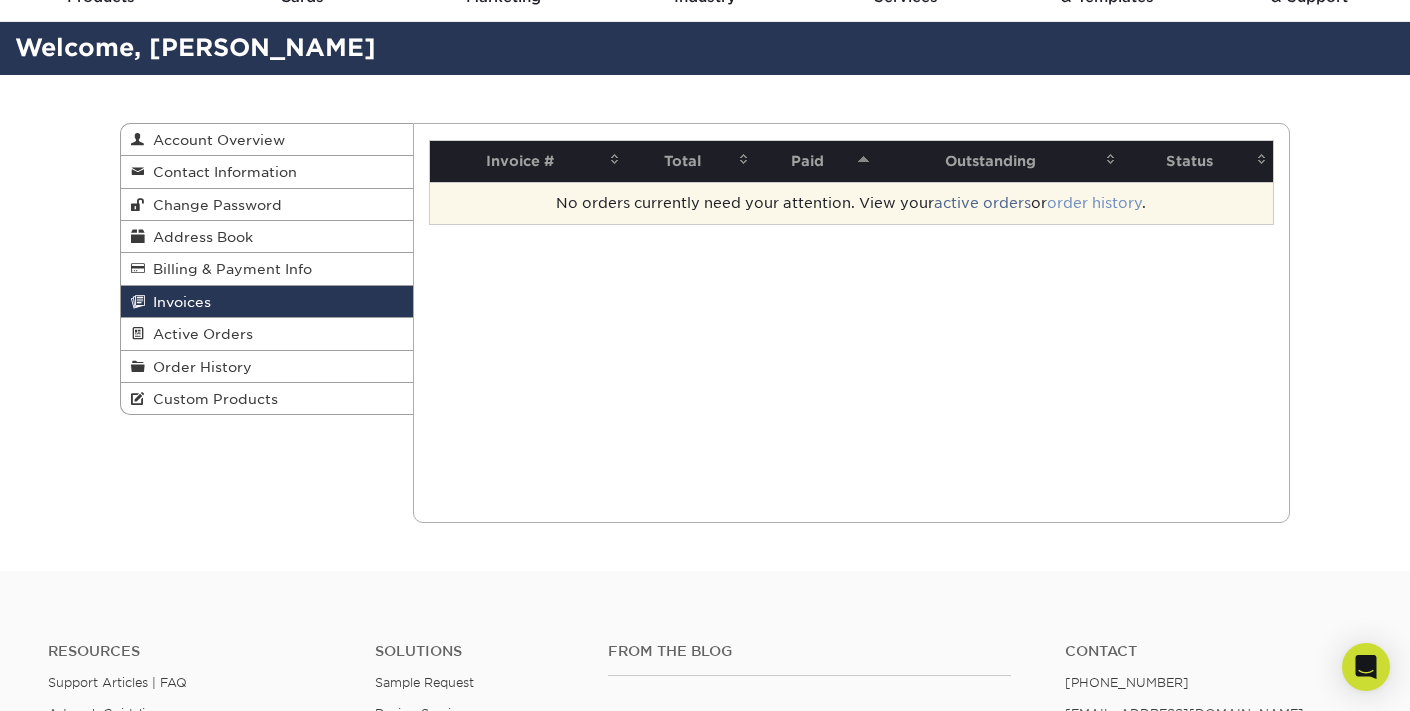scroll, scrollTop: 107, scrollLeft: 0, axis: vertical 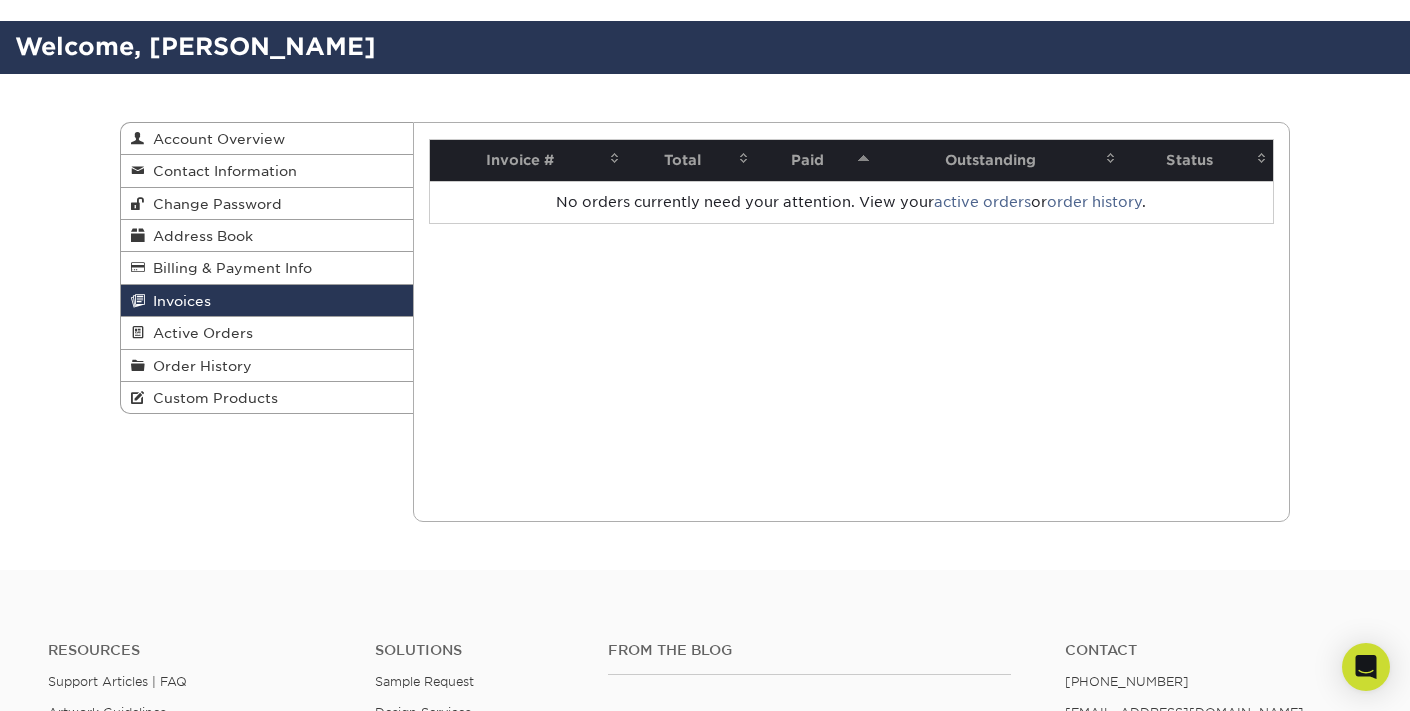 click at bounding box center (864, 158) 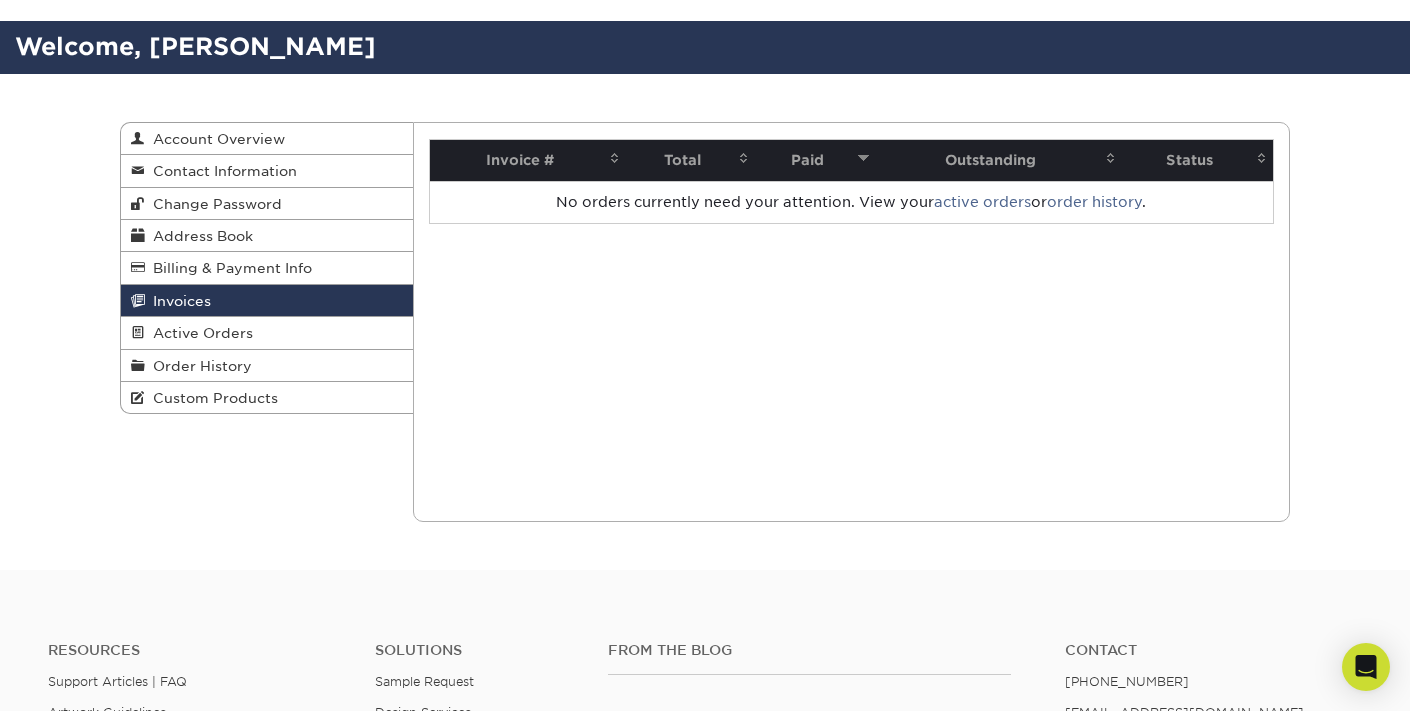 click on "Paid" at bounding box center (815, 160) 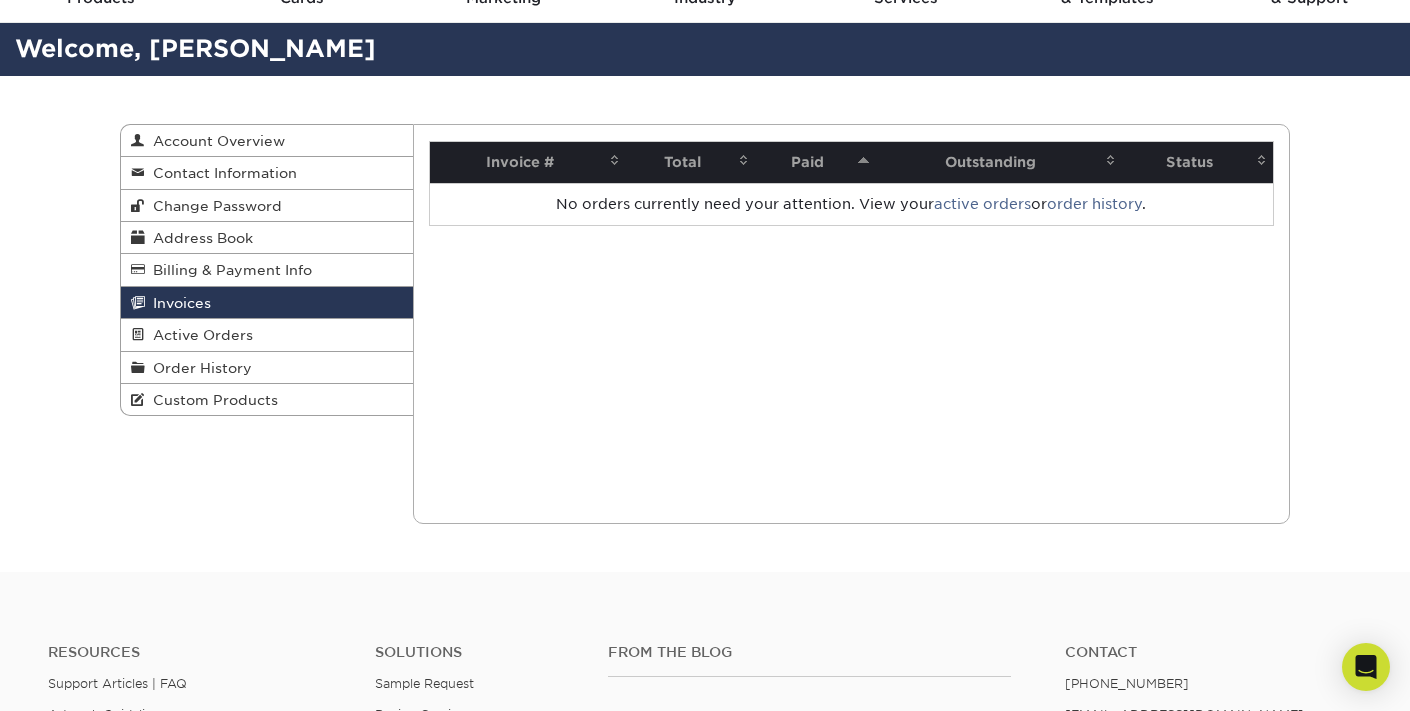 scroll, scrollTop: 103, scrollLeft: 0, axis: vertical 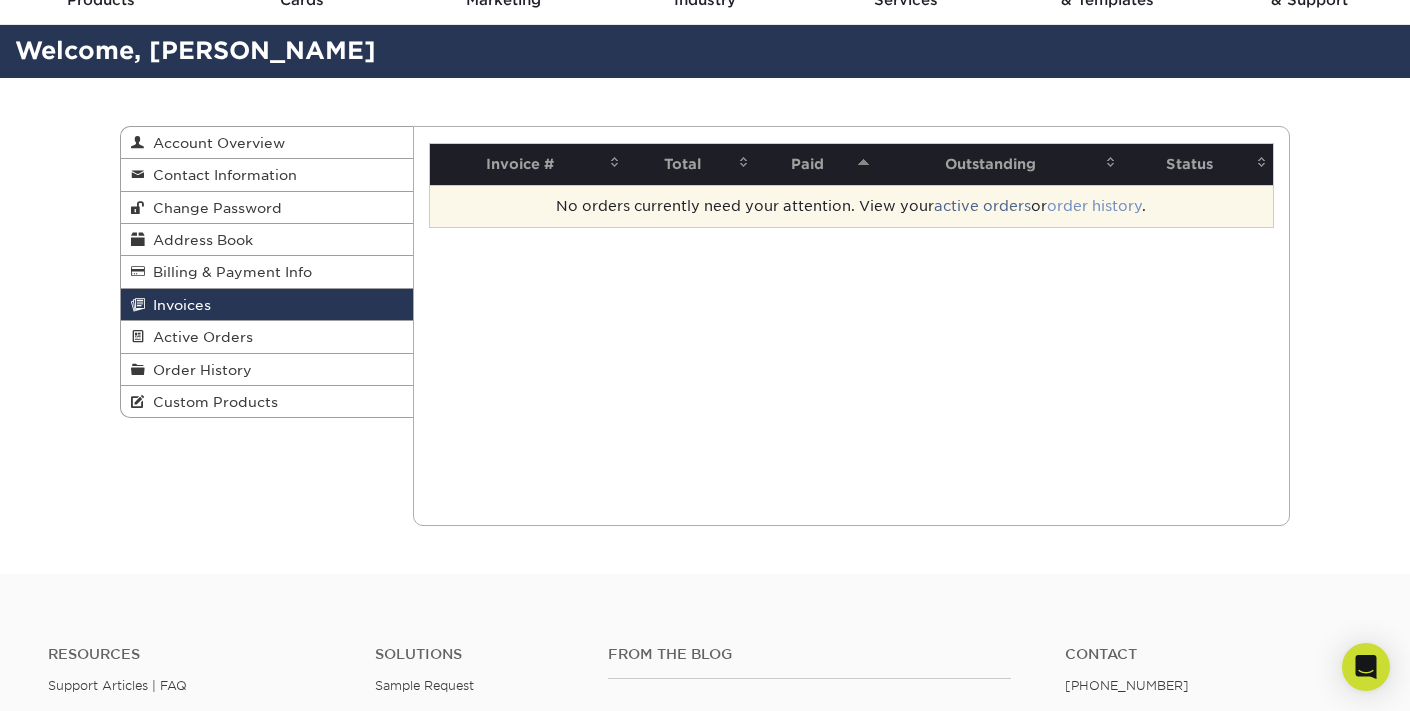 click on "order history" at bounding box center [1094, 206] 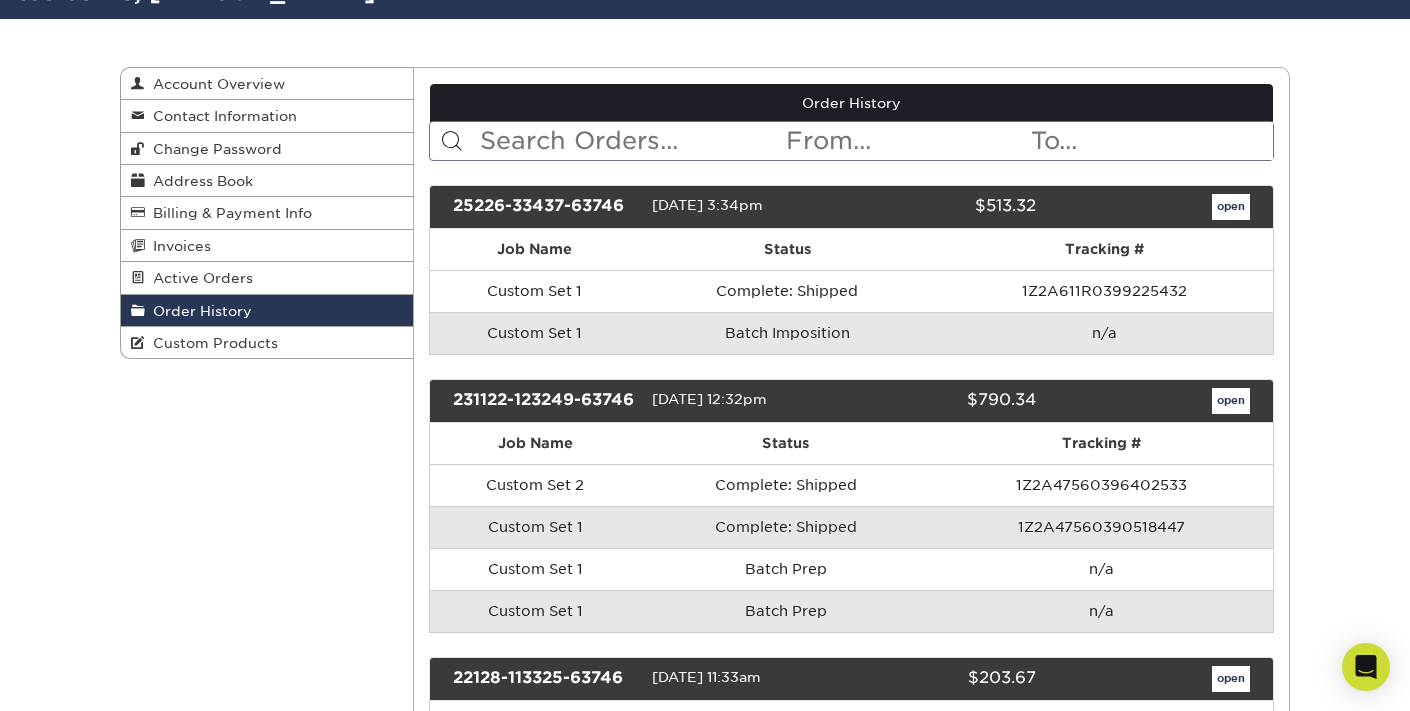 scroll, scrollTop: 166, scrollLeft: 0, axis: vertical 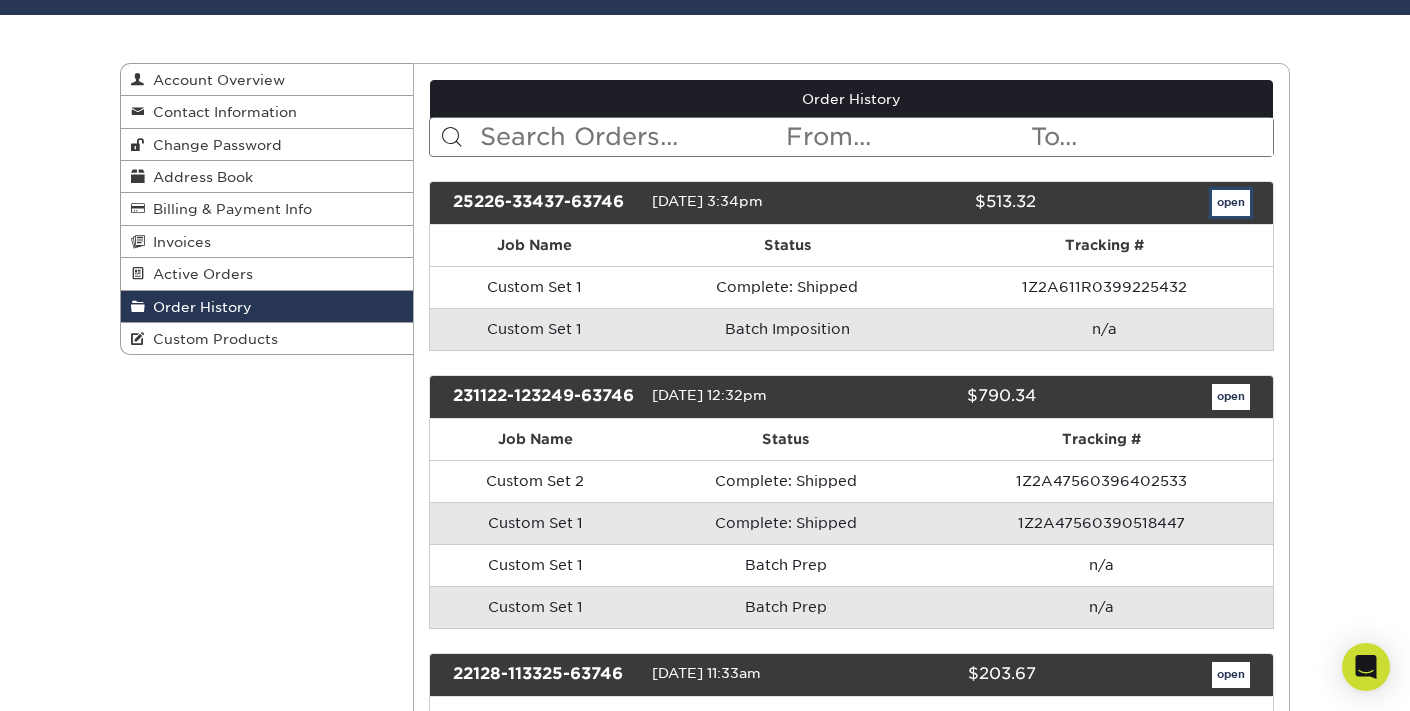 click on "open" at bounding box center (1231, 203) 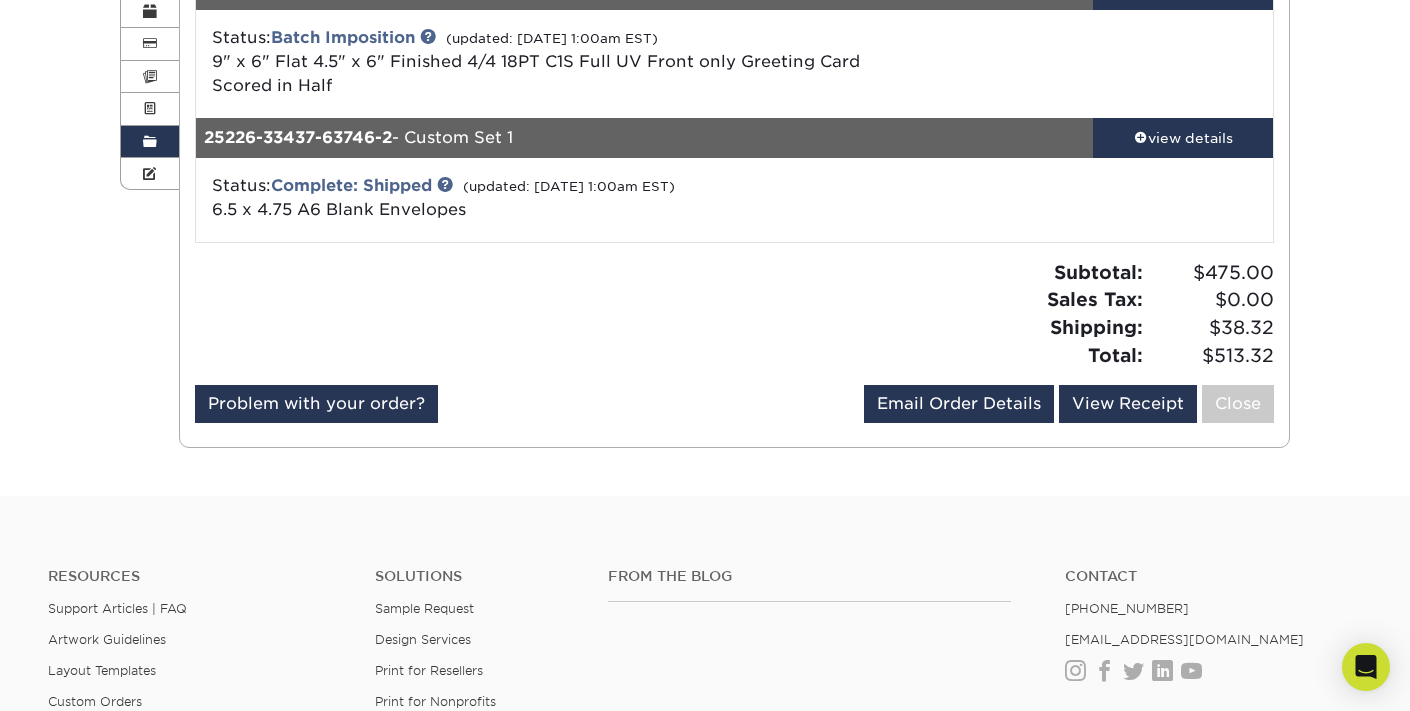 scroll, scrollTop: 289, scrollLeft: 0, axis: vertical 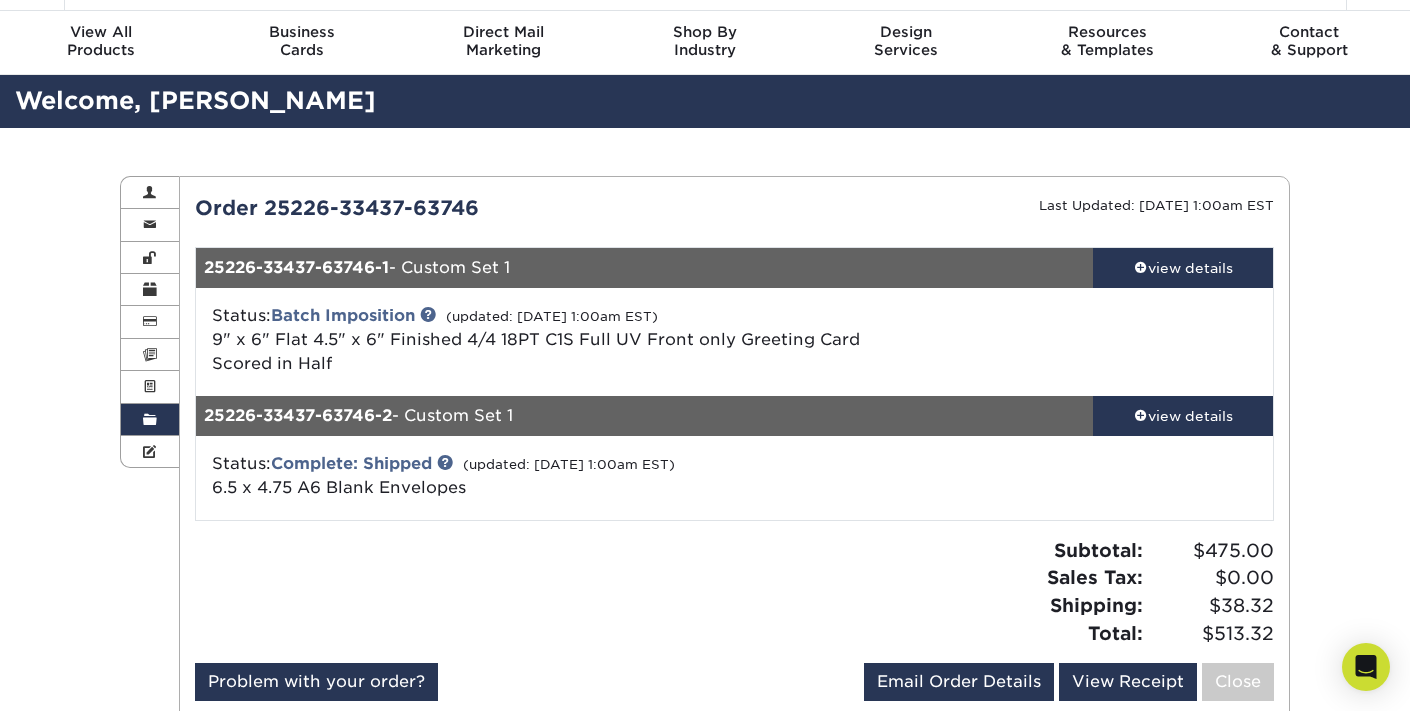 click at bounding box center [150, 420] 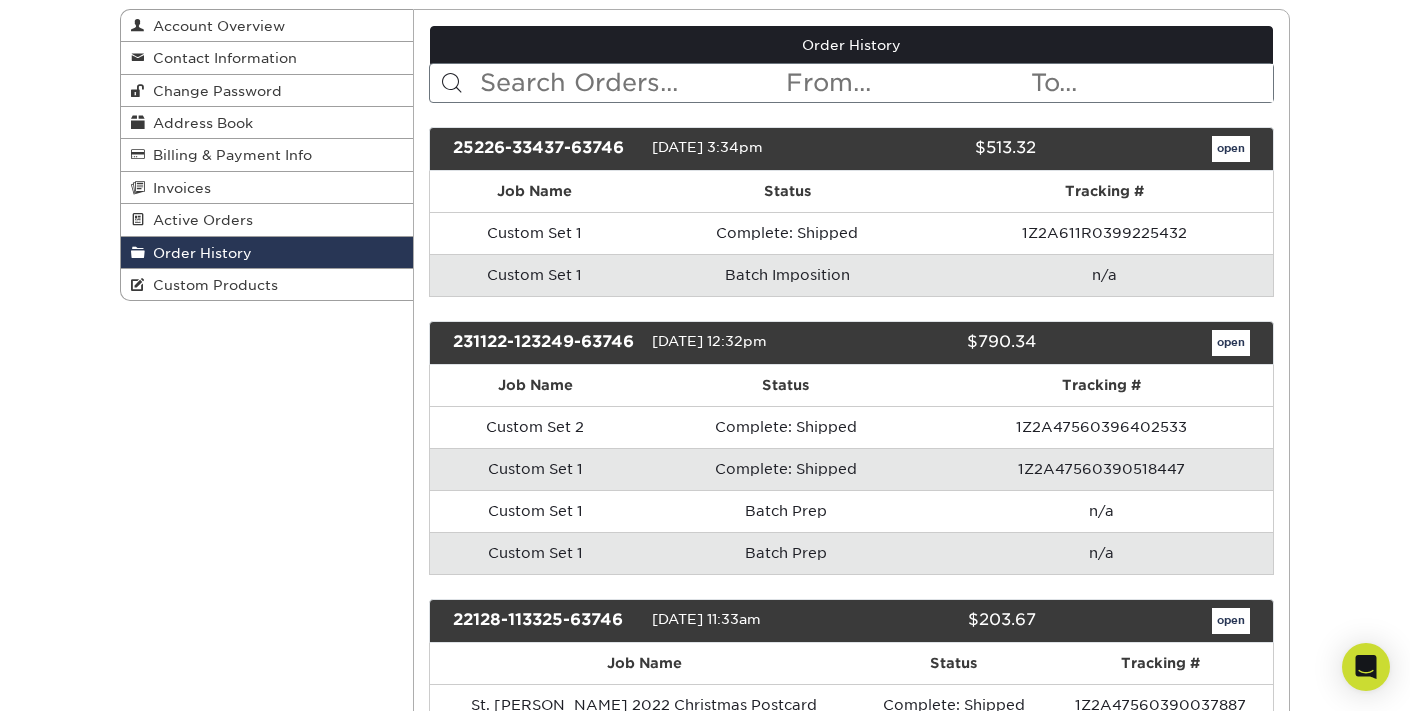 scroll, scrollTop: 216, scrollLeft: 0, axis: vertical 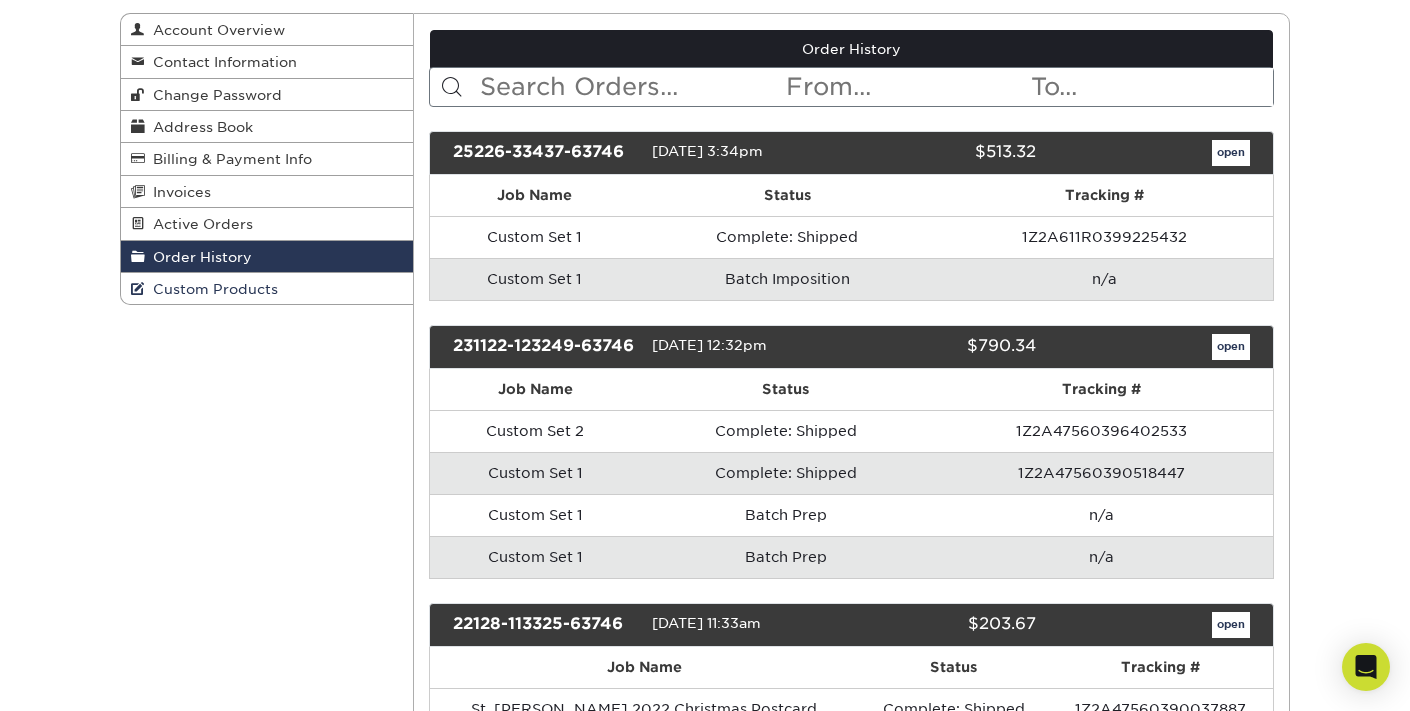 click on "Custom Products" at bounding box center [211, 289] 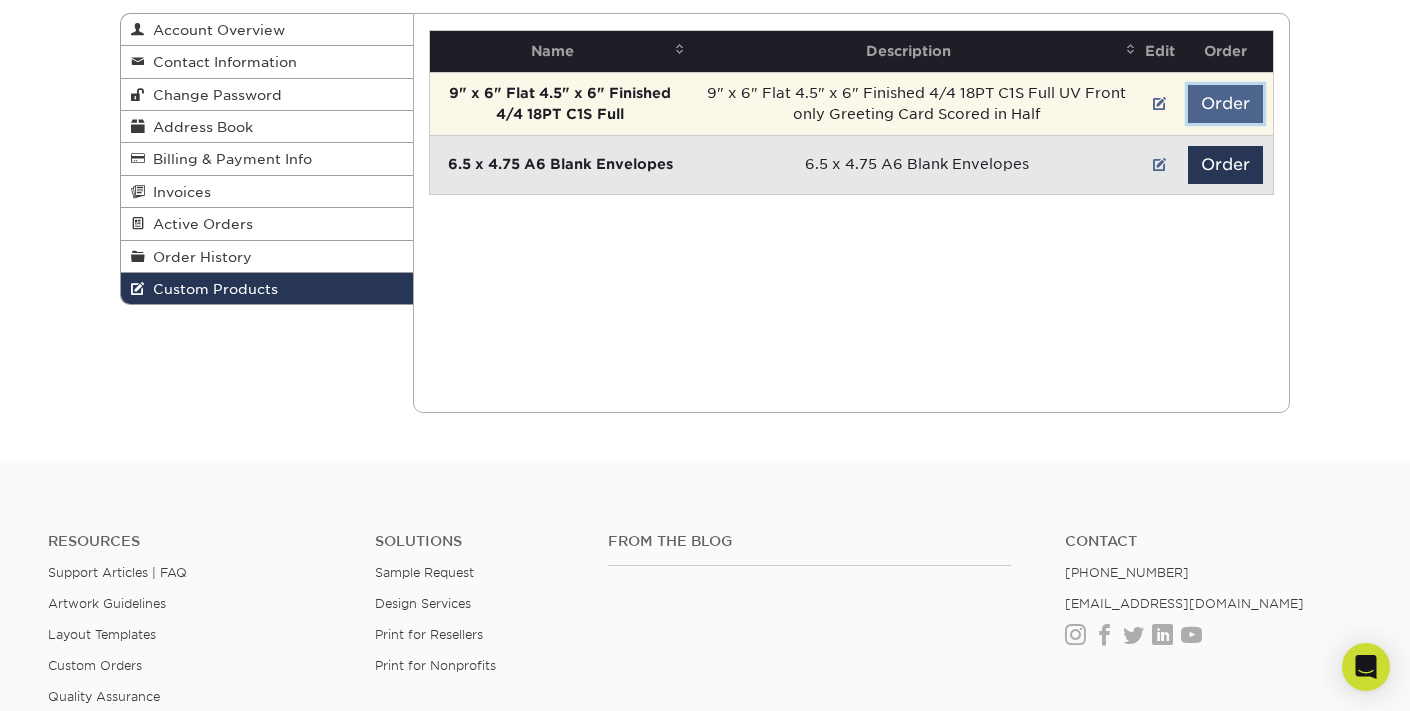 click on "Order" at bounding box center [1225, 104] 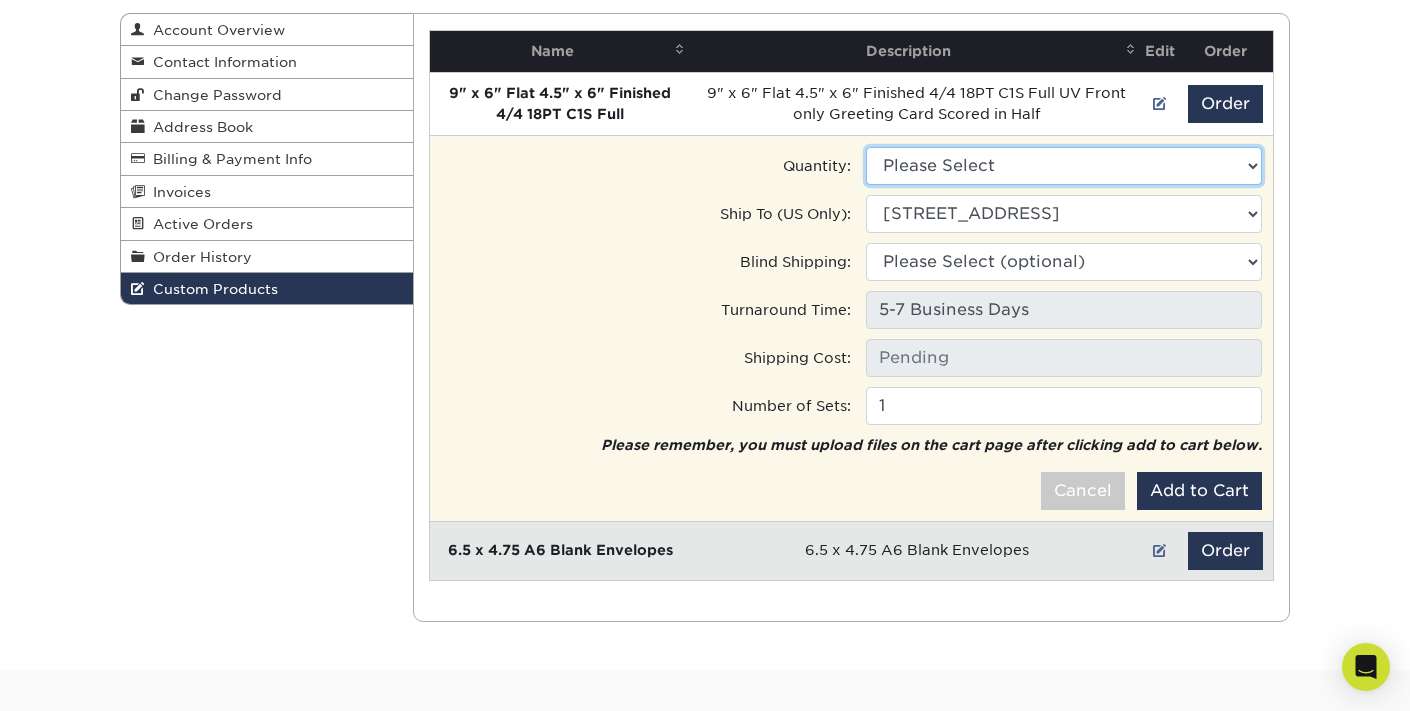 click on "Please Select
1000 - $326.00" at bounding box center (1064, 166) 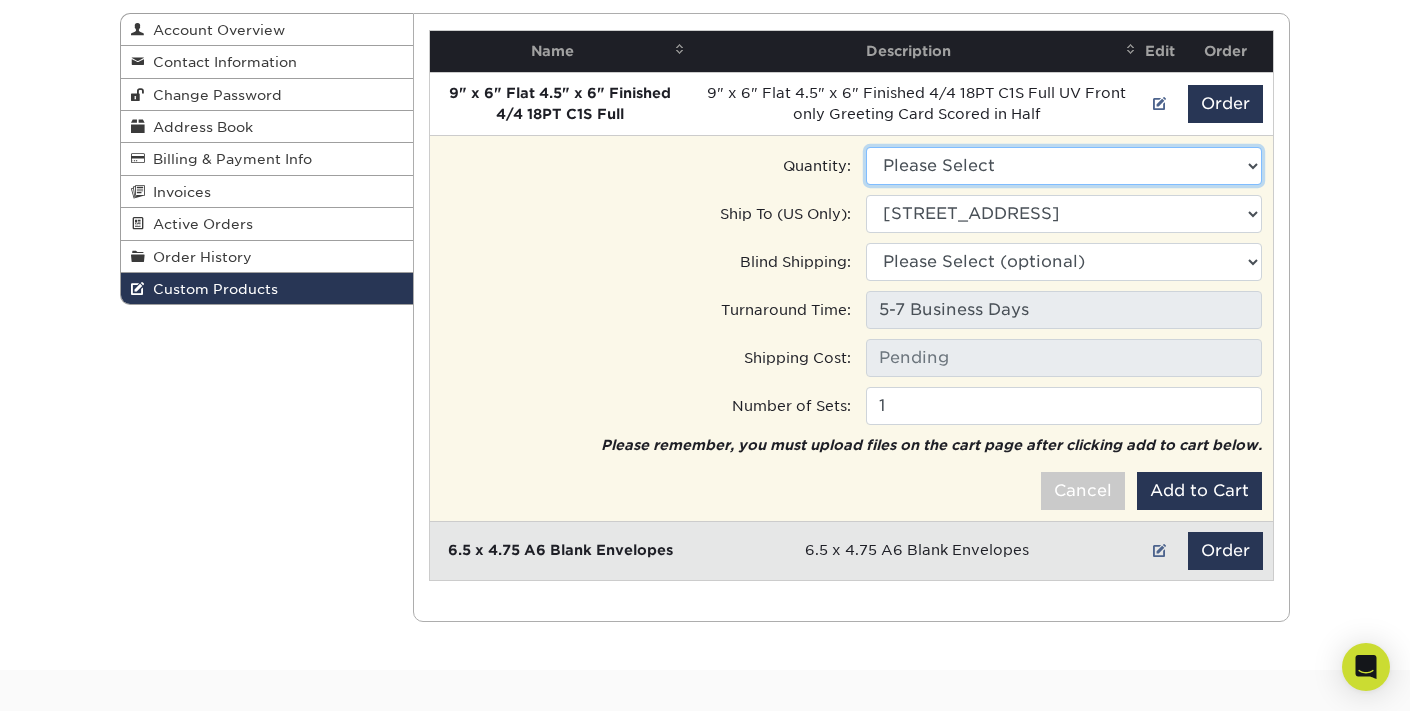 select on "0" 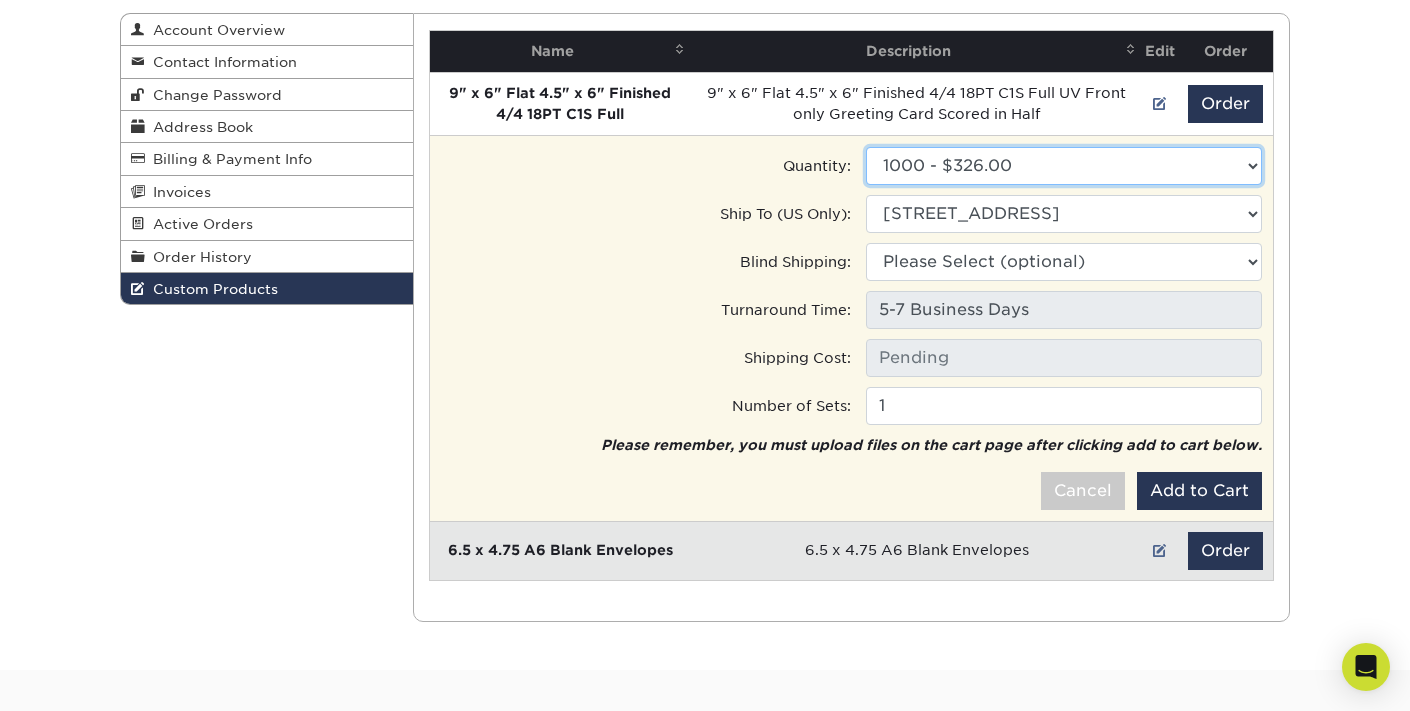 type on "Ground: $14.08" 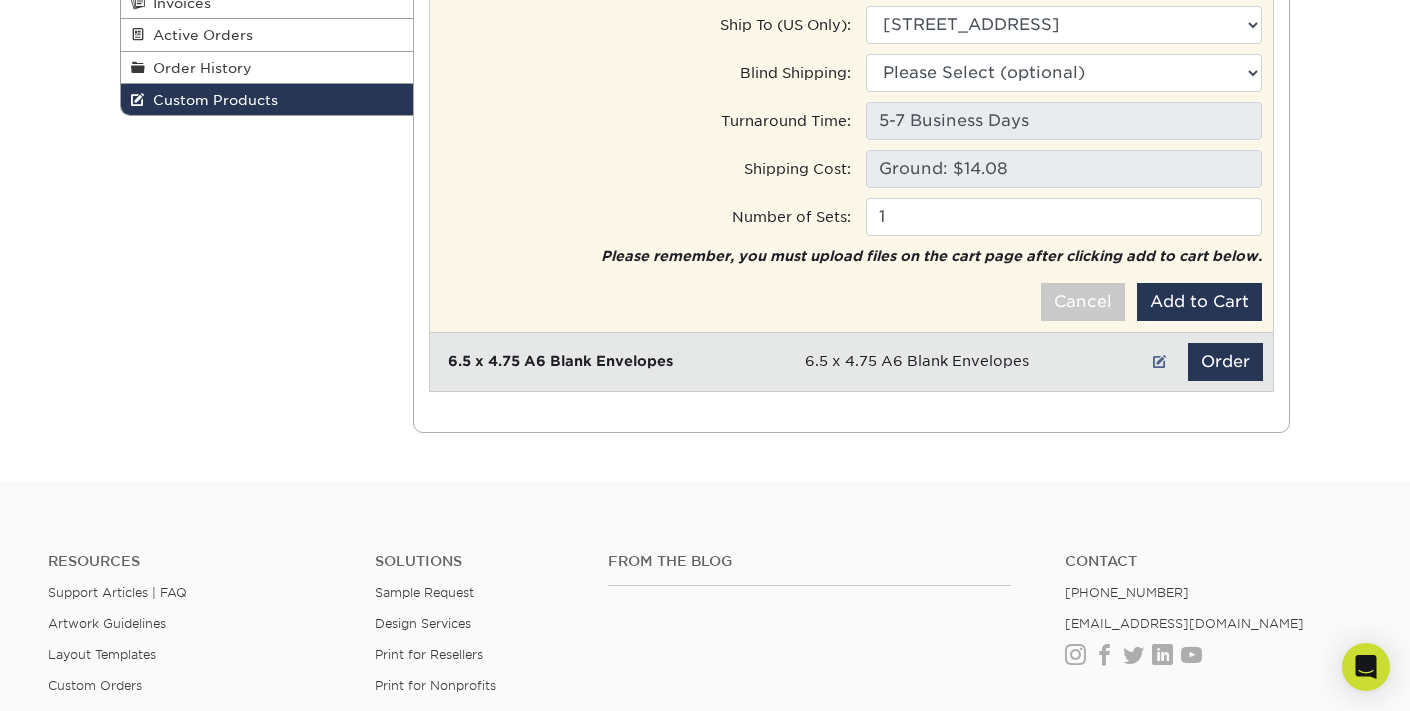 scroll, scrollTop: 410, scrollLeft: 0, axis: vertical 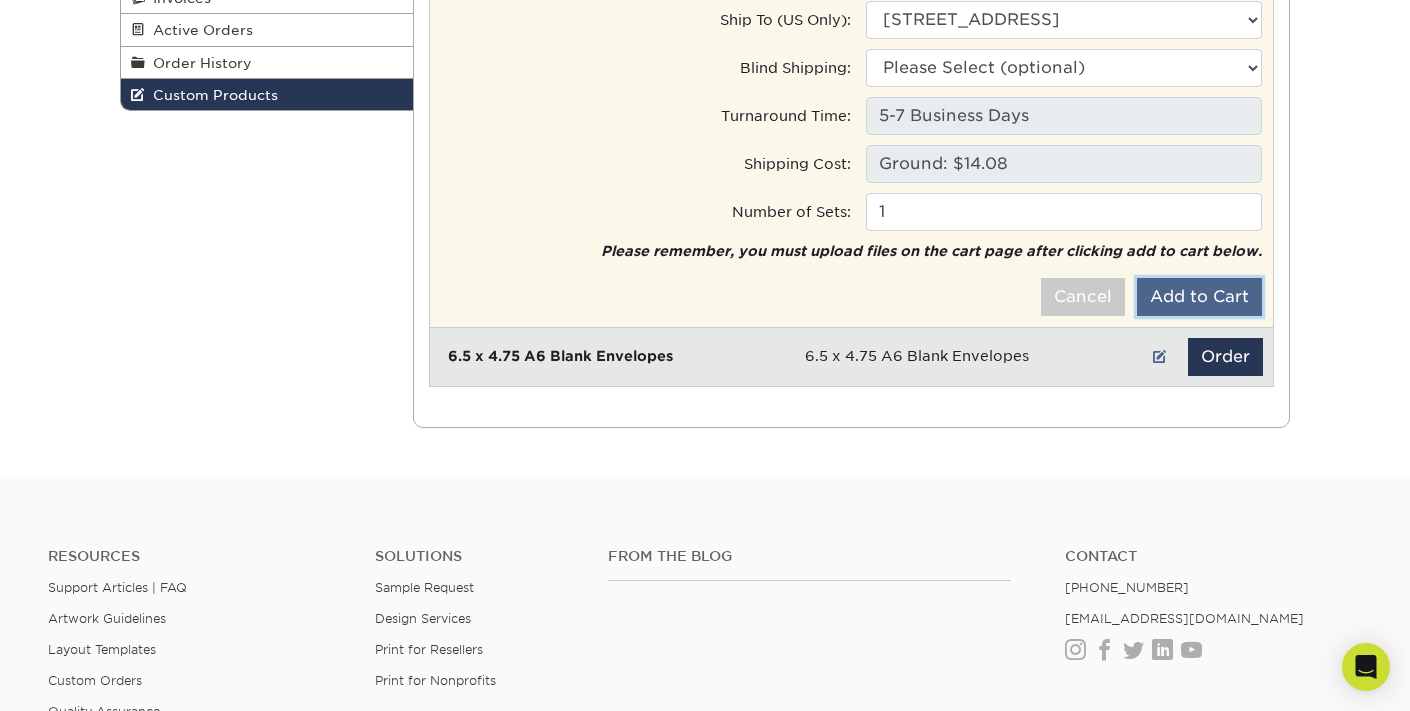 click on "Add to Cart" at bounding box center (1199, 297) 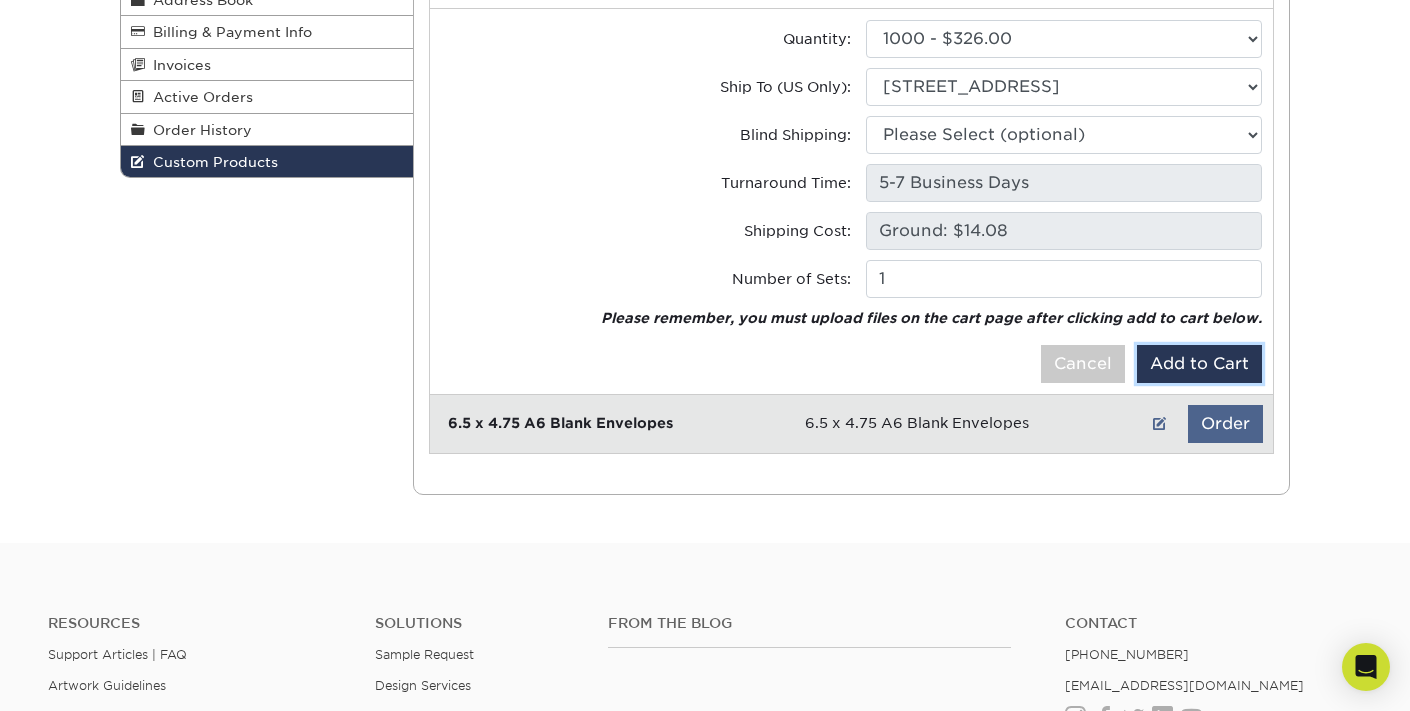 scroll, scrollTop: 351, scrollLeft: 0, axis: vertical 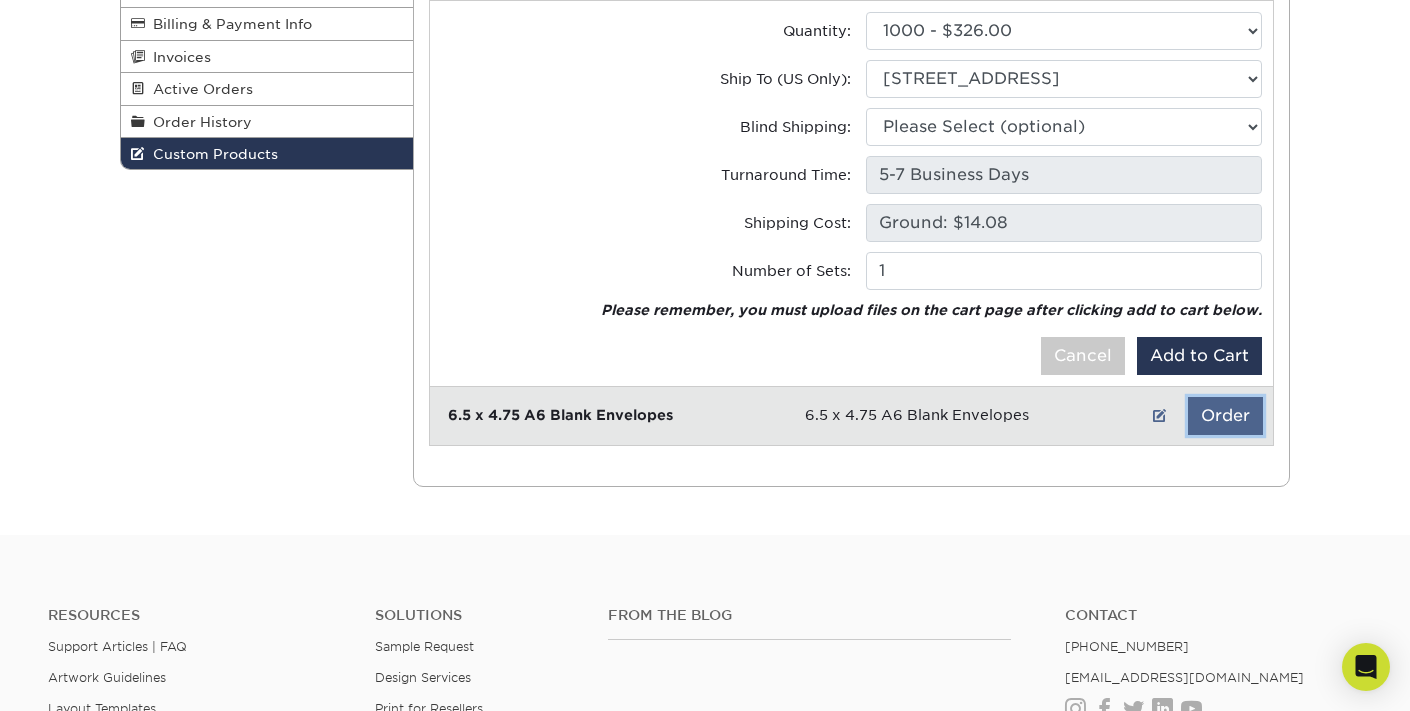 click on "Order" at bounding box center [1225, 416] 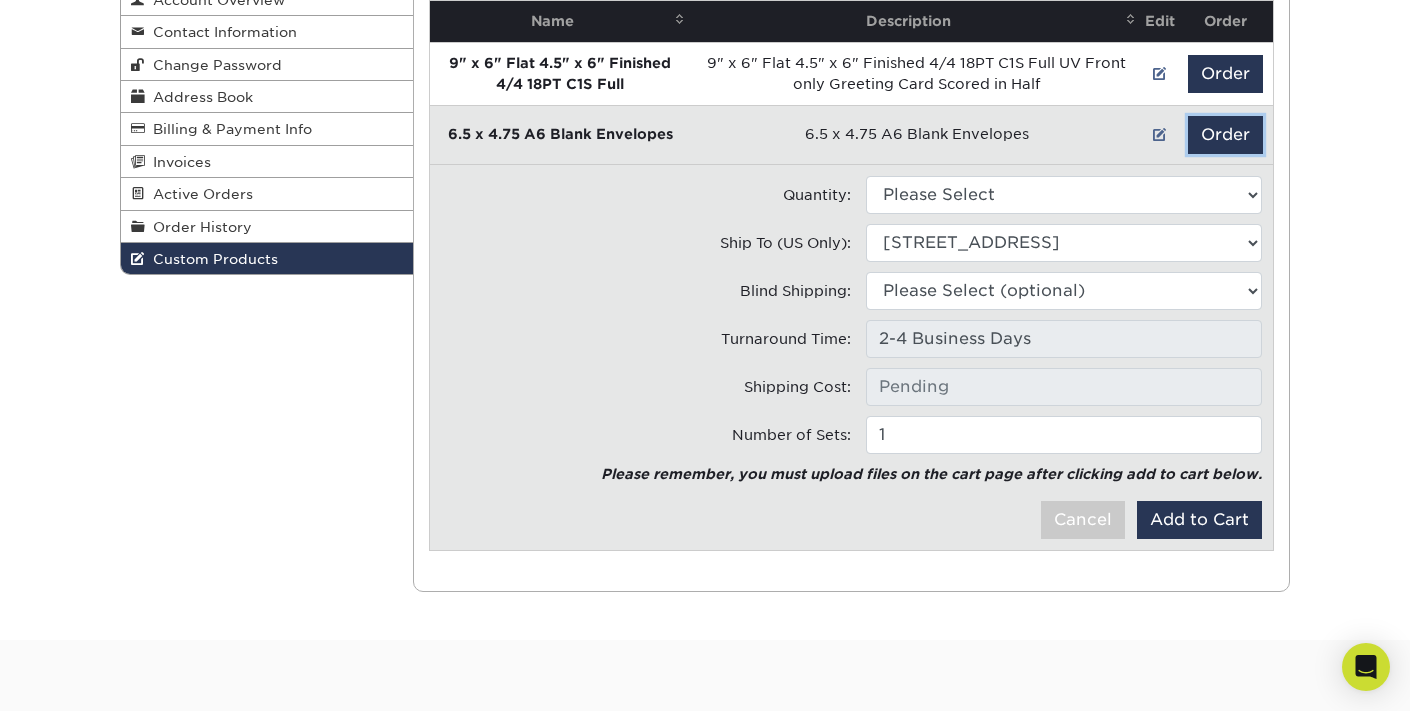 scroll, scrollTop: 254, scrollLeft: 0, axis: vertical 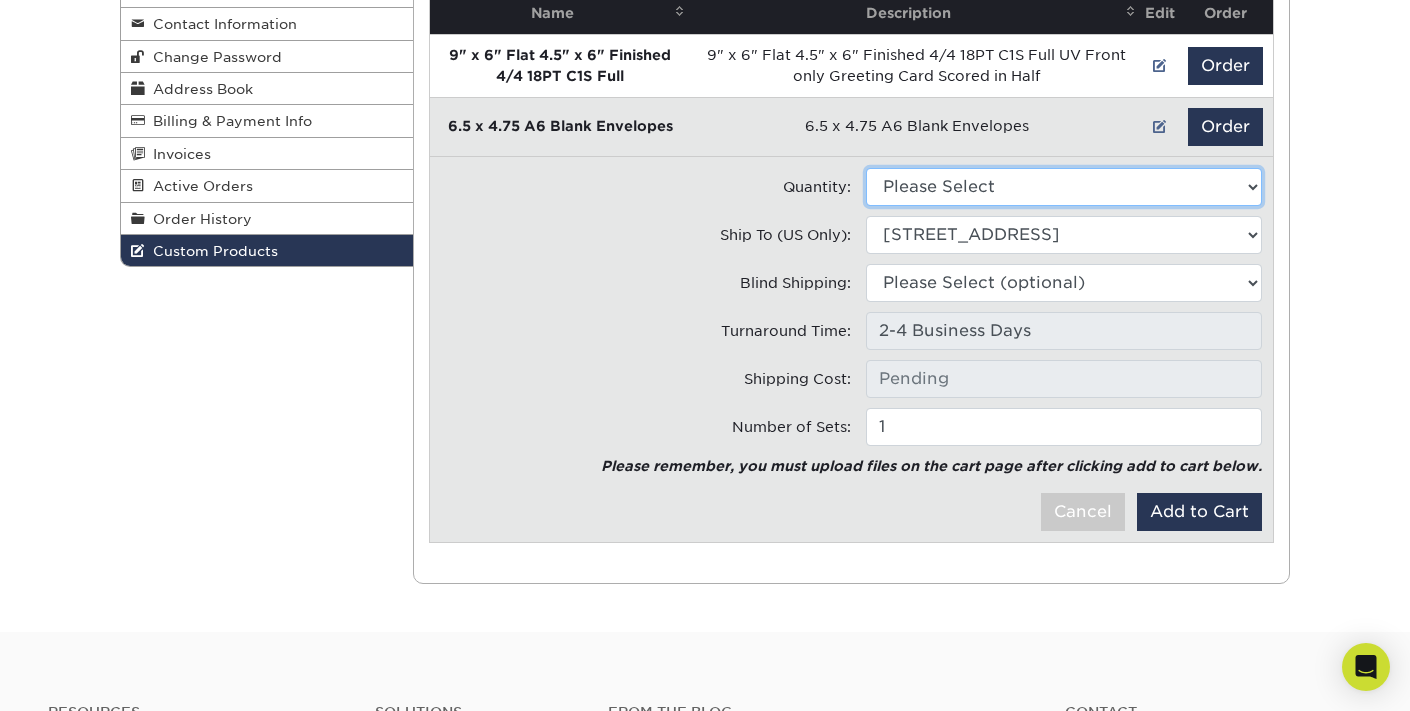 click on "Please Select
1500 - $149.00" at bounding box center (1064, 187) 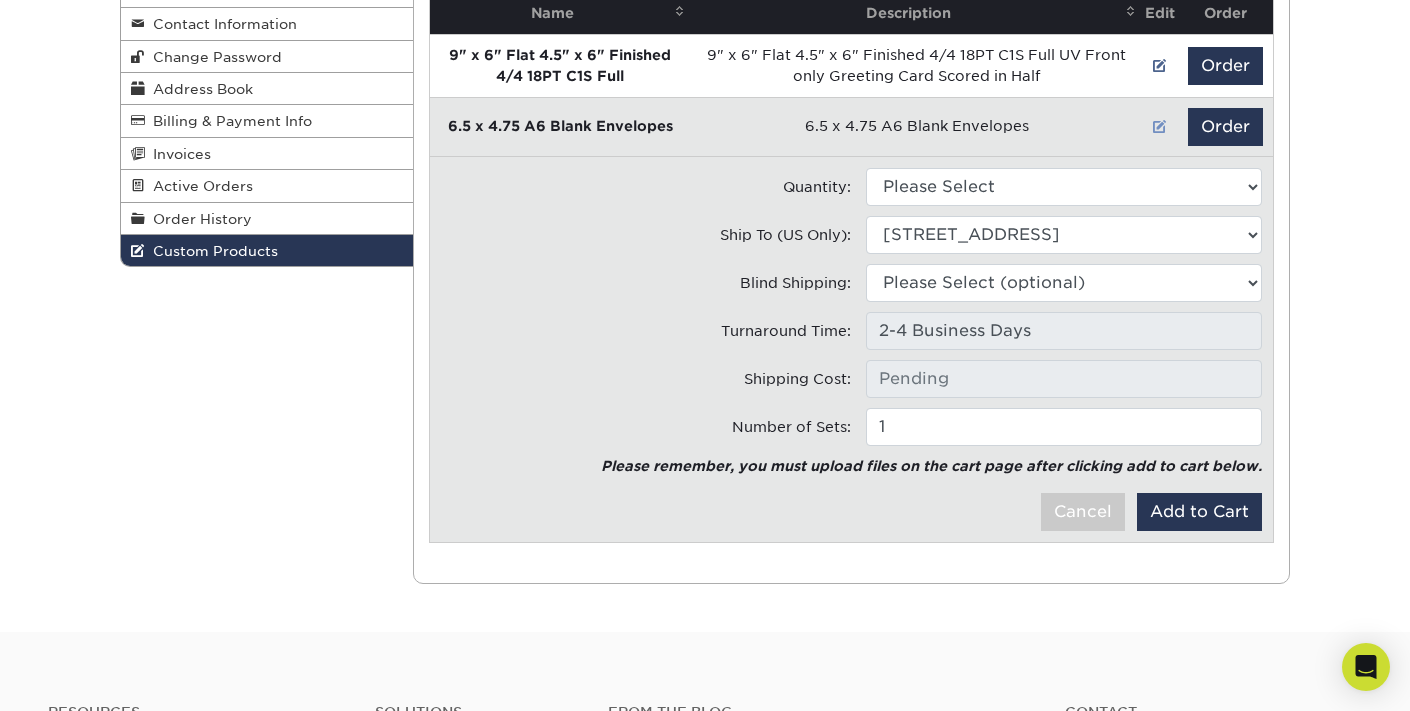 click at bounding box center [1160, 127] 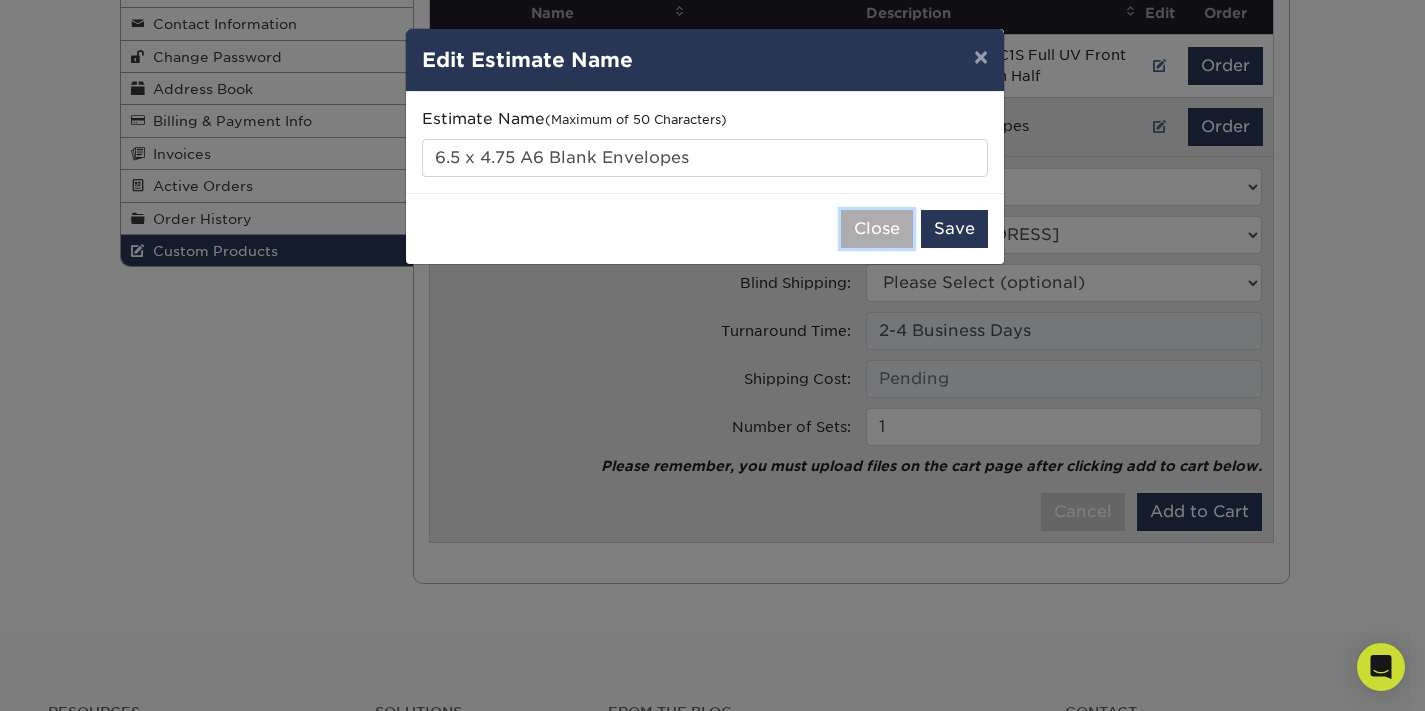 click on "Close" at bounding box center (877, 229) 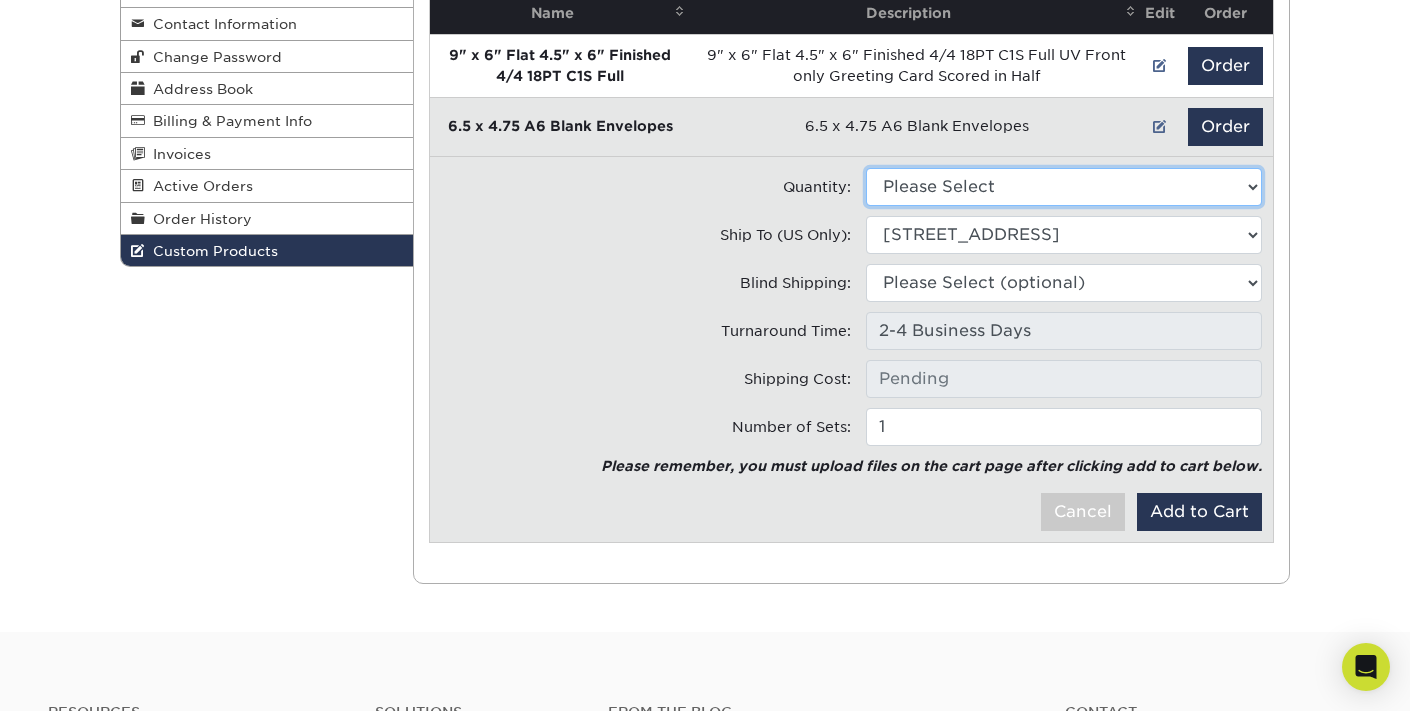 click on "Please Select
1500 - $149.00" at bounding box center [1064, 187] 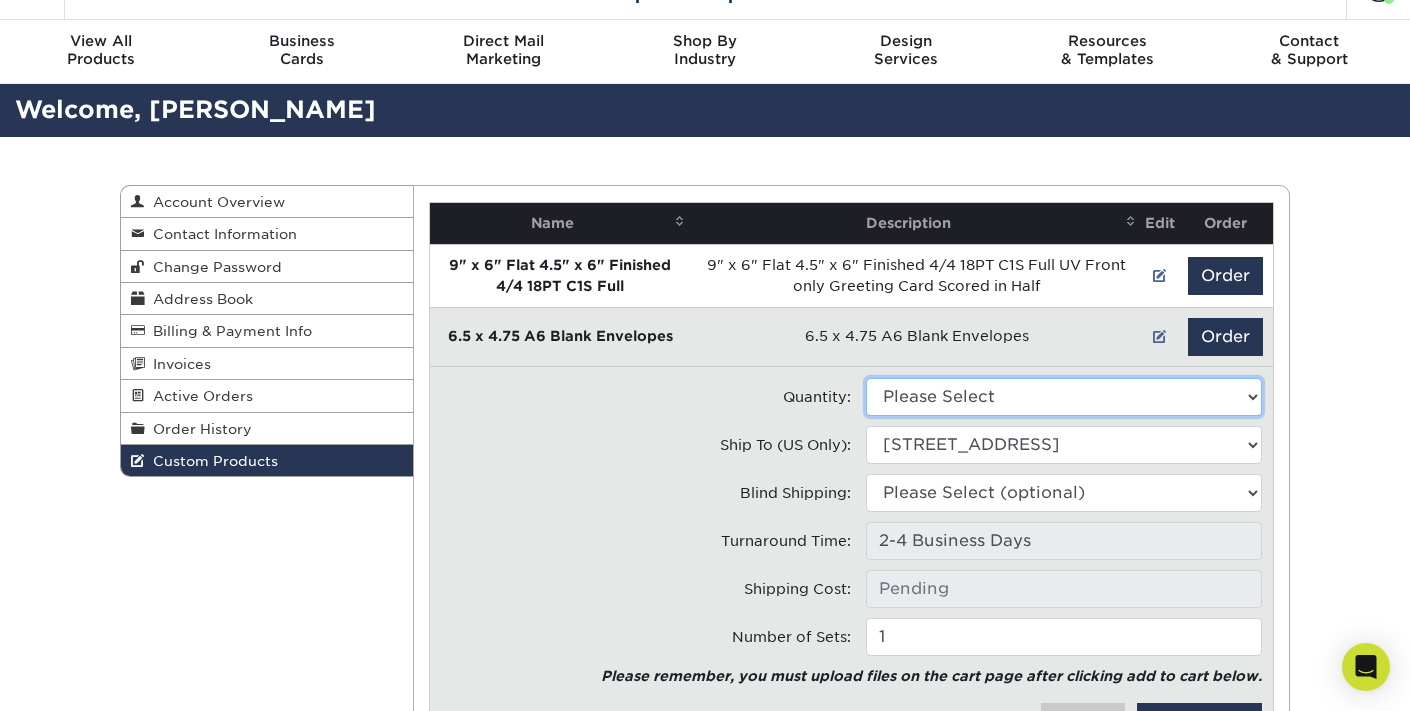 scroll, scrollTop: 0, scrollLeft: 0, axis: both 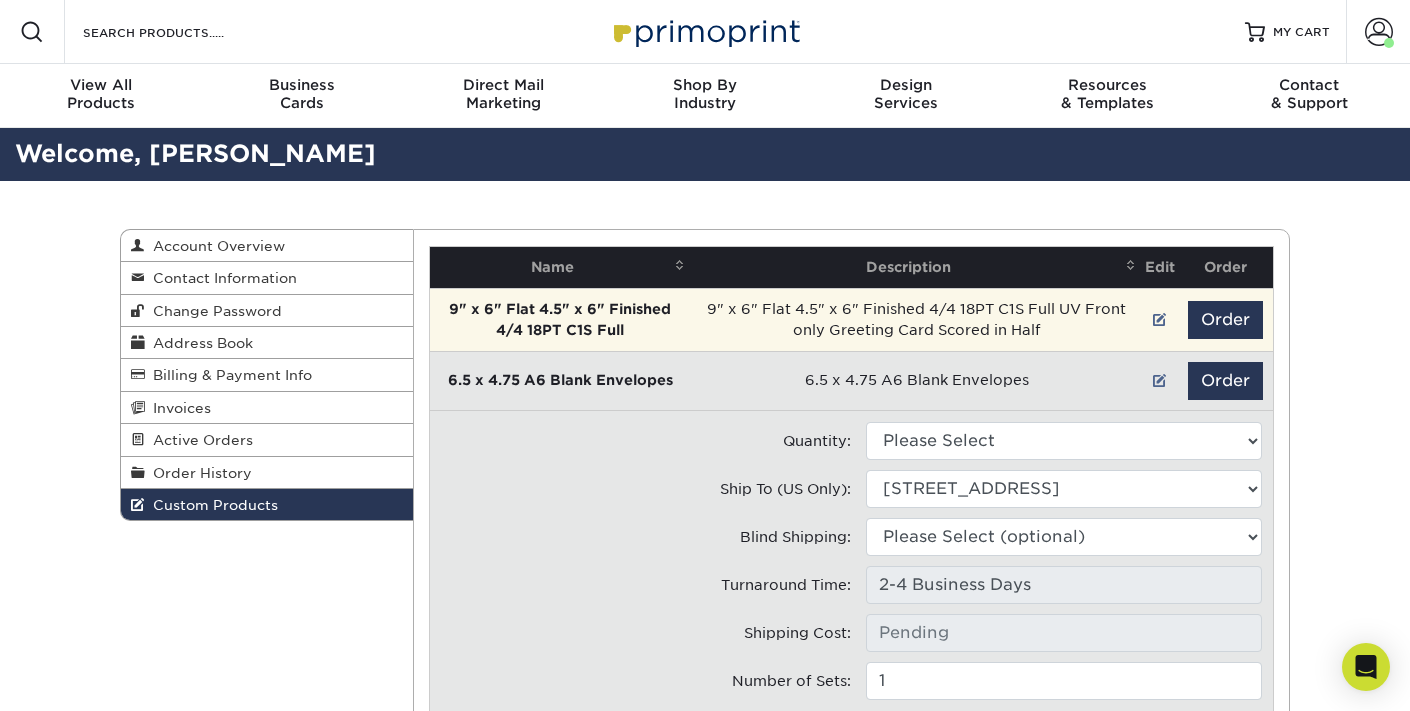 click on "9" x 6" Flat 4.5" x 6" Finished 4/4 18PT C1S Full UV Front only Greeting Card Scored in Half" at bounding box center (916, 319) 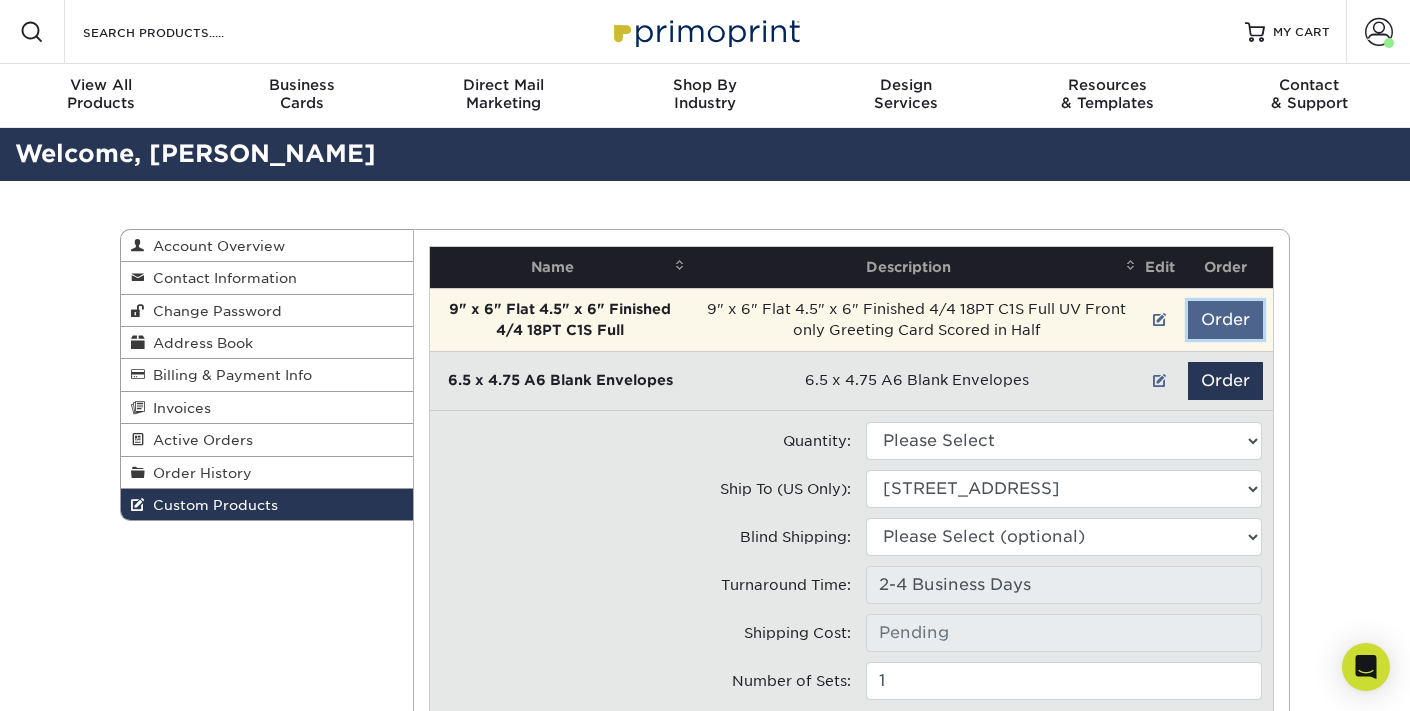 click on "Order" at bounding box center [1225, 320] 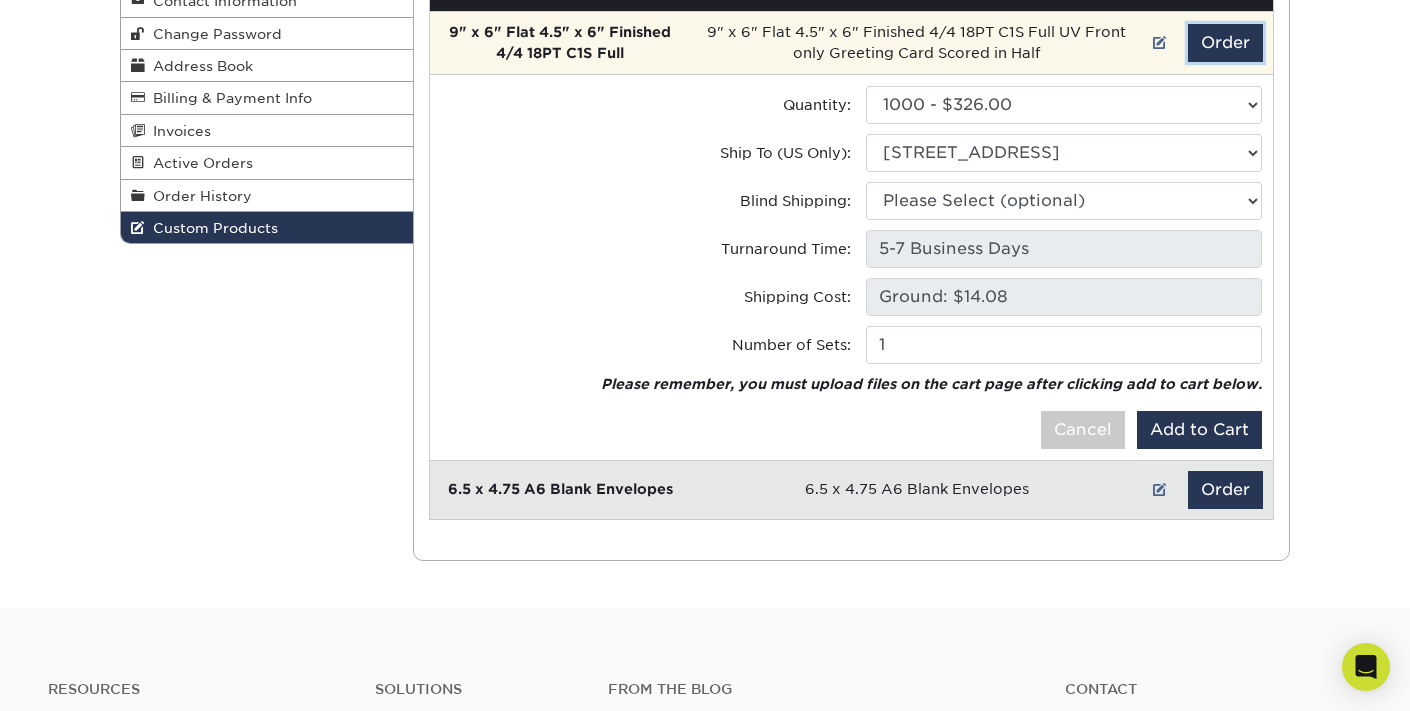 scroll, scrollTop: 275, scrollLeft: 0, axis: vertical 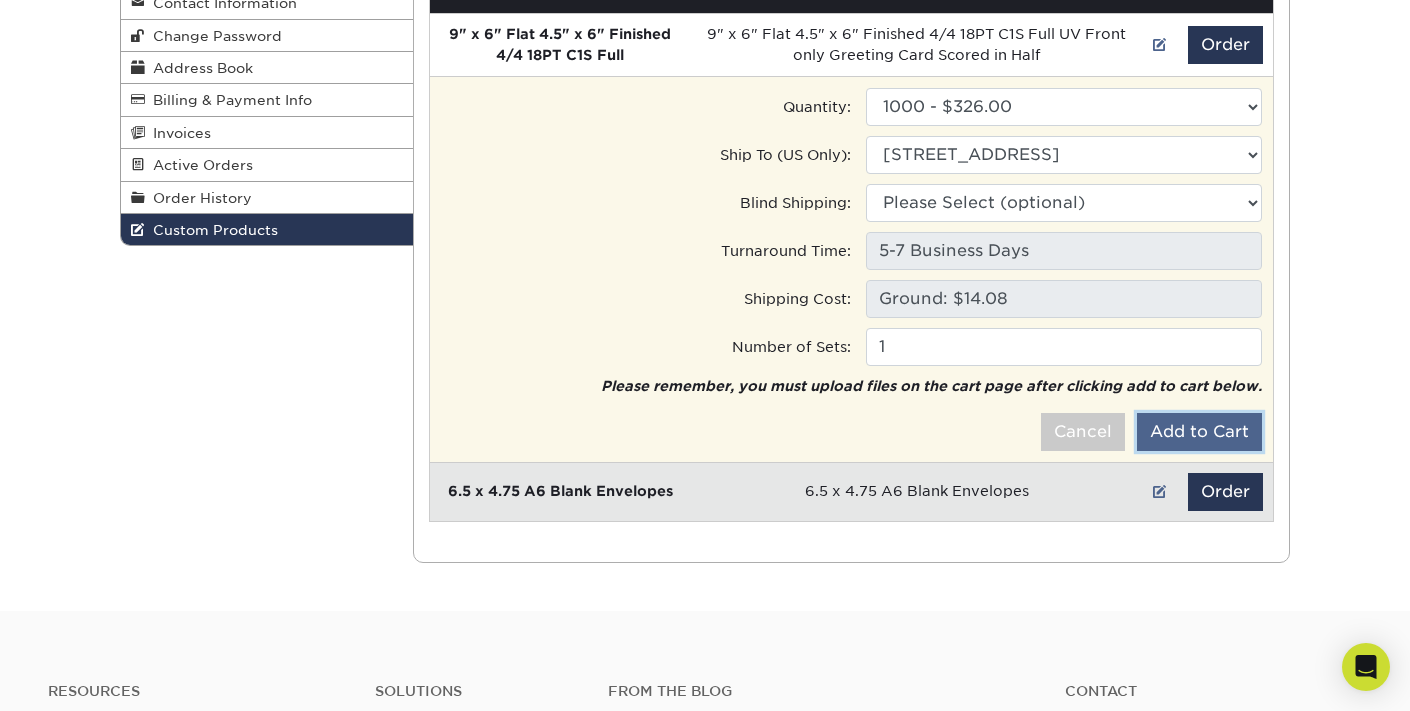 click on "Add to Cart" at bounding box center (1199, 432) 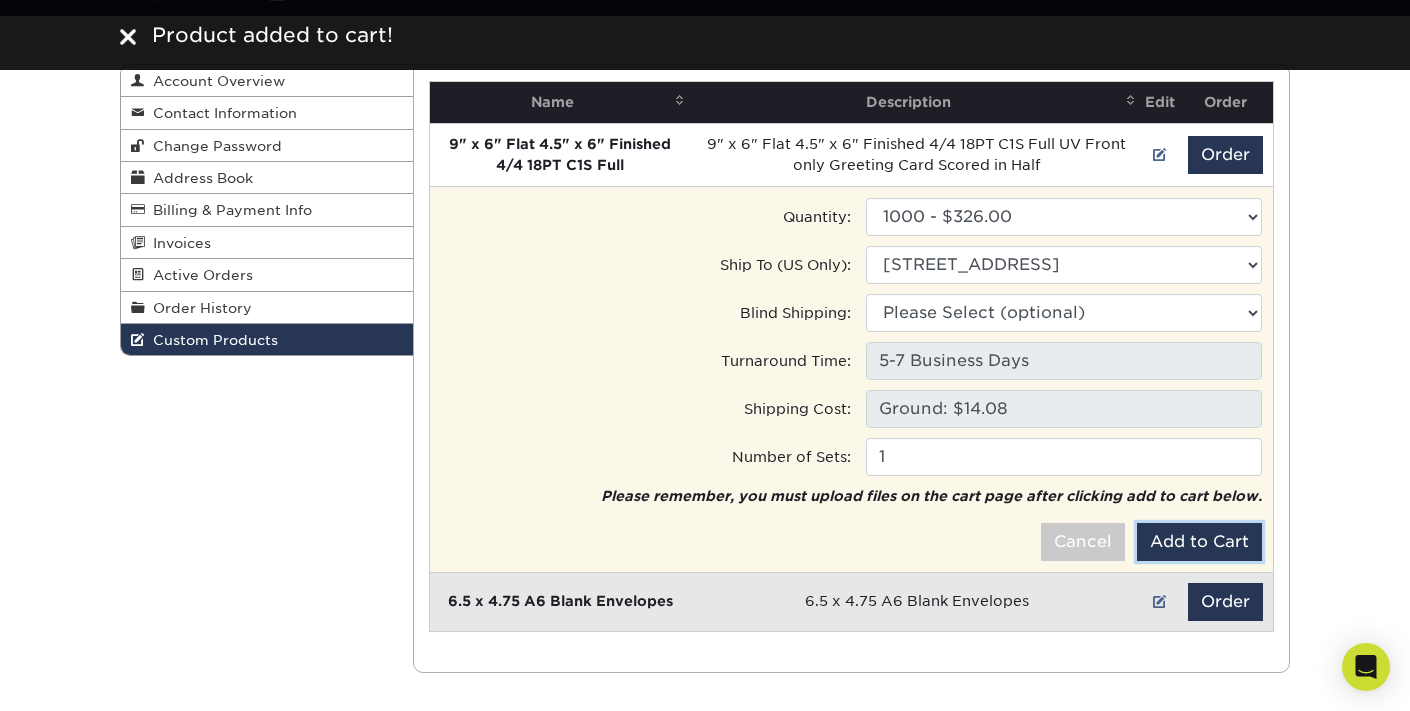 scroll, scrollTop: 0, scrollLeft: 0, axis: both 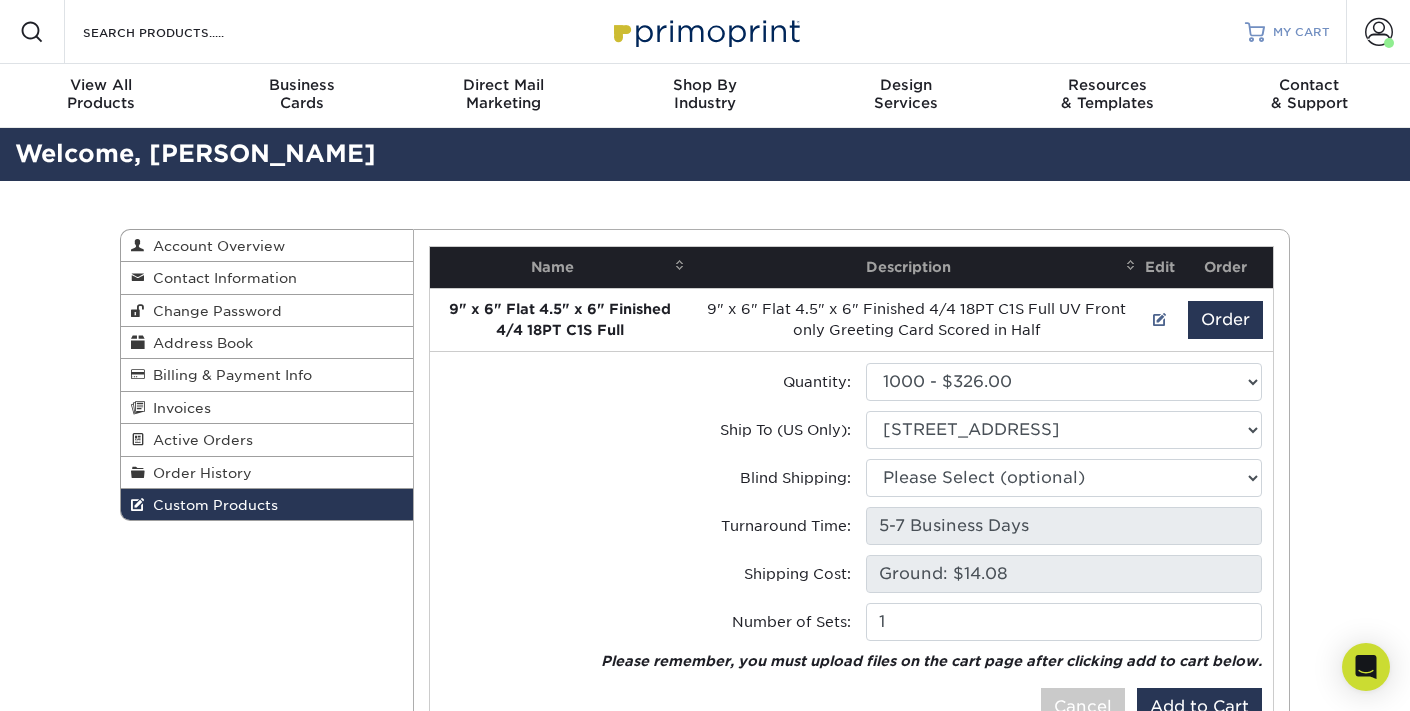 click on "MY CART" at bounding box center (1287, 32) 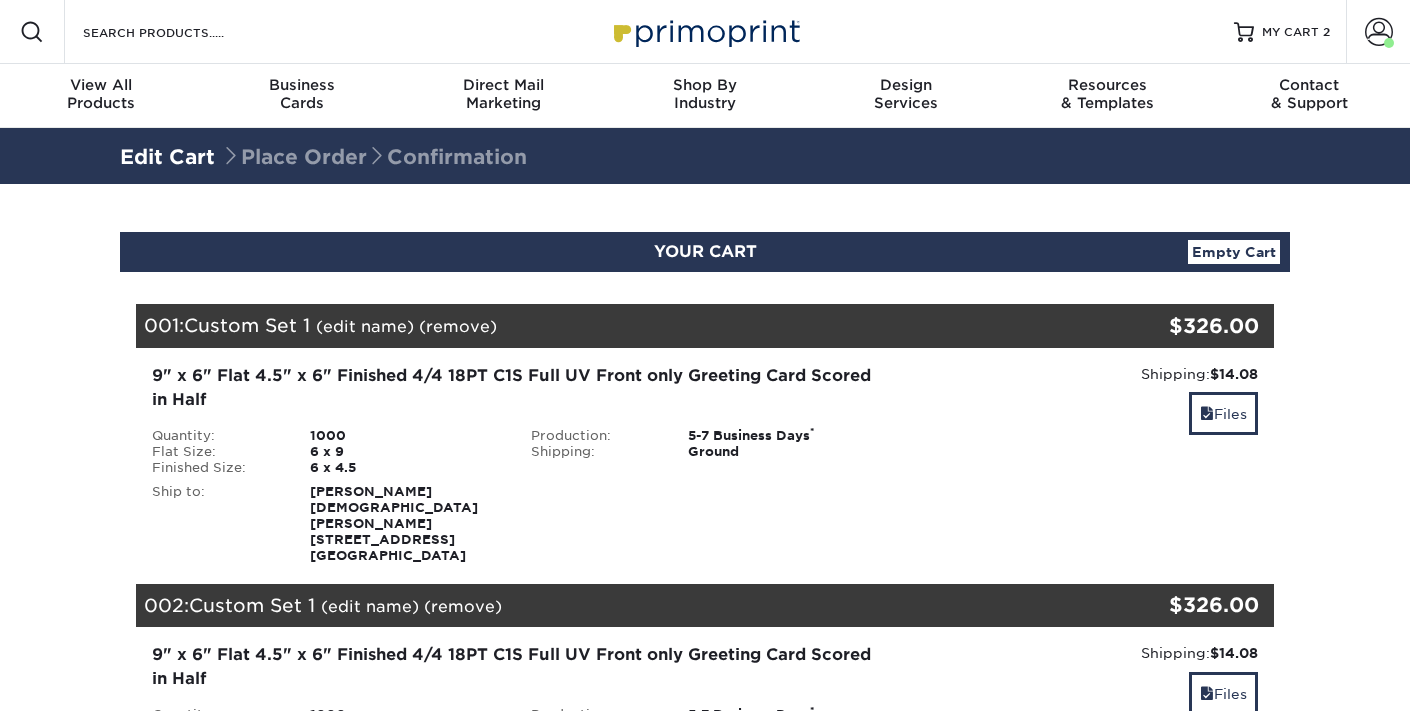 scroll, scrollTop: 0, scrollLeft: 0, axis: both 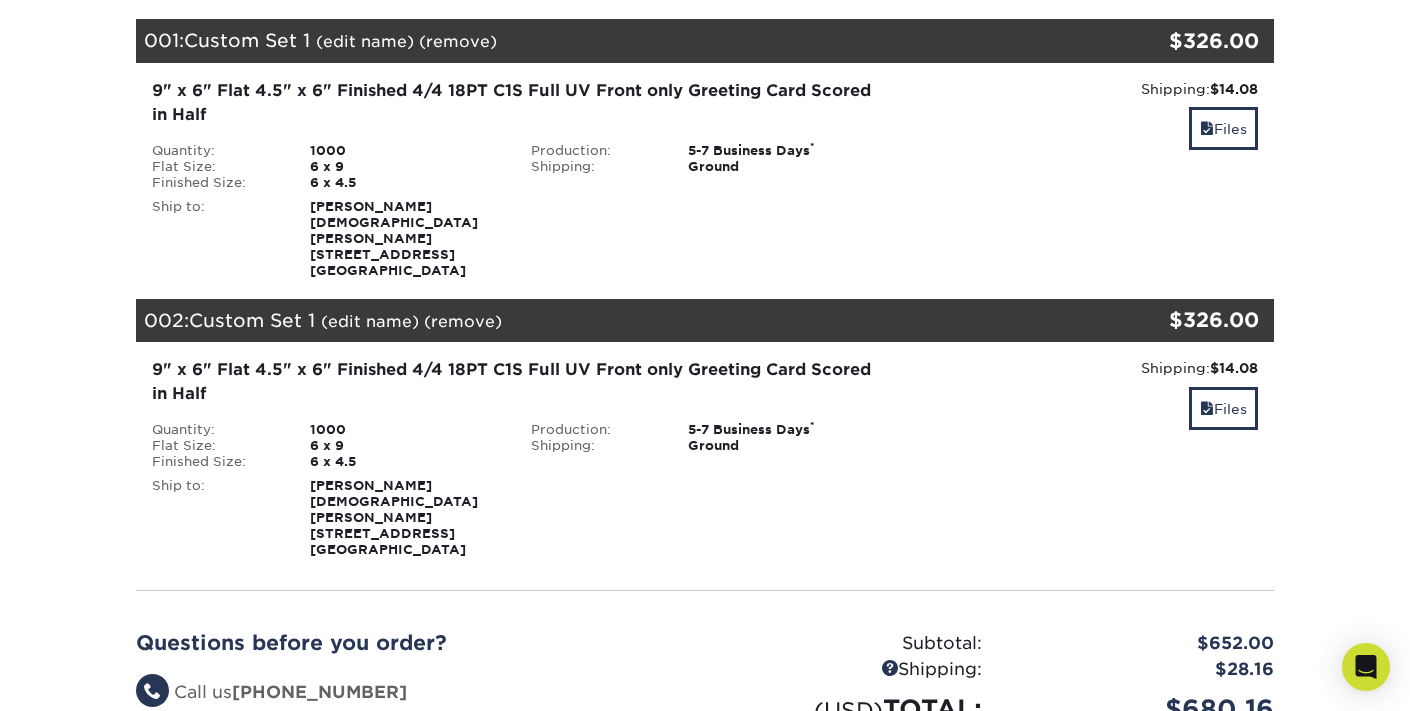 click on "(remove)" at bounding box center (458, 41) 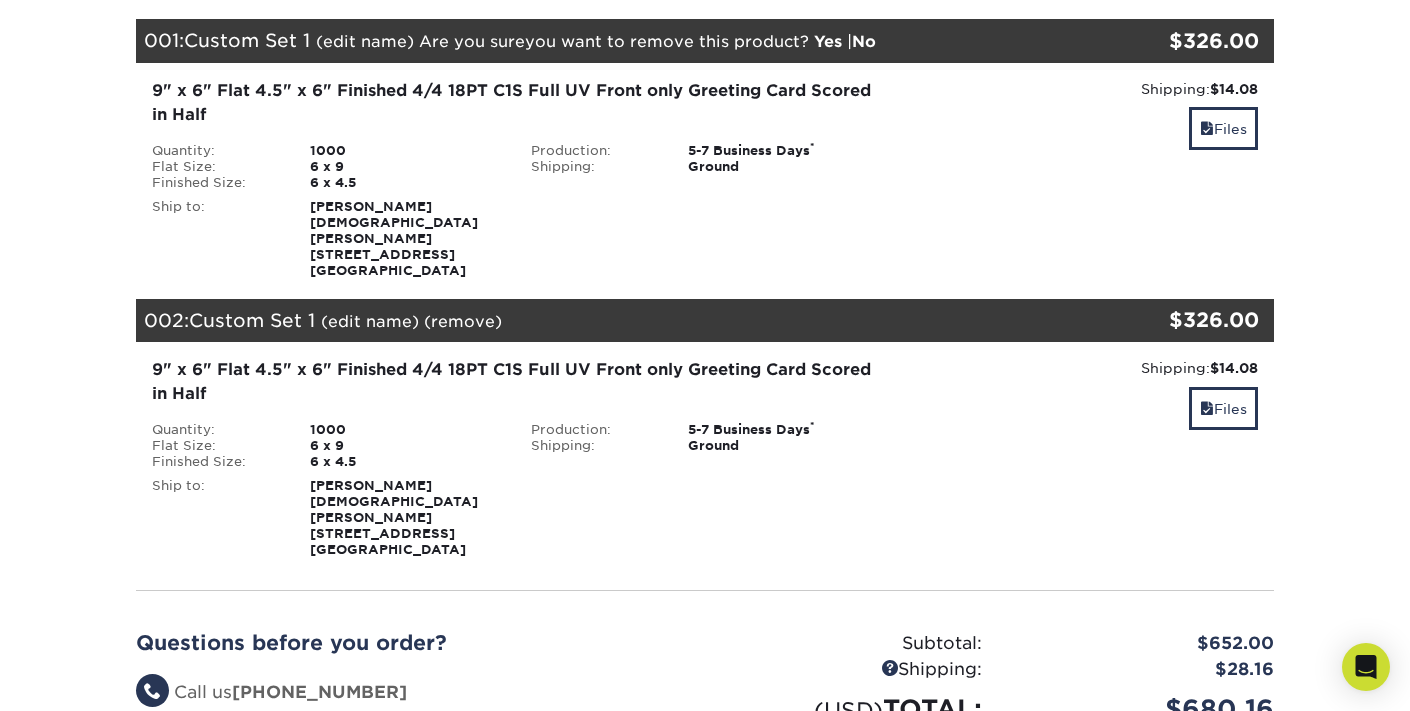 click on "Yes" at bounding box center [828, 41] 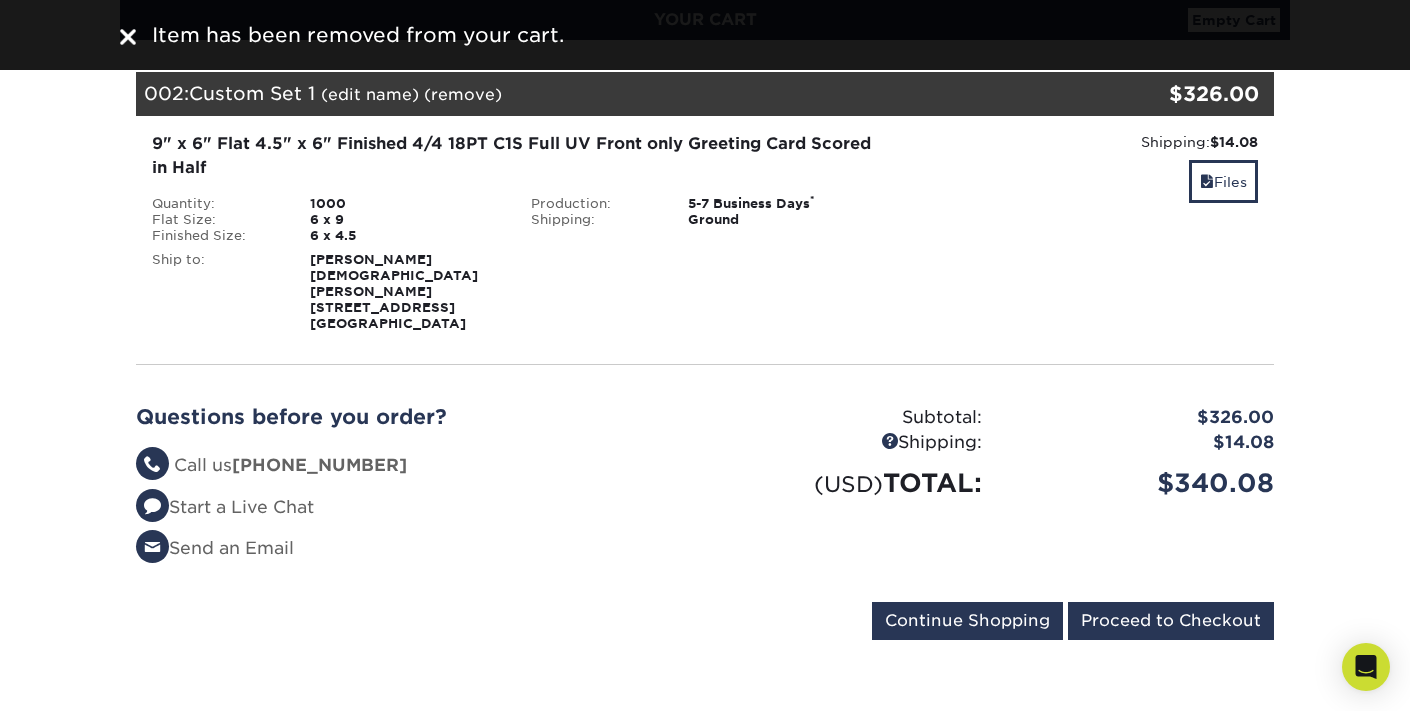 scroll, scrollTop: 225, scrollLeft: 0, axis: vertical 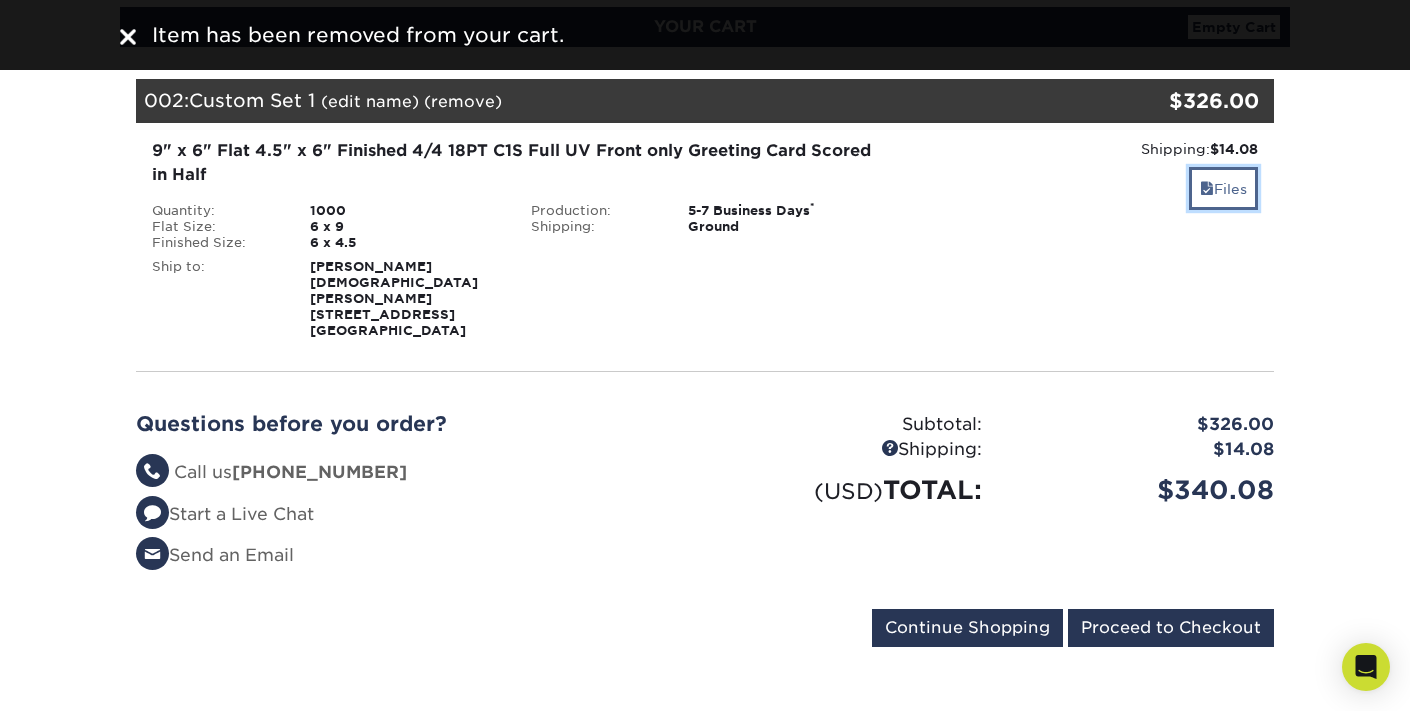 click on "Files" at bounding box center [1223, 188] 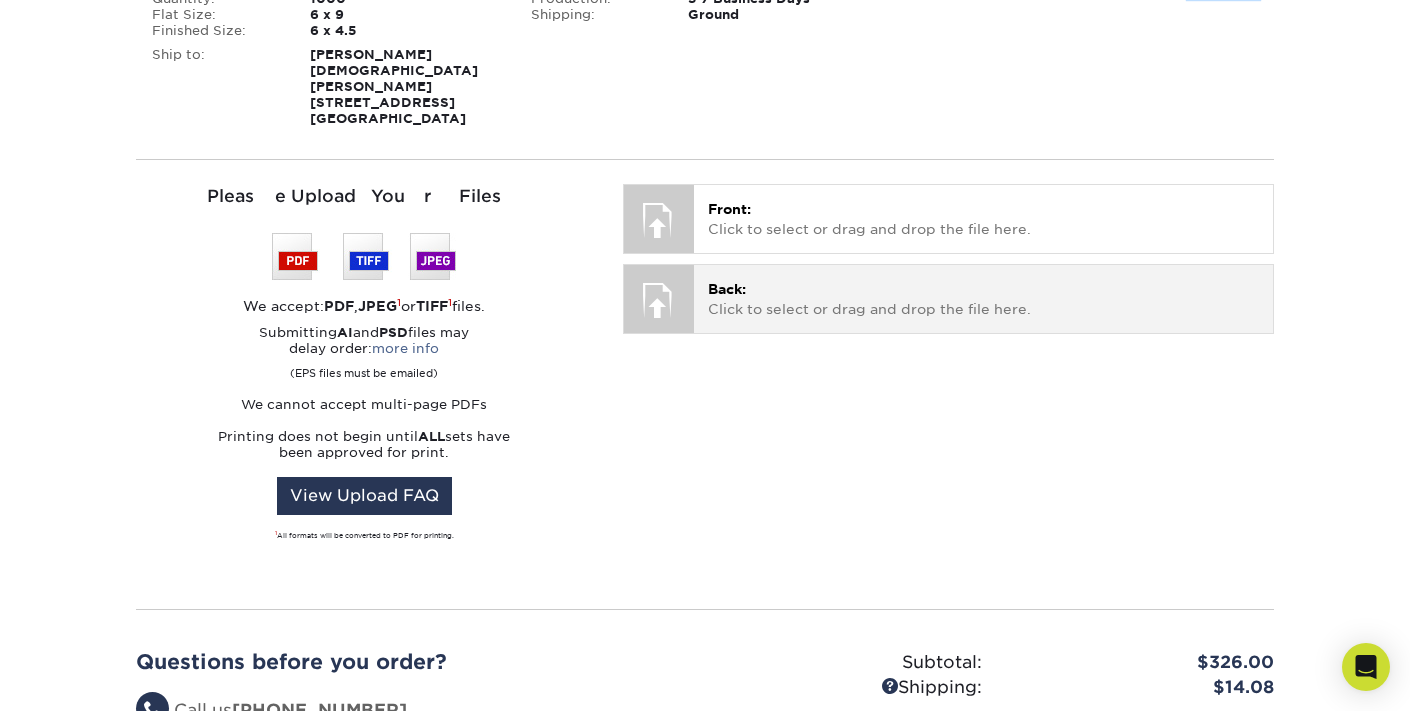 scroll, scrollTop: 452, scrollLeft: 0, axis: vertical 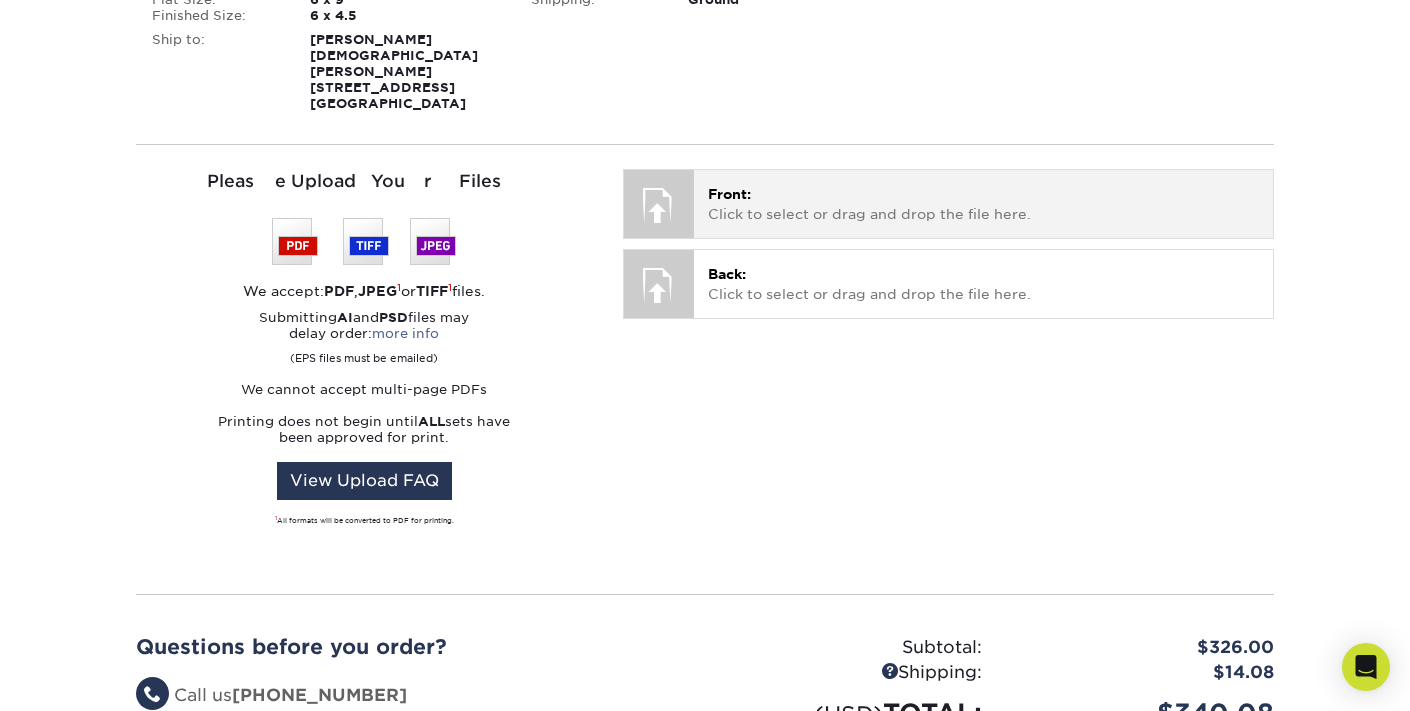 click on "Front: Click to select or drag and drop the file here." at bounding box center (983, 204) 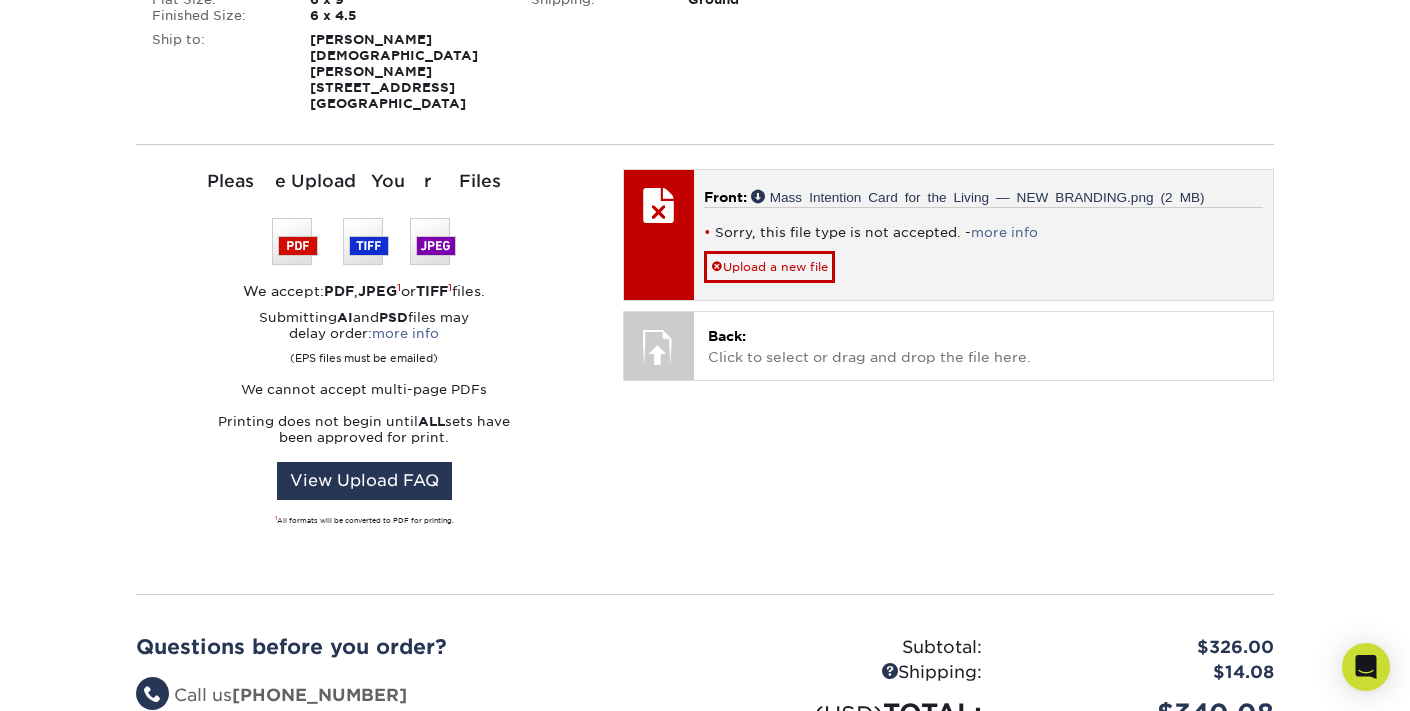 scroll, scrollTop: 465, scrollLeft: 0, axis: vertical 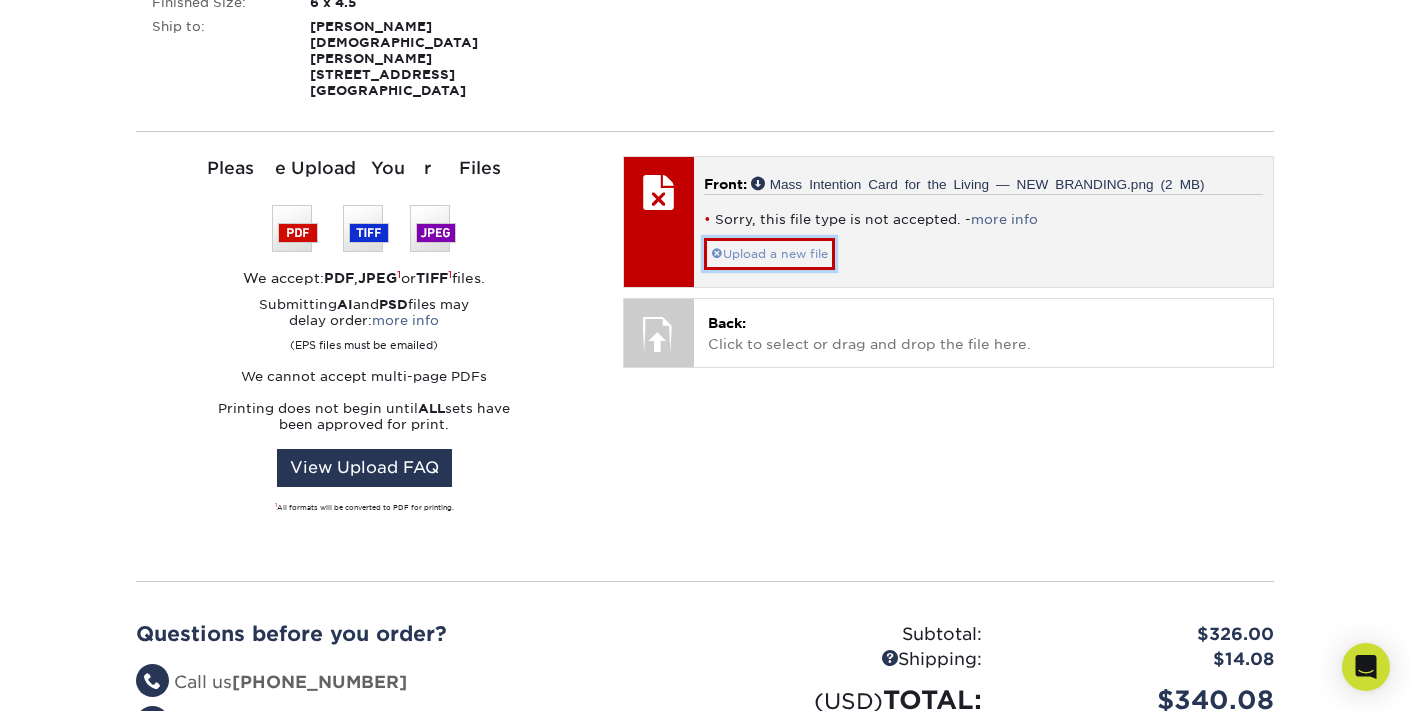 click on "Upload a new file" at bounding box center [769, 254] 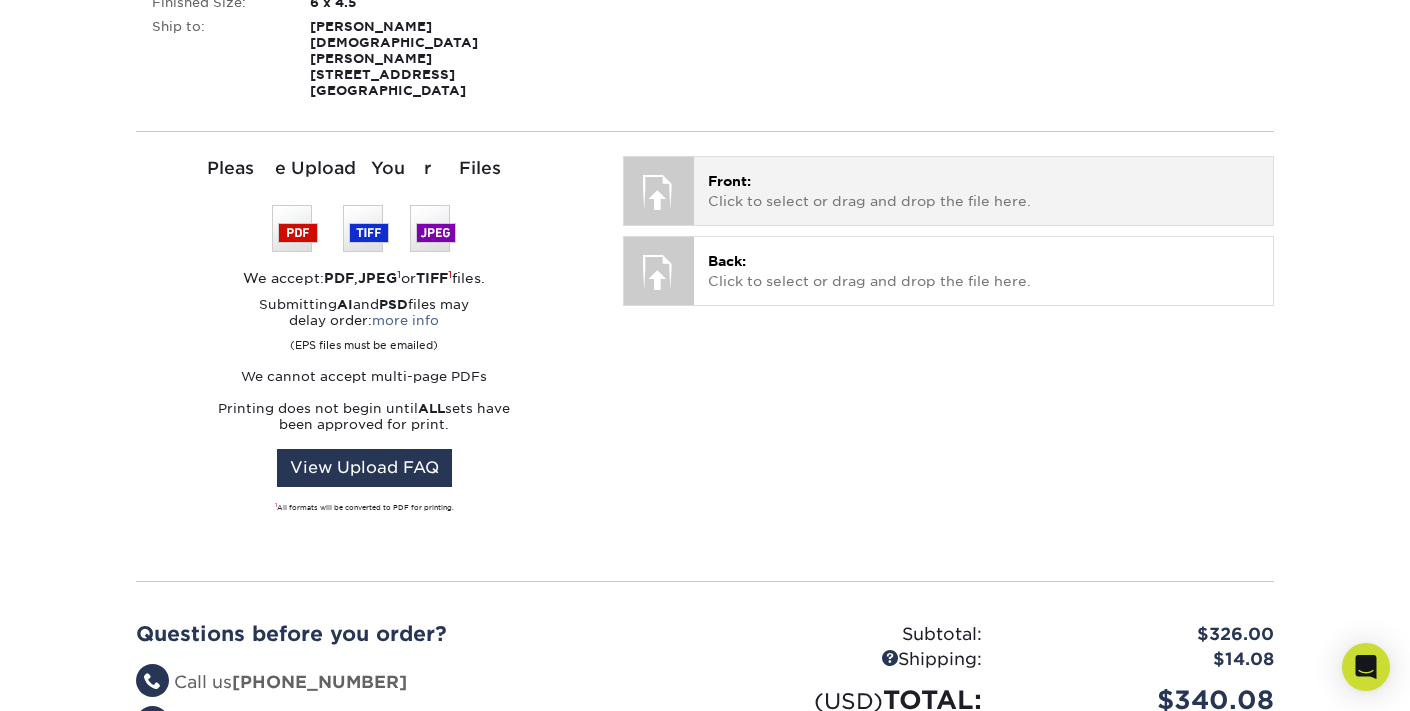 click on "Front: Click to select or drag and drop the file here.
Choose file
Mass Intention Card for the Living — NEW BRANDING.png      2.3  MiB               ✔    ✘" at bounding box center (983, 190) 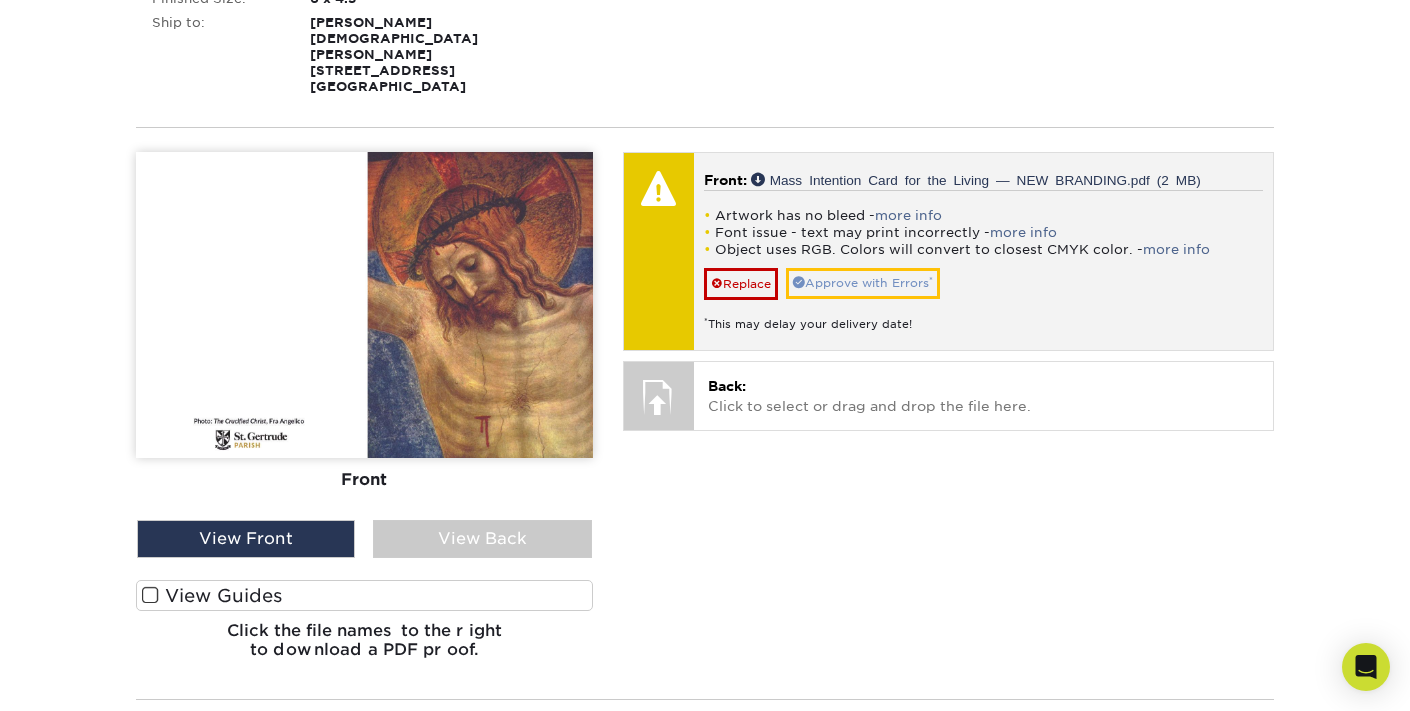 scroll, scrollTop: 471, scrollLeft: 0, axis: vertical 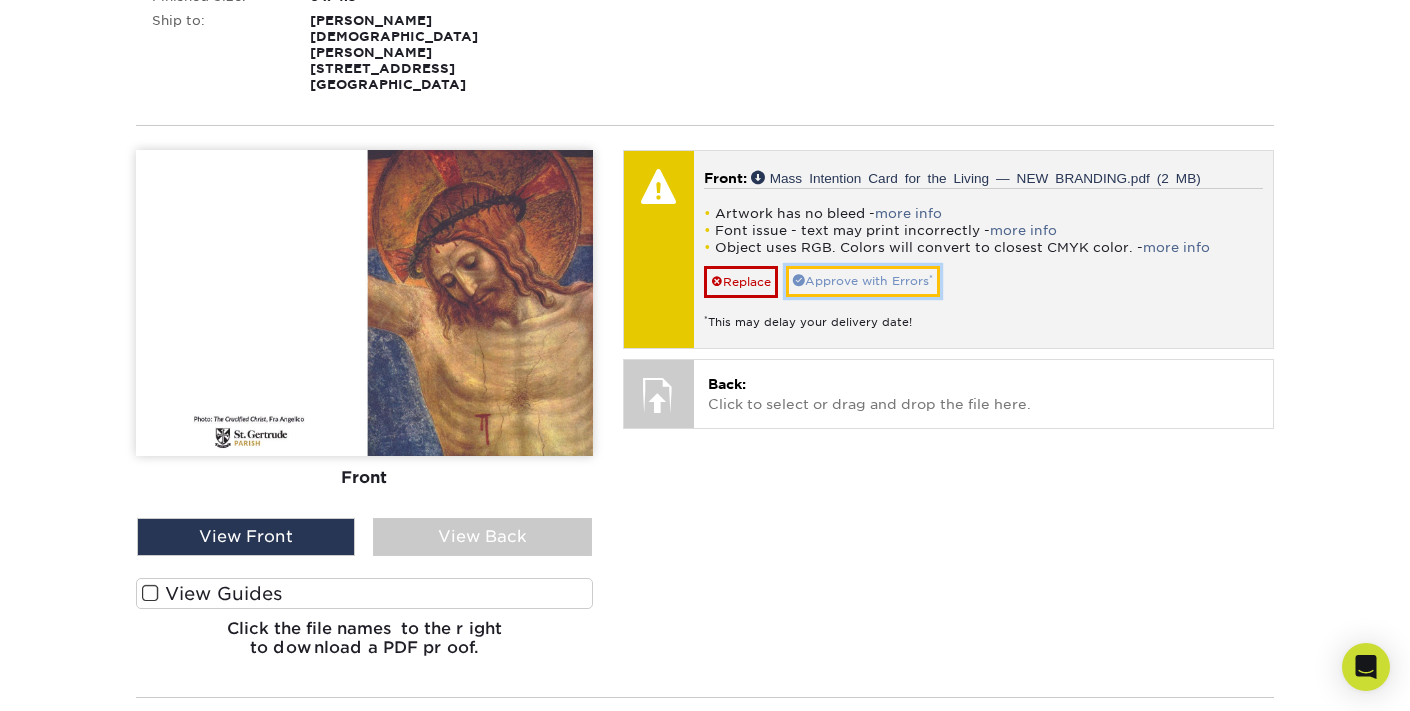 click on "Approve with Errors *" at bounding box center [863, 281] 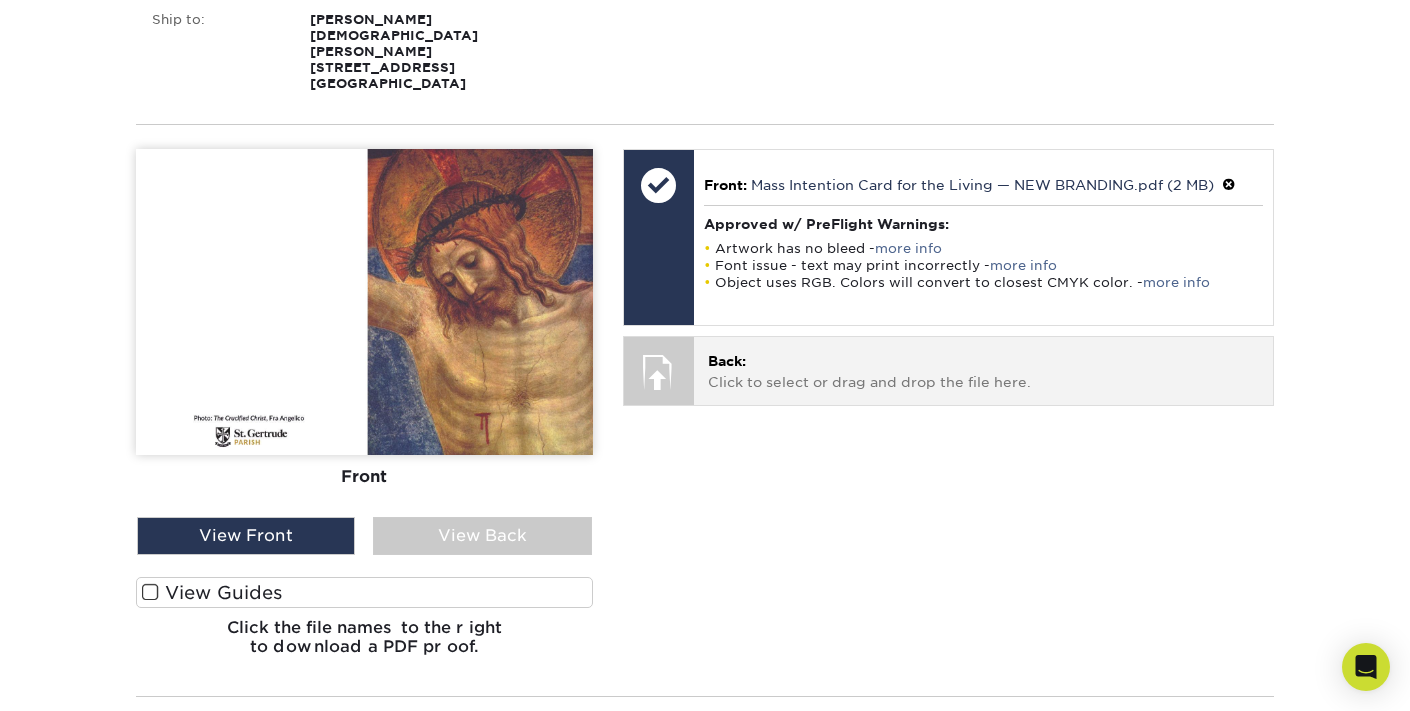 click on "Back: Click to select or drag and drop the file here." at bounding box center [983, 371] 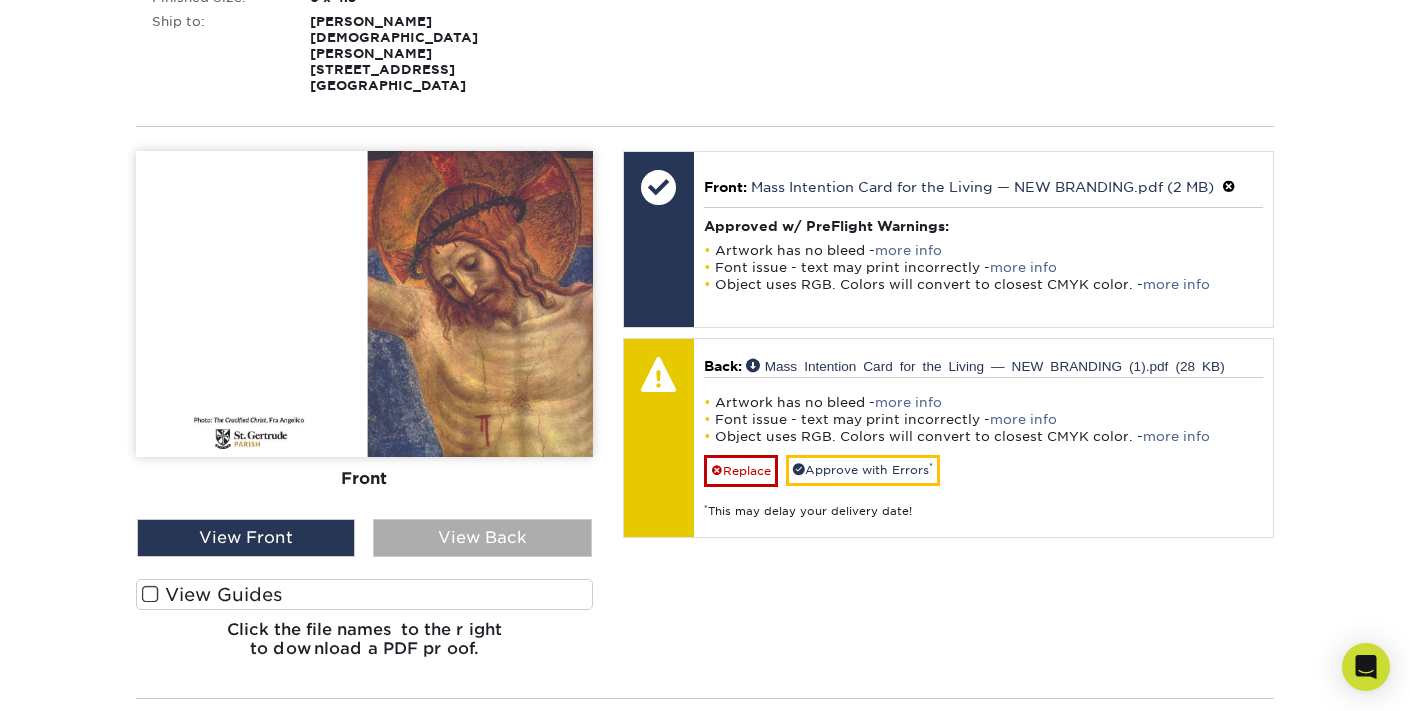 click on "View Back" at bounding box center [482, 538] 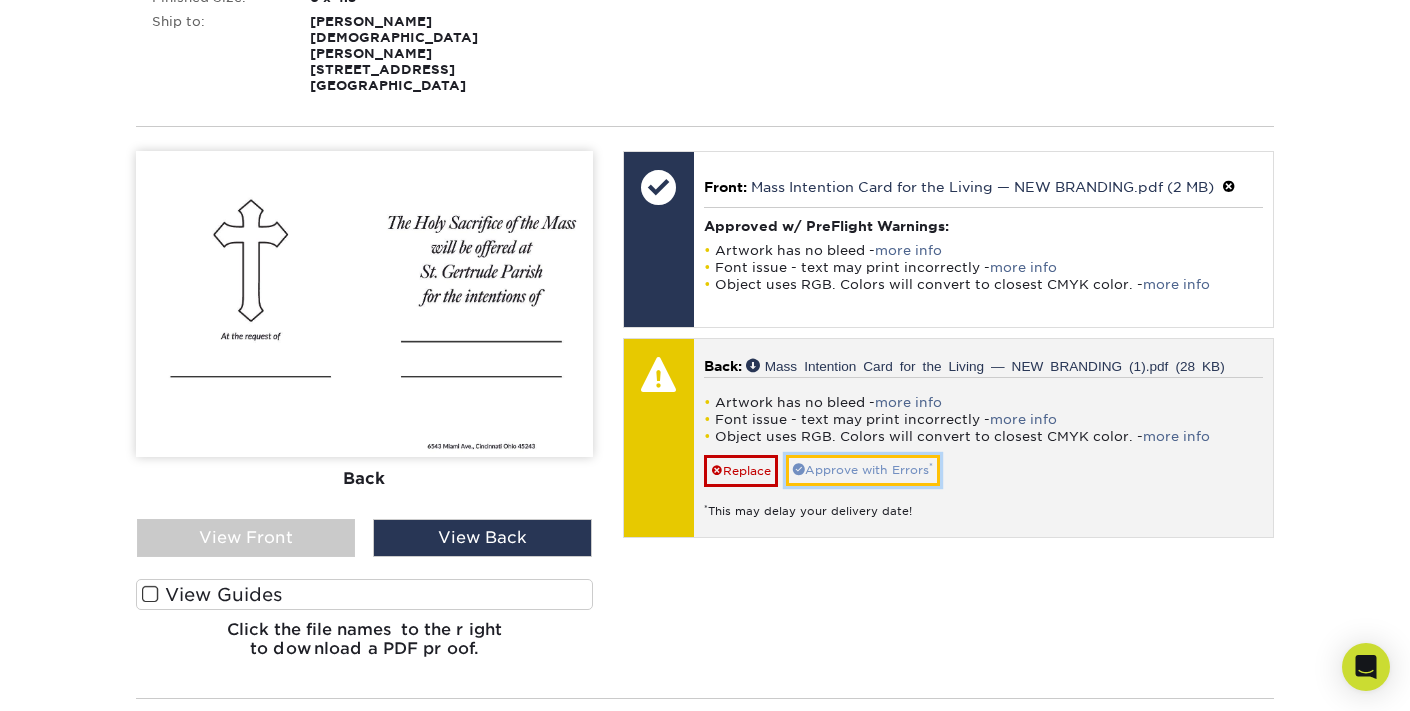 click on "Approve with Errors *" at bounding box center [863, 470] 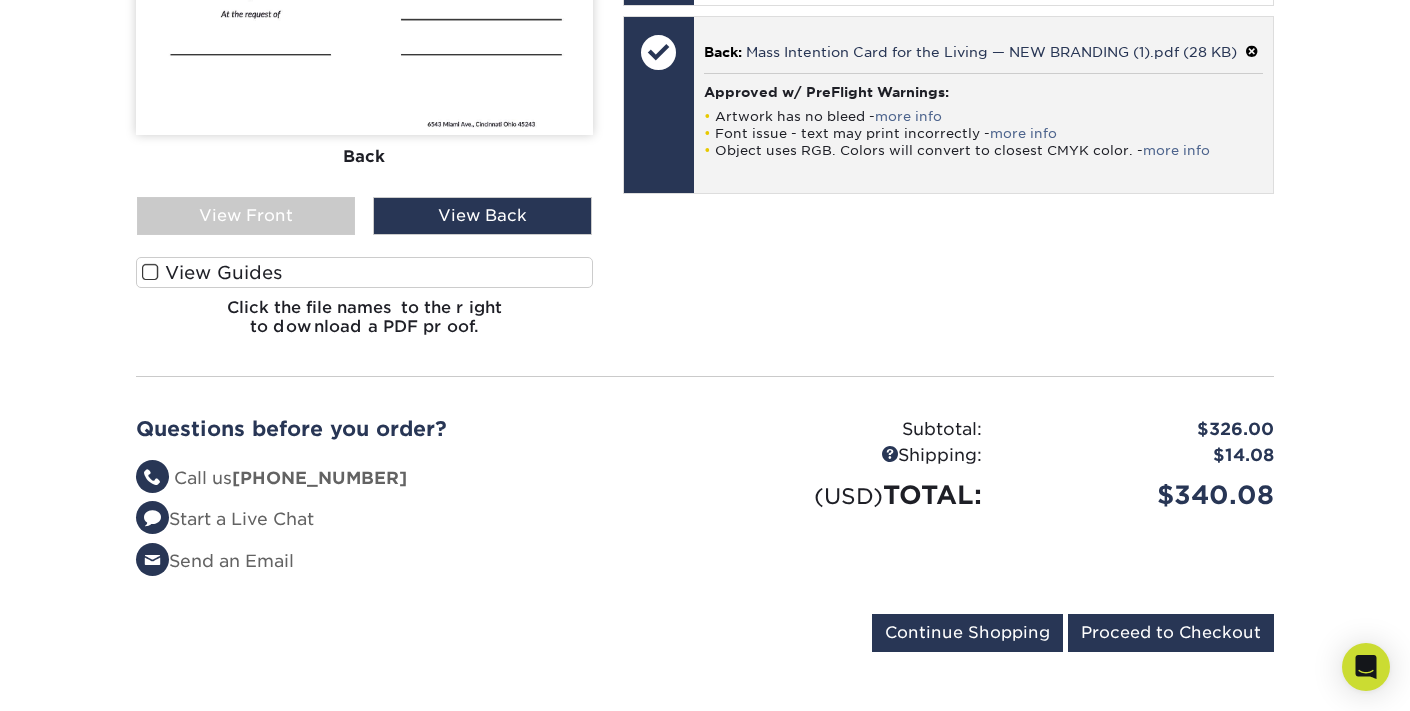 scroll, scrollTop: 782, scrollLeft: 0, axis: vertical 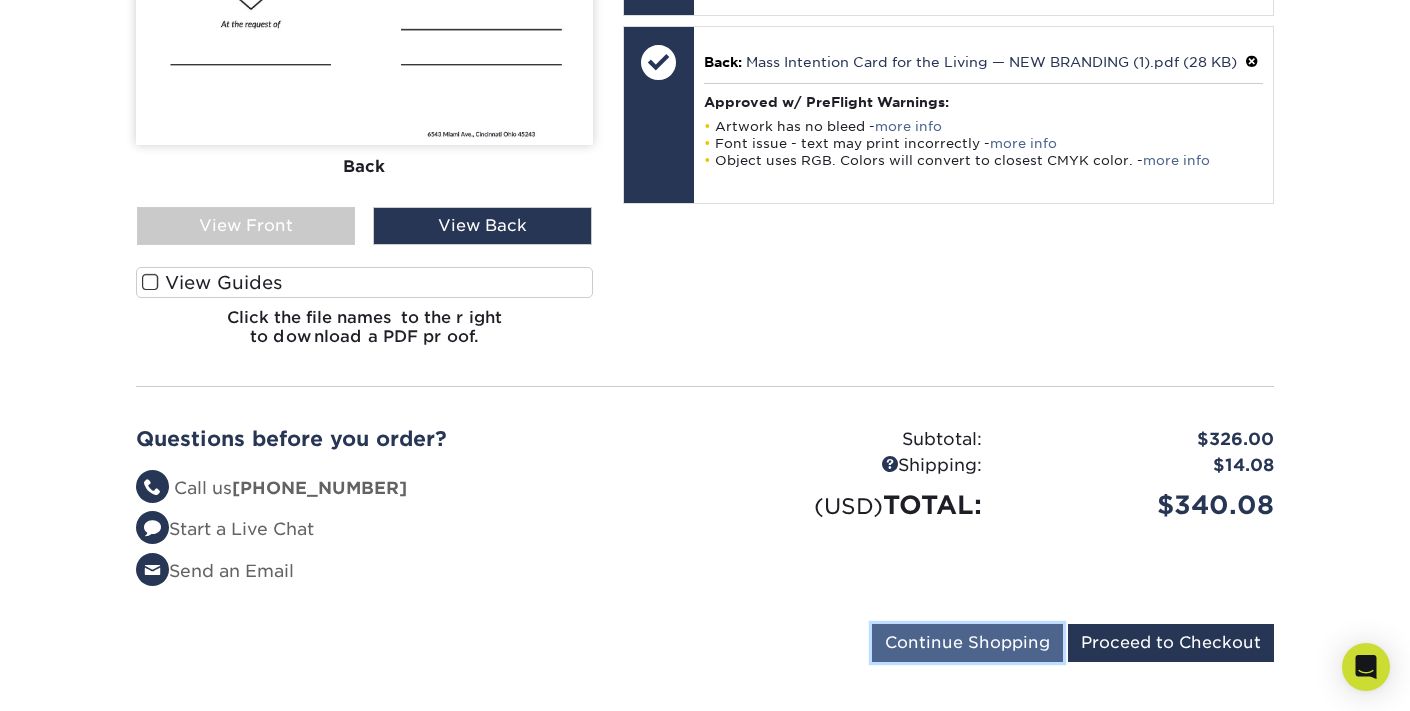 click on "Continue Shopping" at bounding box center [967, 643] 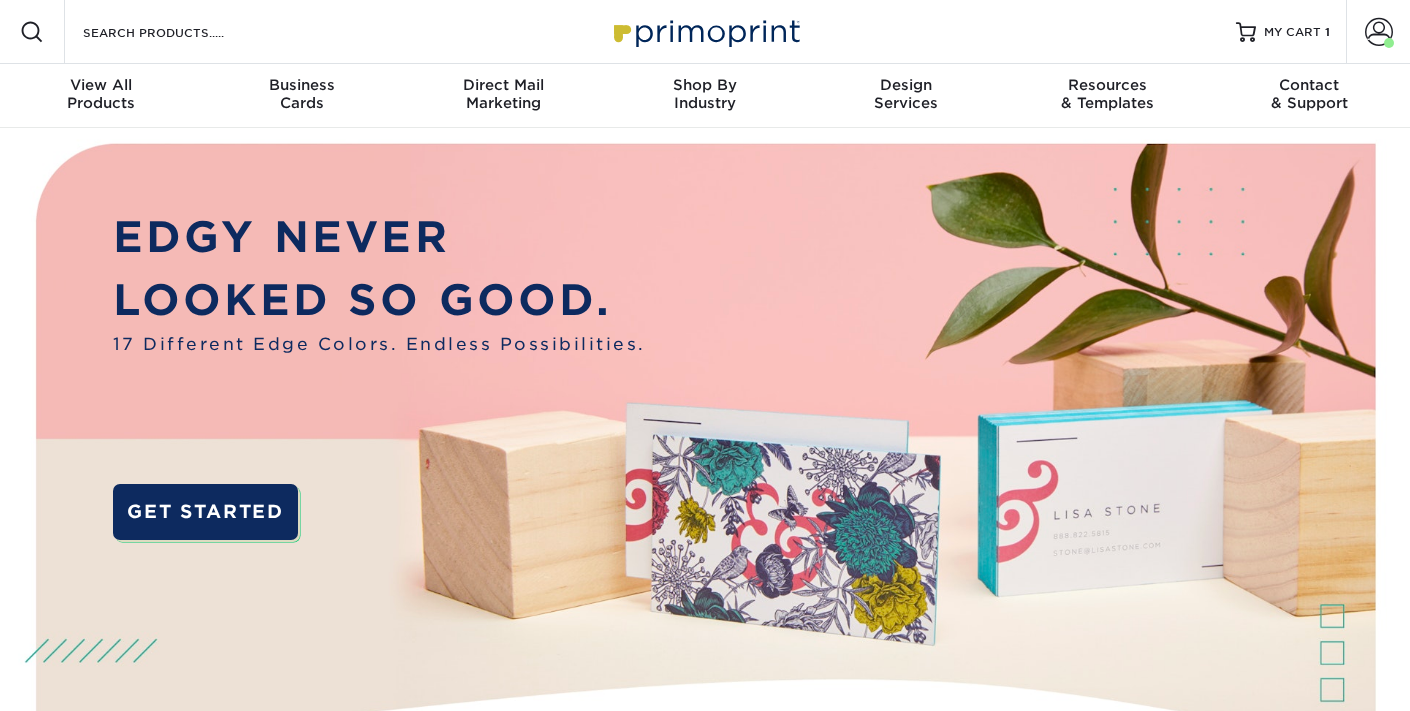 scroll, scrollTop: 0, scrollLeft: 0, axis: both 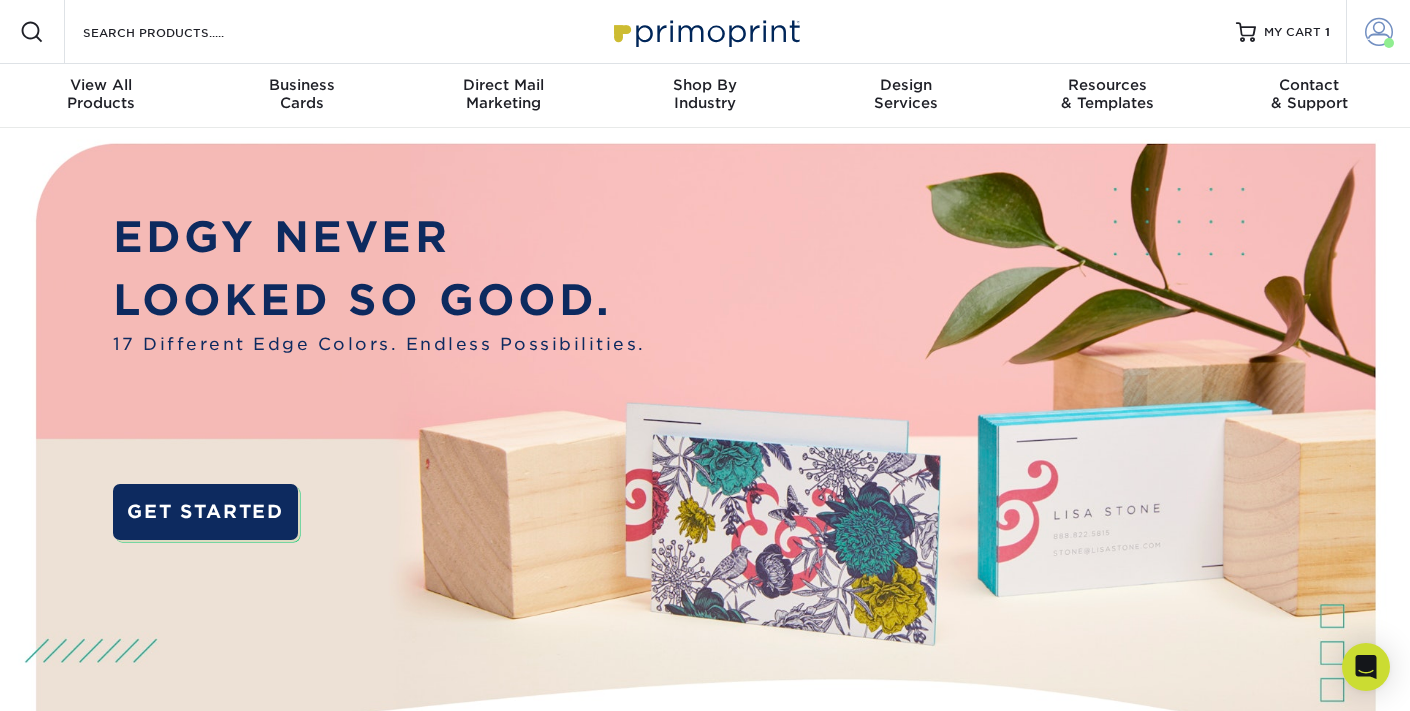 click at bounding box center (1379, 32) 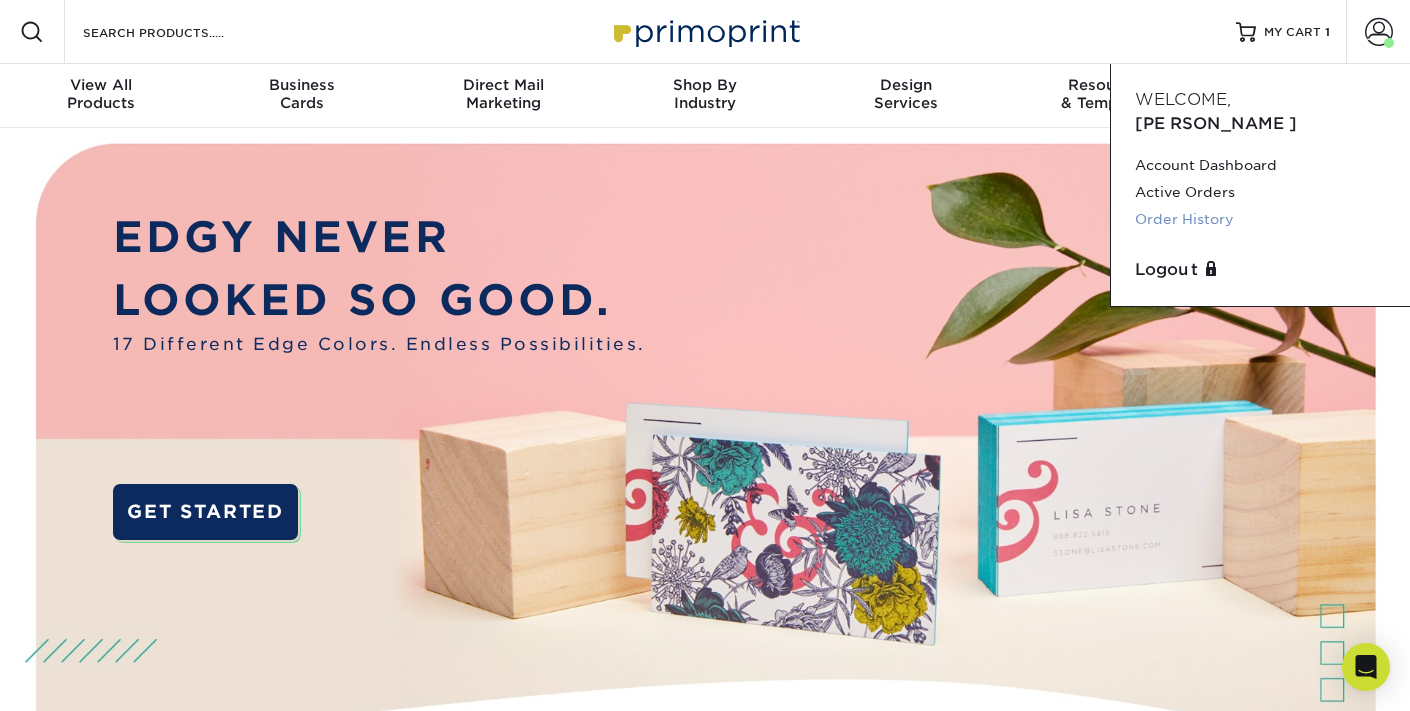 click on "Order History" at bounding box center [1260, 219] 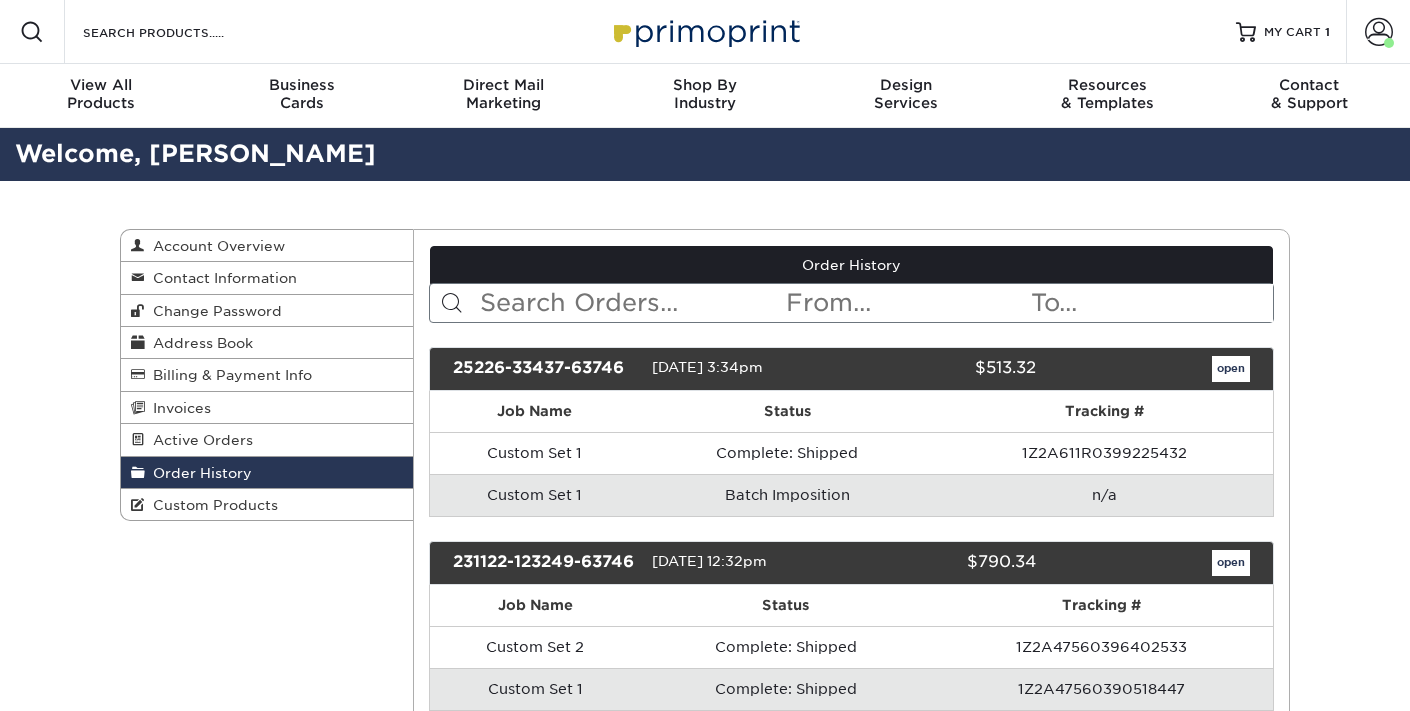 scroll, scrollTop: 0, scrollLeft: 0, axis: both 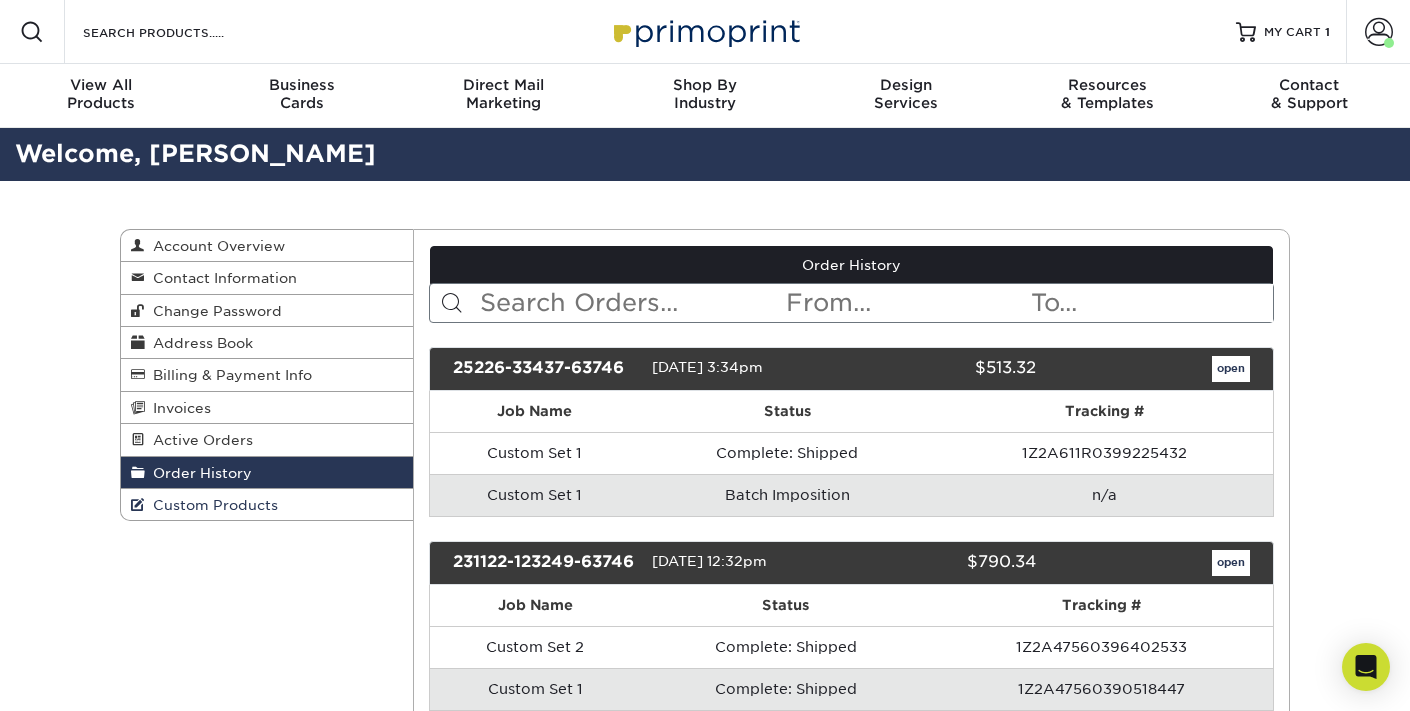 click on "Custom Products" at bounding box center (211, 505) 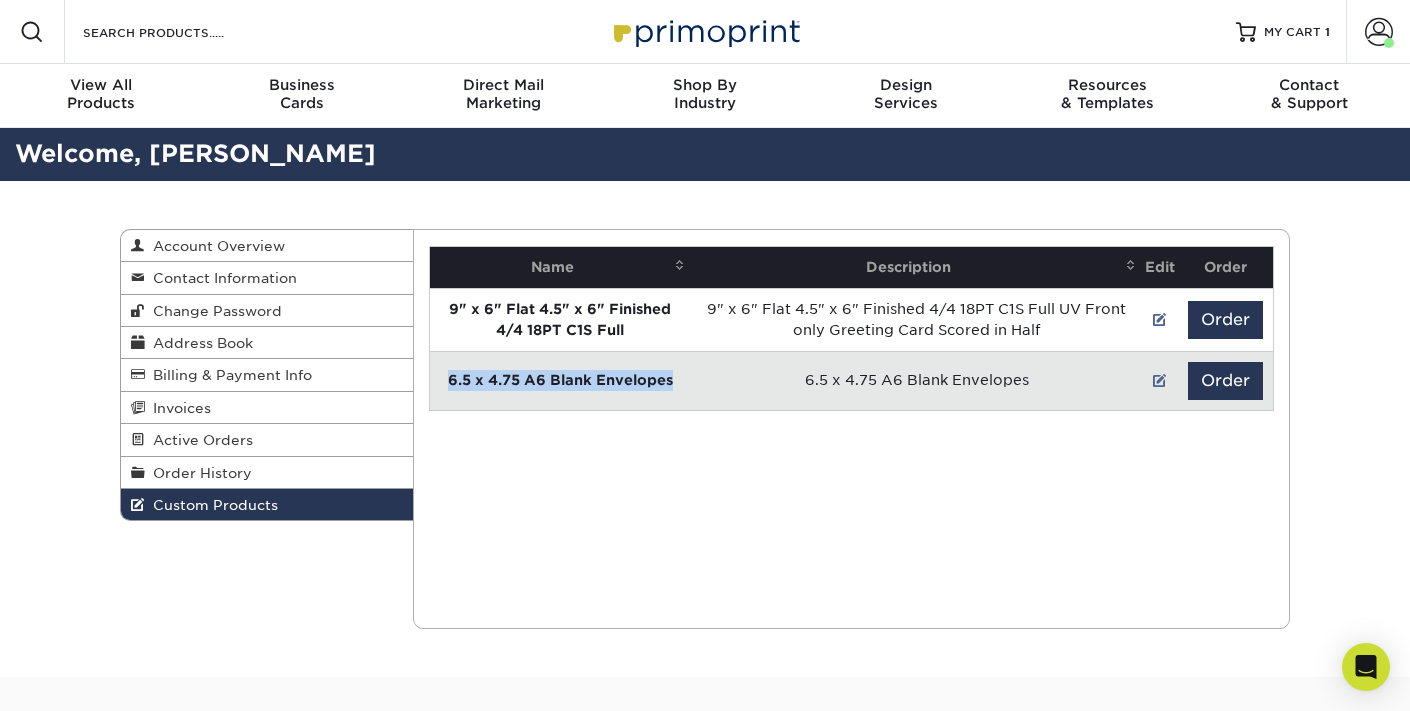 drag, startPoint x: 674, startPoint y: 381, endPoint x: 450, endPoint y: 384, distance: 224.0201 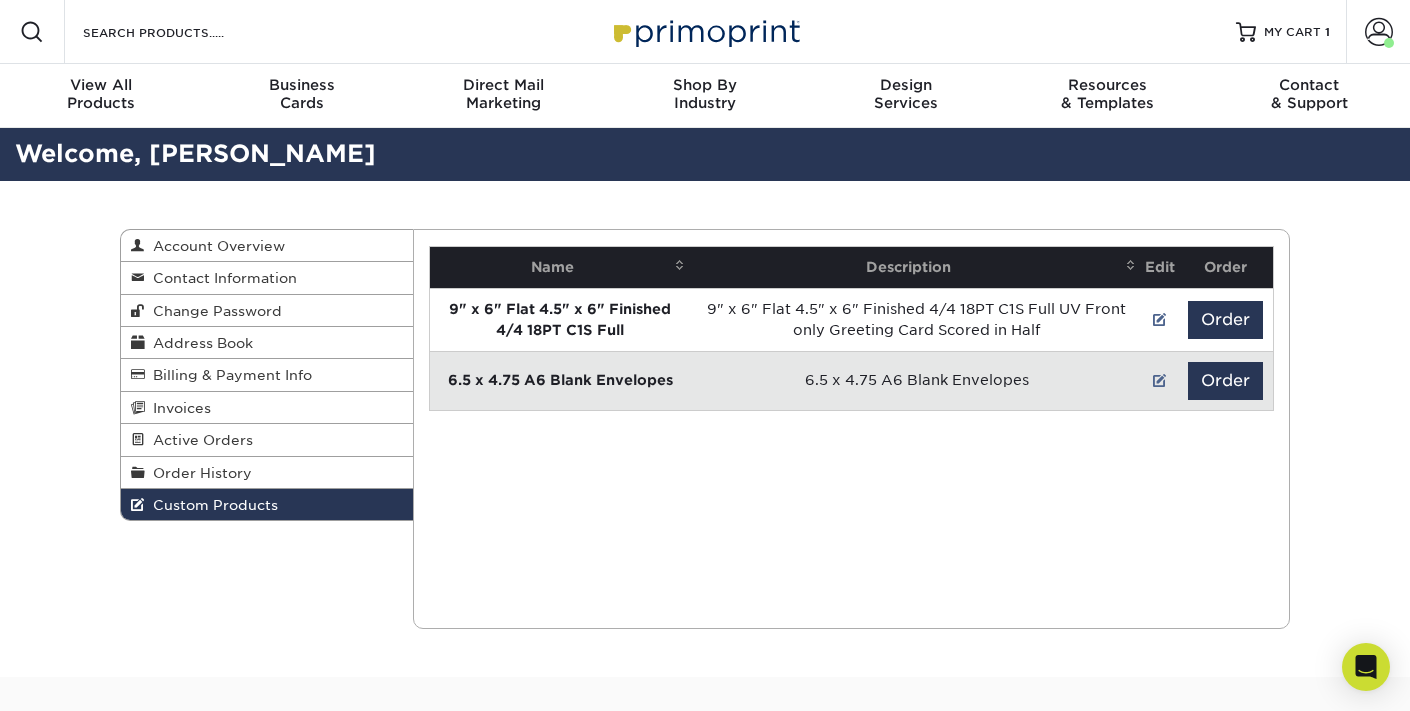 click on "Search Products" at bounding box center [170, 32] 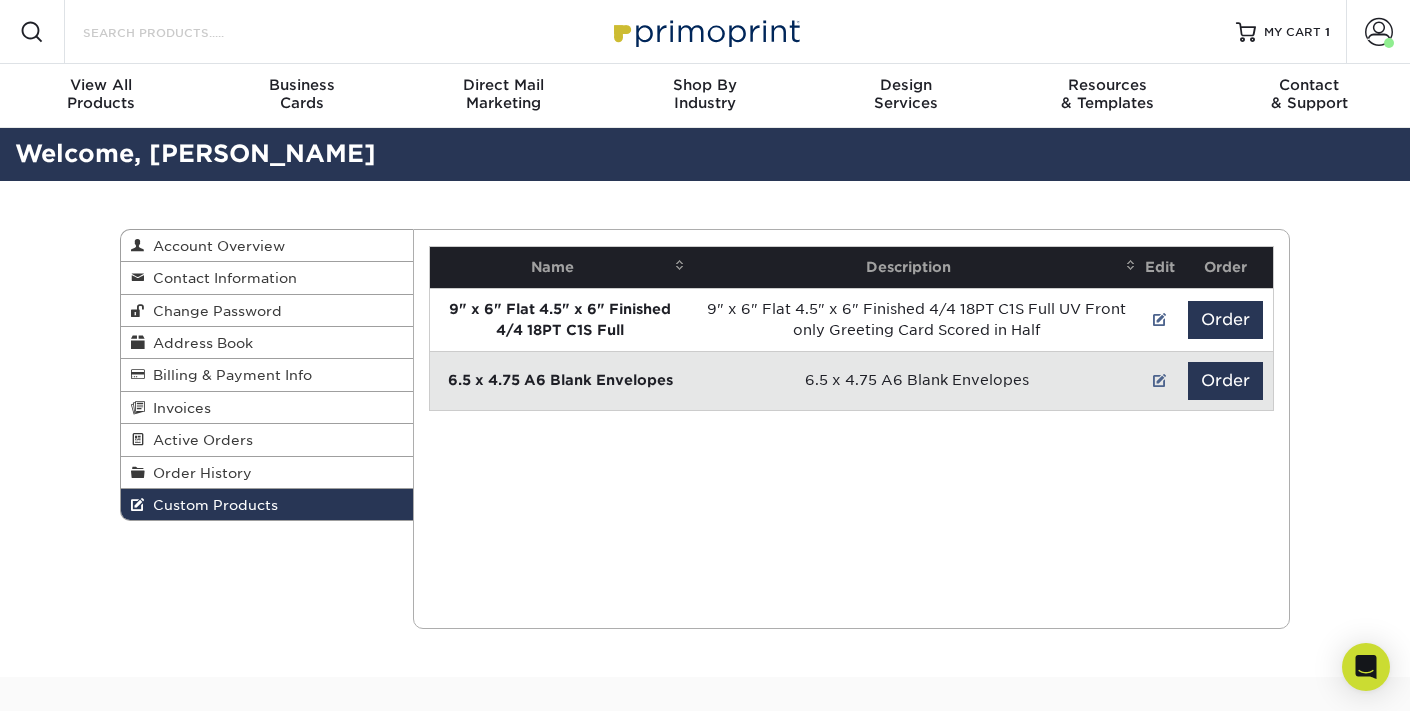 click on "Search Products" at bounding box center [178, 32] 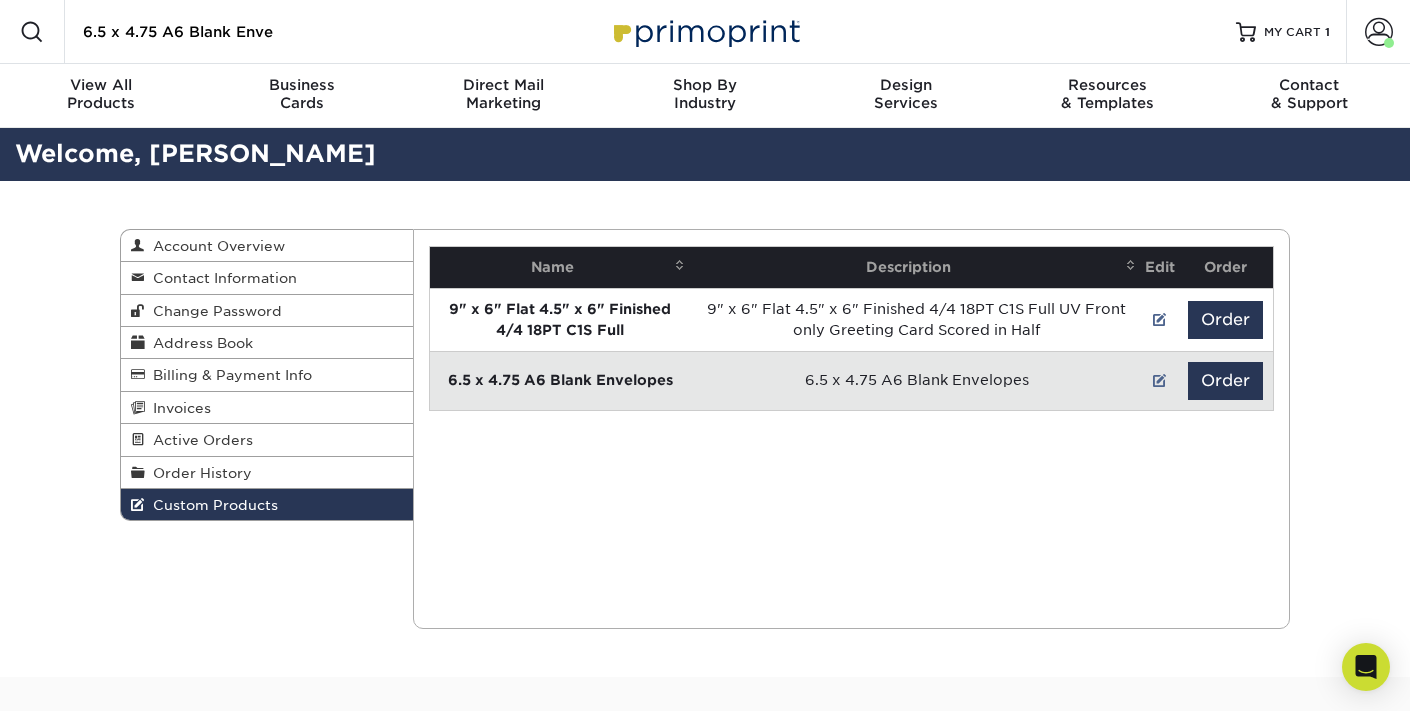 scroll, scrollTop: 0, scrollLeft: 45, axis: horizontal 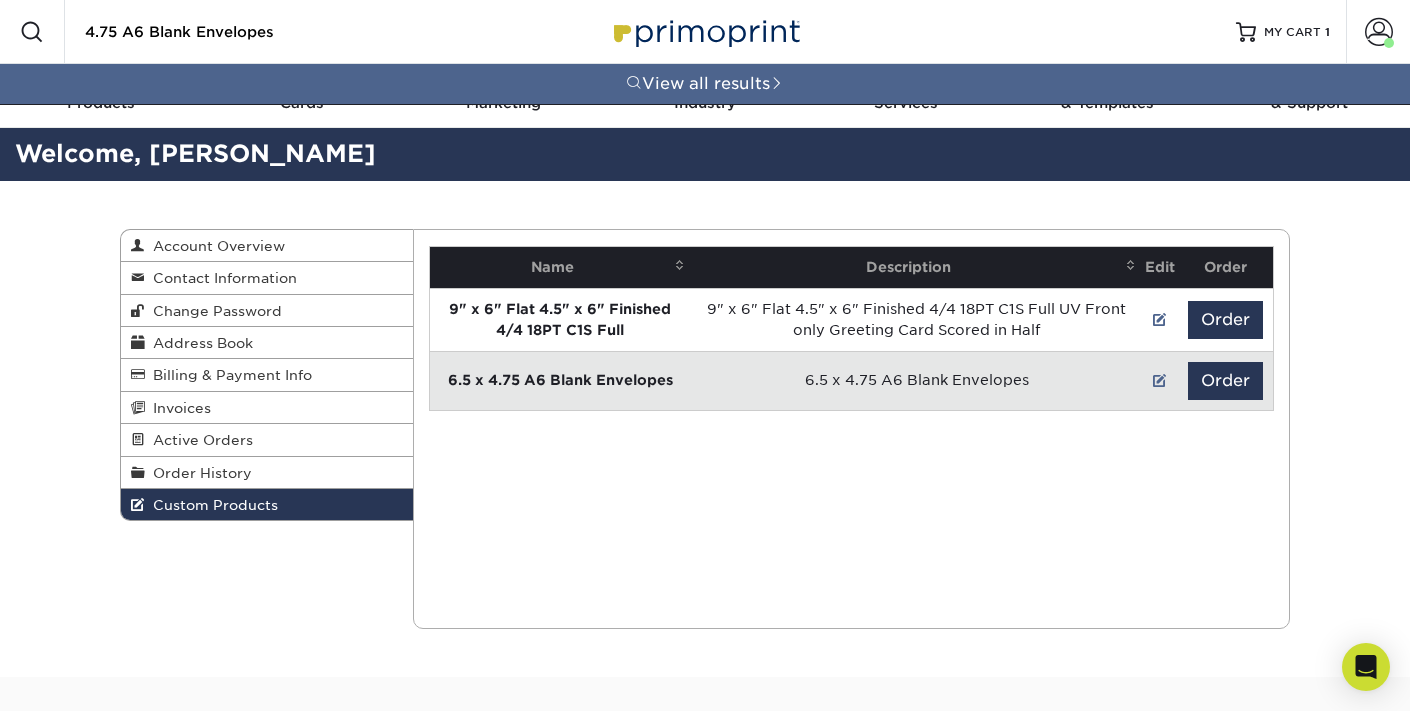 type on "6.5 x 4.75 A6 Blank Envelopes" 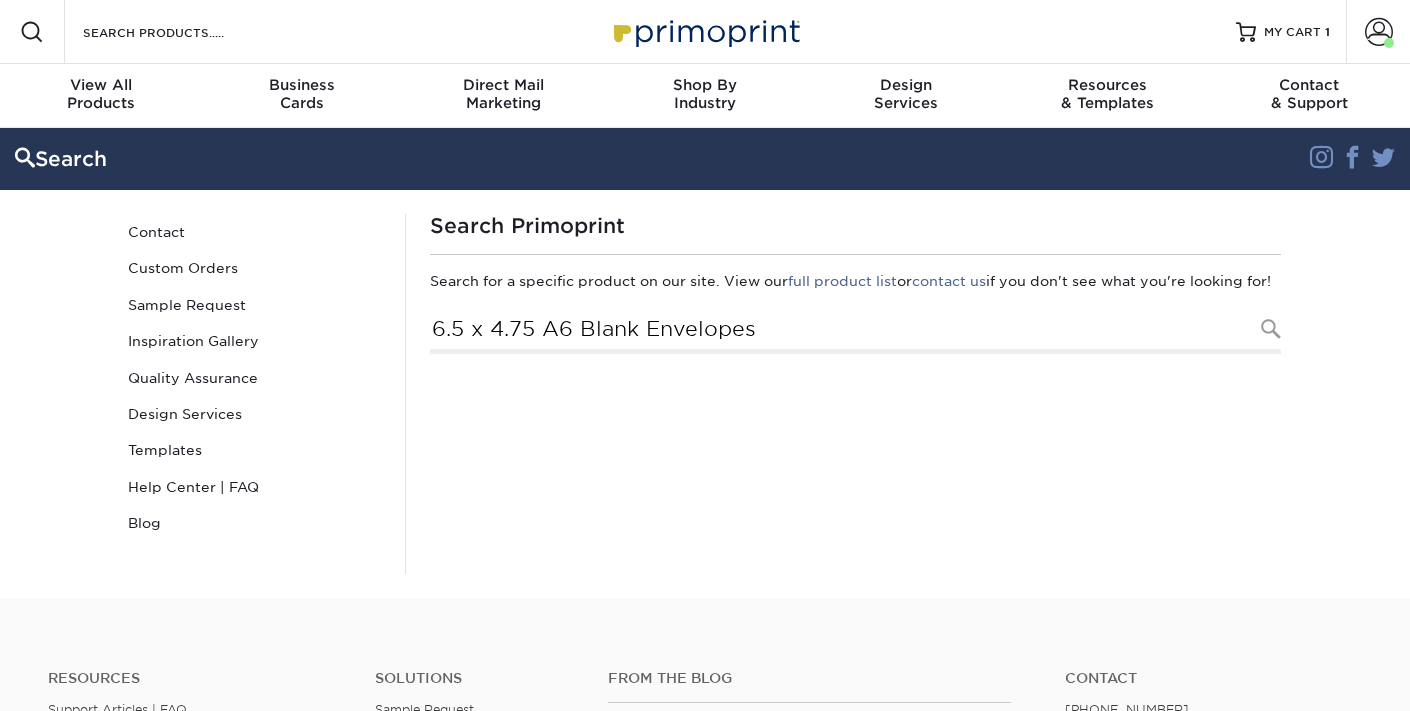 scroll, scrollTop: 0, scrollLeft: 0, axis: both 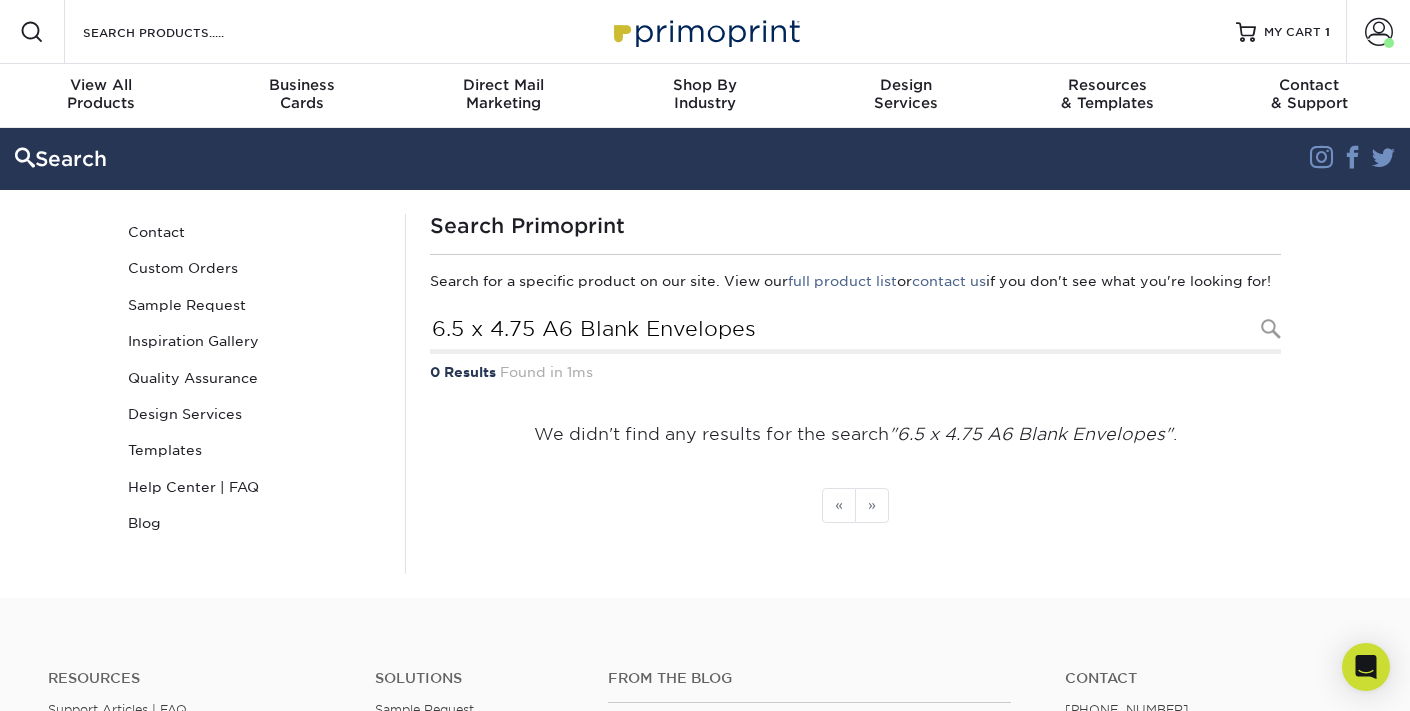 click at bounding box center [1271, 329] 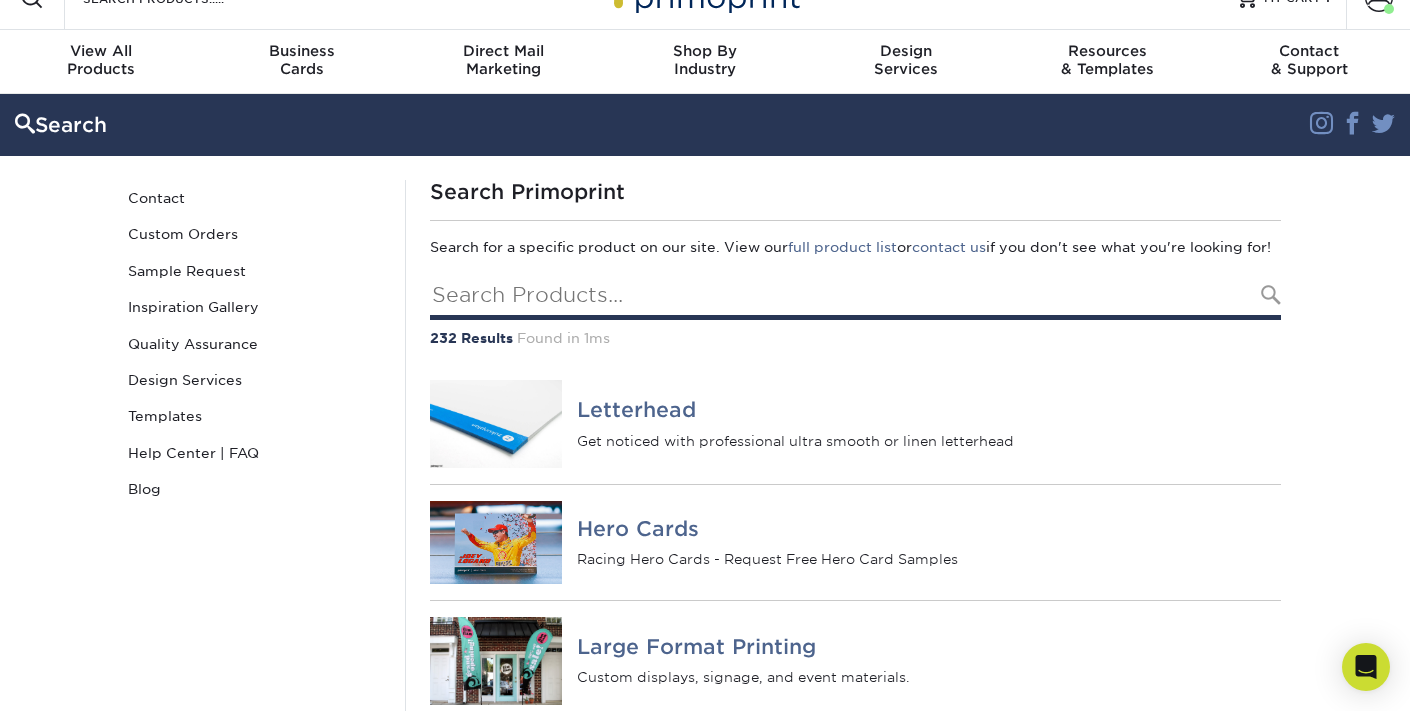 scroll, scrollTop: 37, scrollLeft: 0, axis: vertical 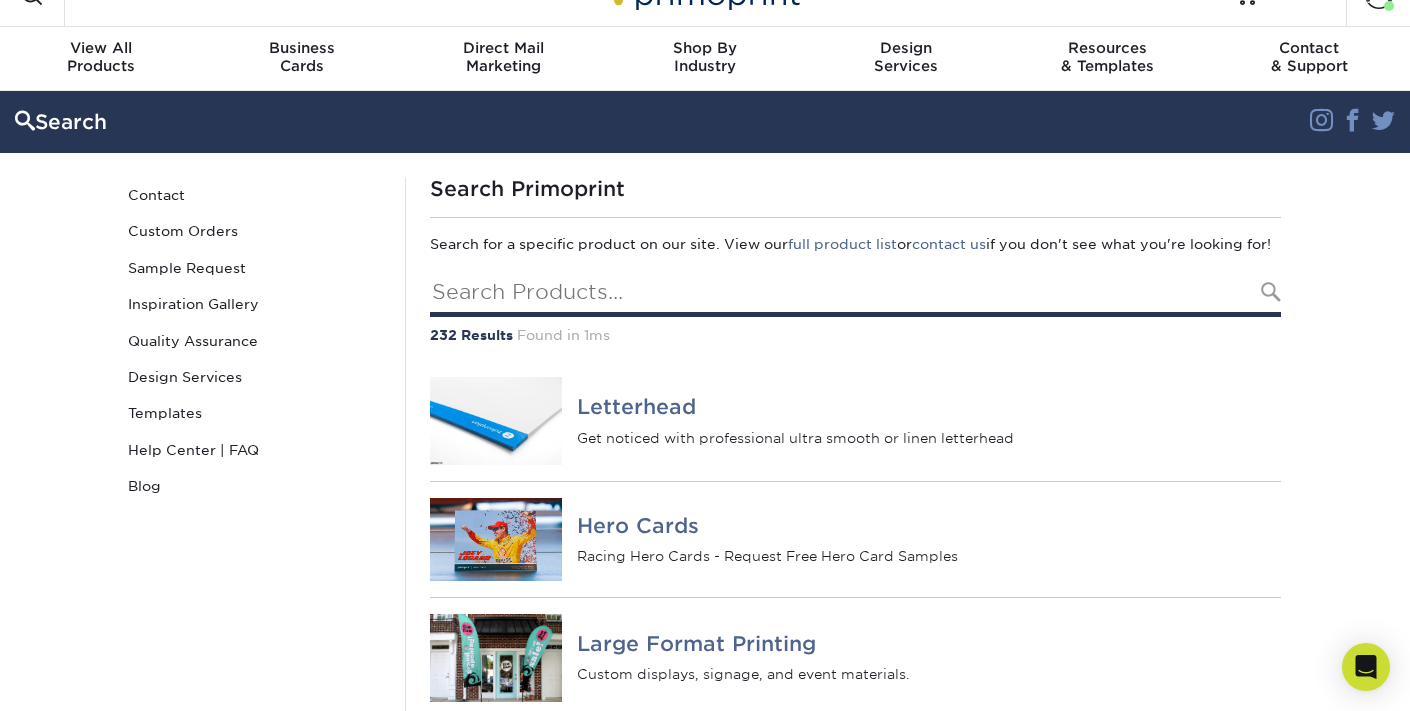 paste on "6.5 x 4.75 A6 Blank Envelopes" 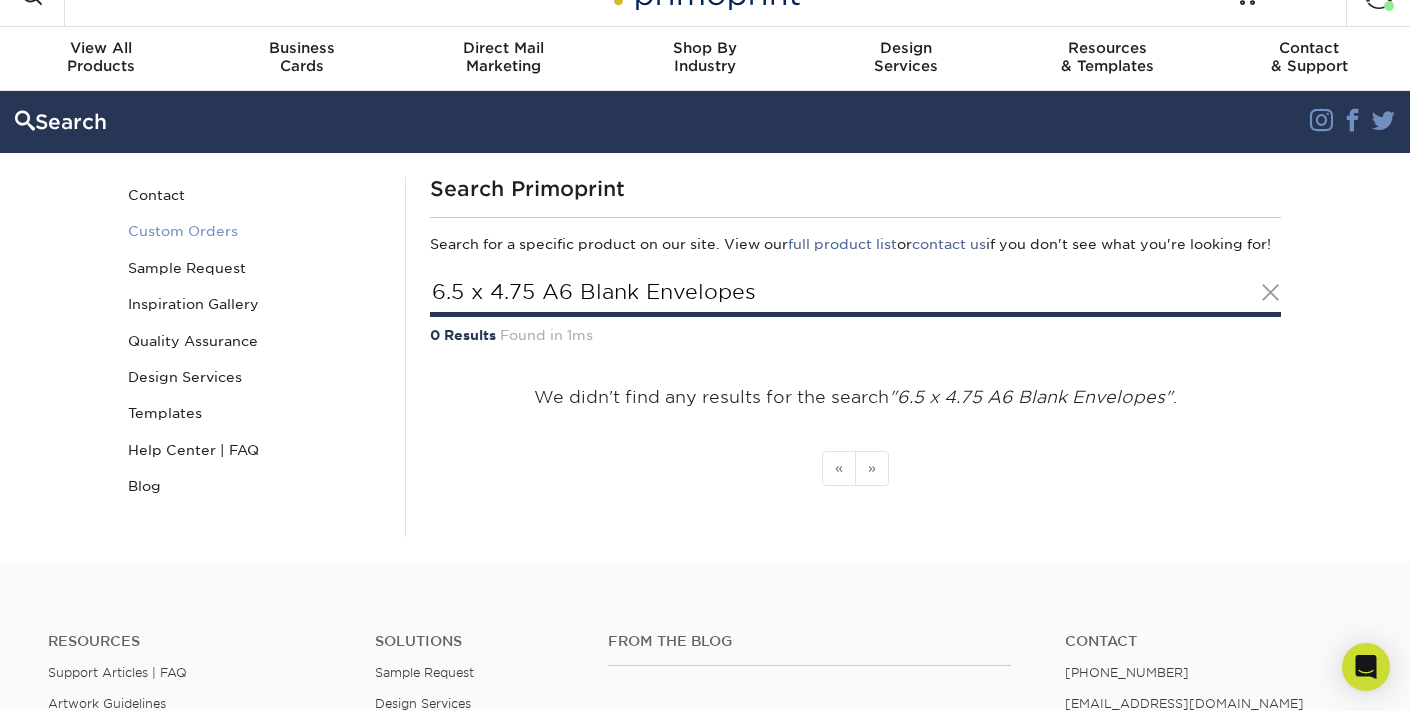 type on "6.5 x 4.75 A6 Blank Envelopes" 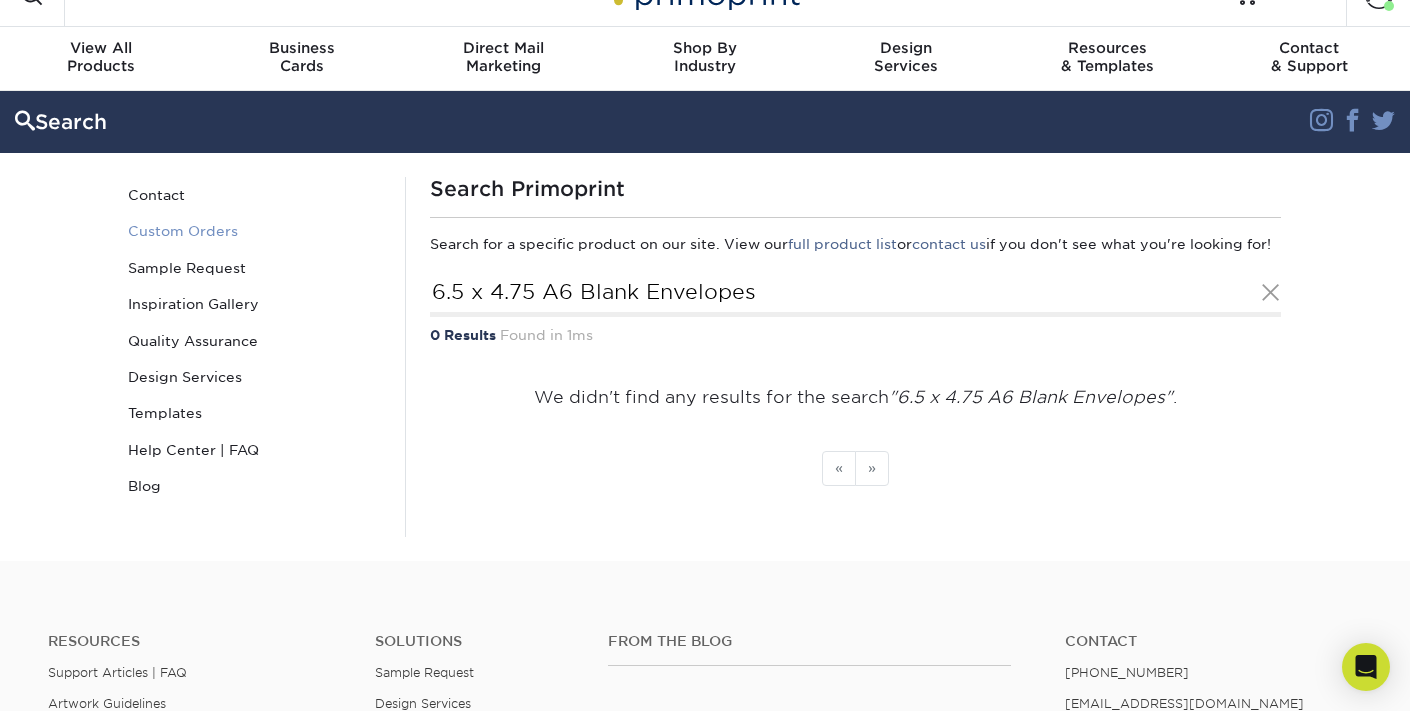 click on "Custom Orders" at bounding box center [255, 231] 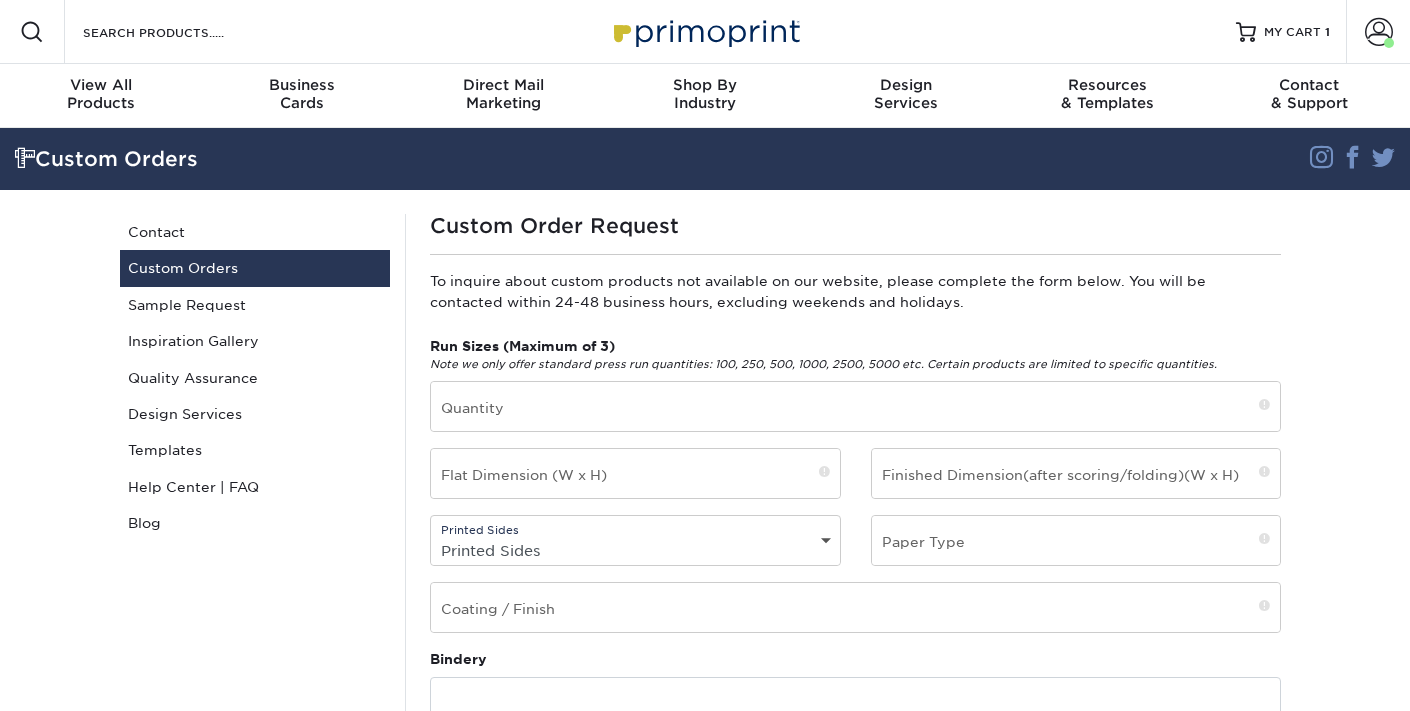 scroll, scrollTop: 0, scrollLeft: 0, axis: both 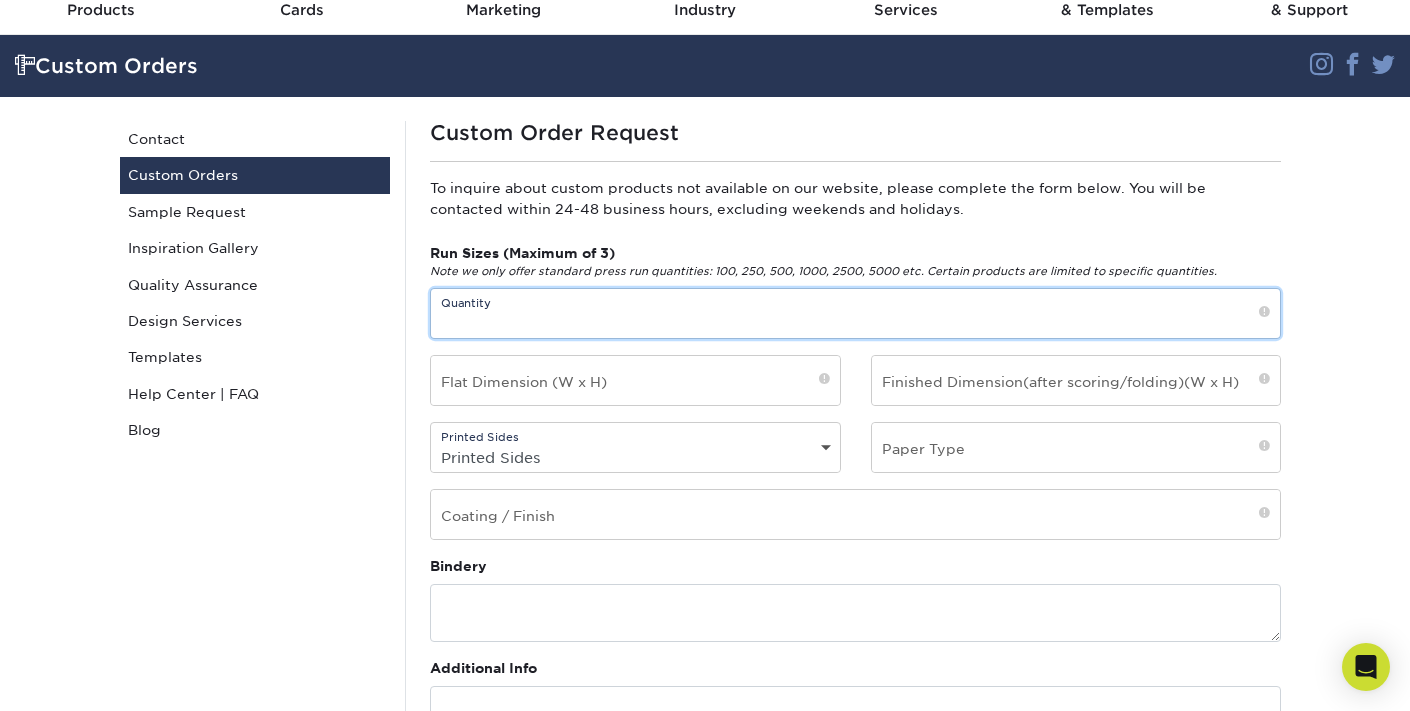click at bounding box center [855, 313] 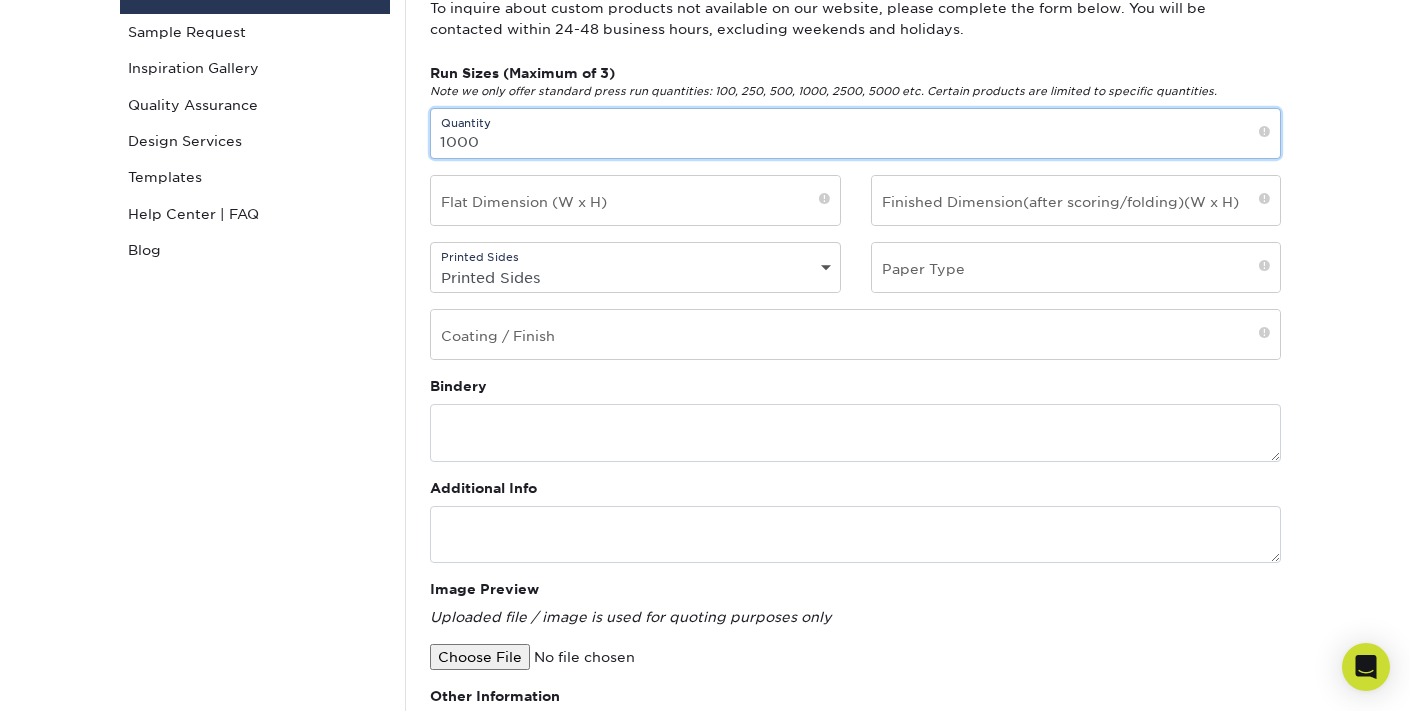 type on "1000" 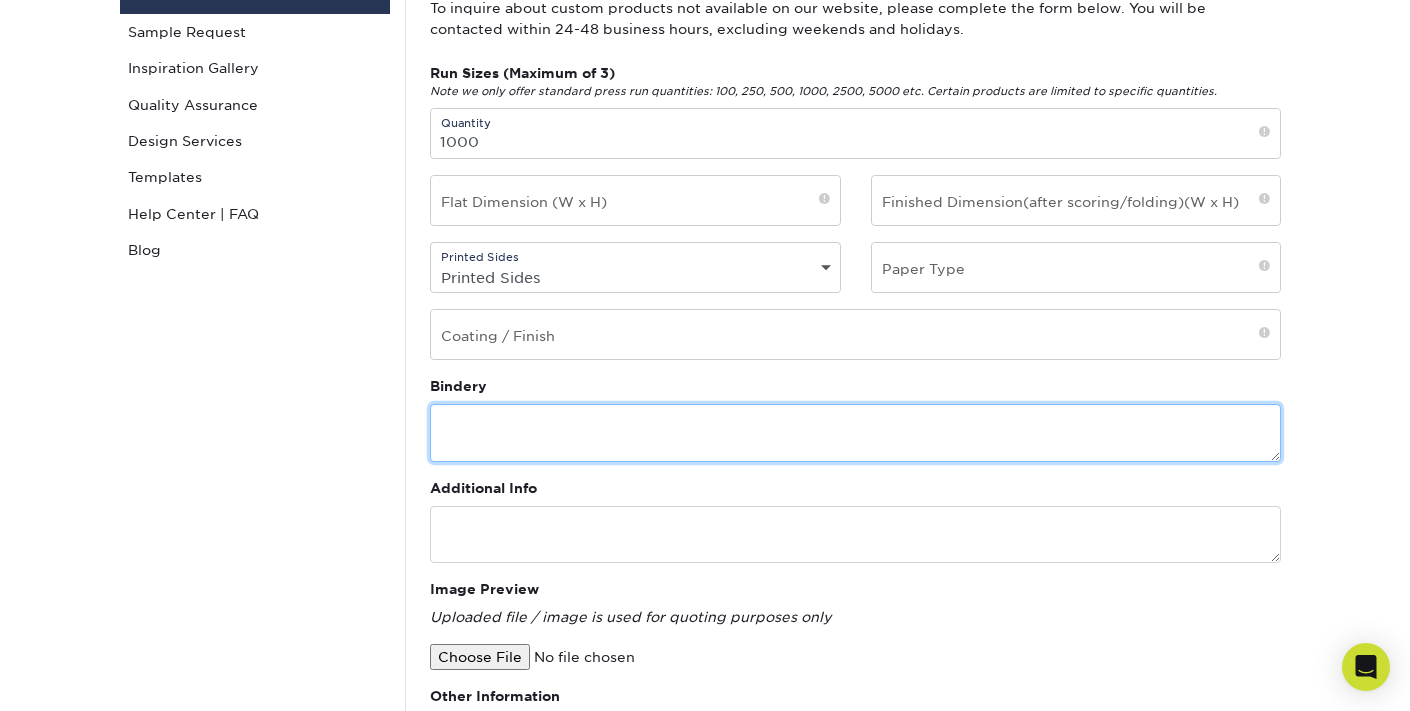 click at bounding box center [855, 432] 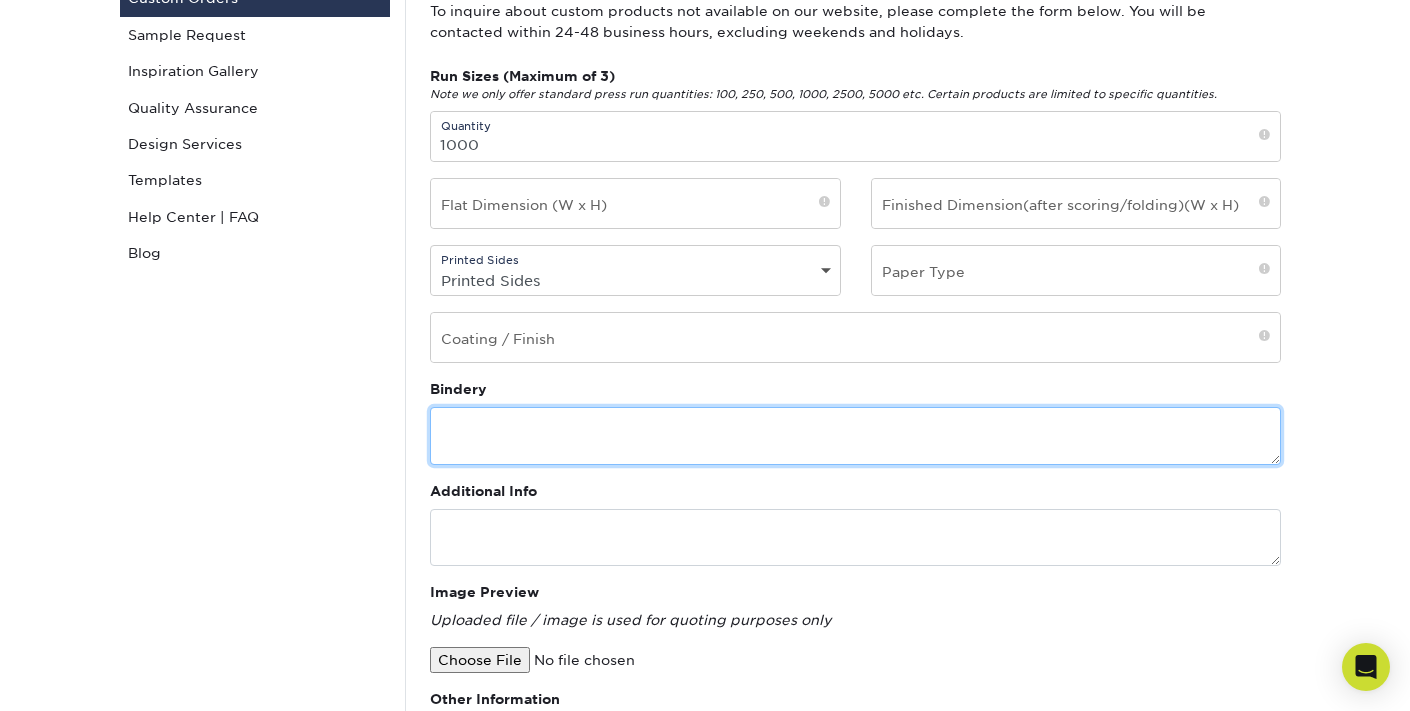 scroll, scrollTop: 274, scrollLeft: 0, axis: vertical 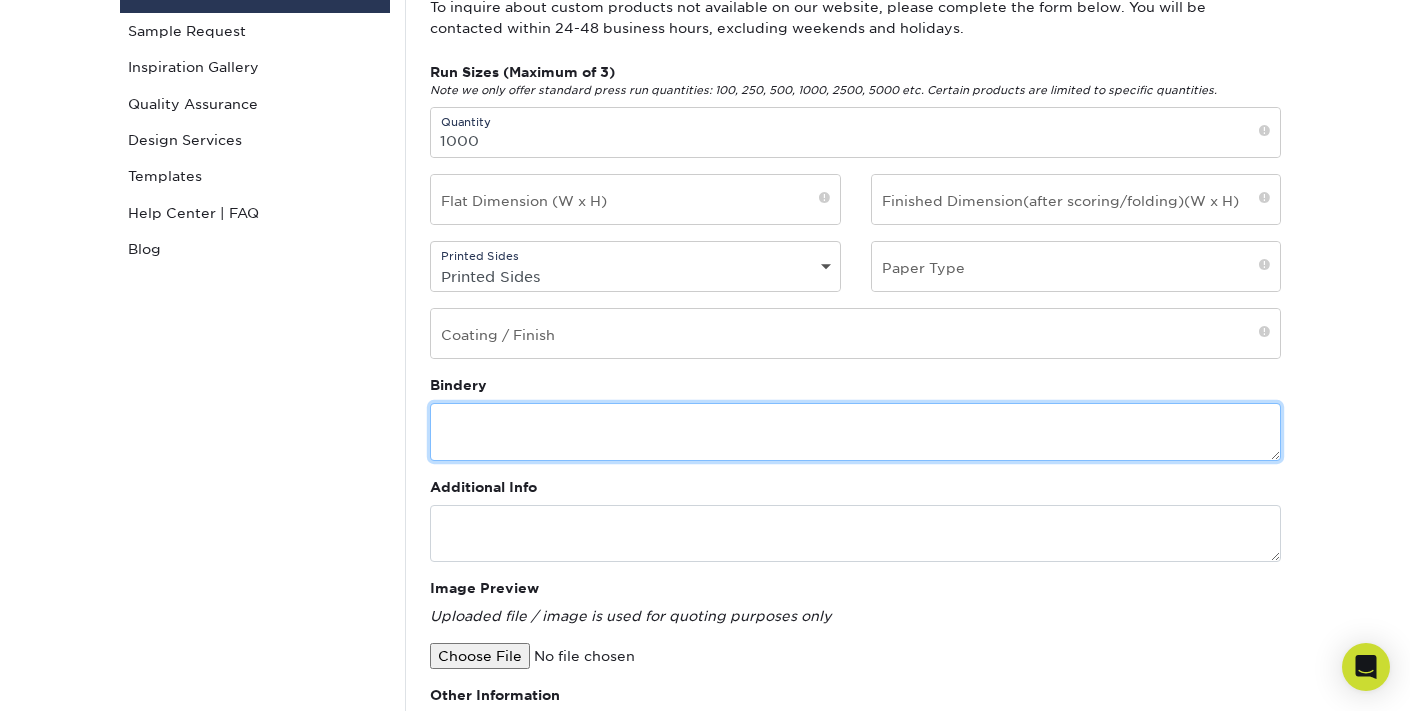 paste on "6.5 x 4.75 A6 Blank Envelopes" 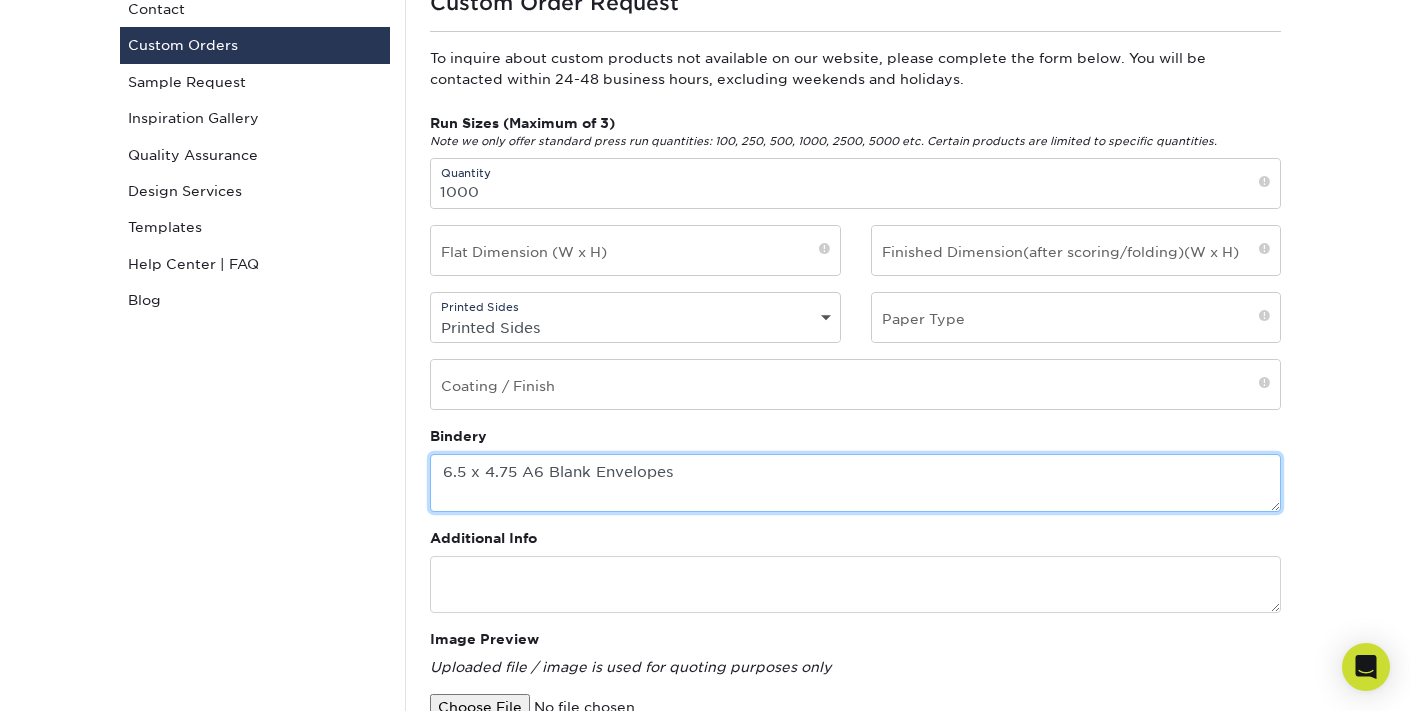 scroll, scrollTop: 225, scrollLeft: 0, axis: vertical 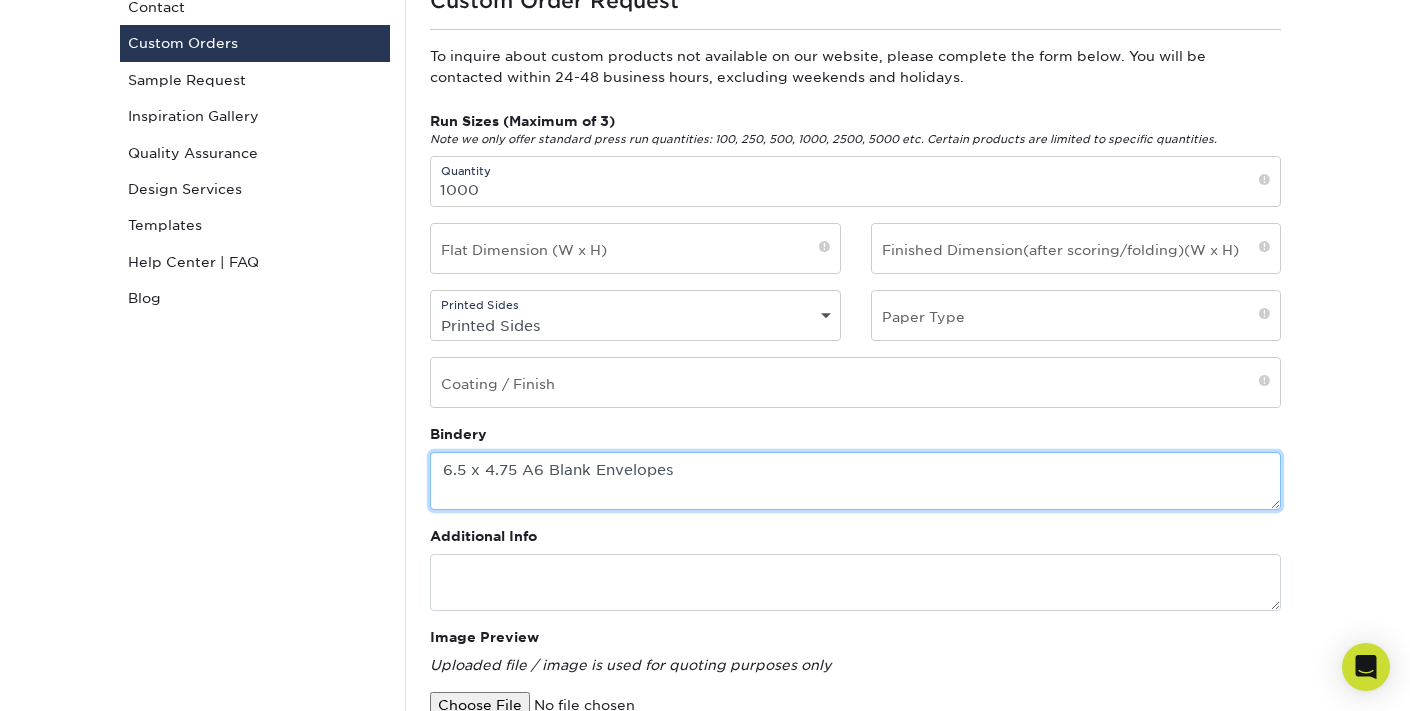 type on "6.5 x 4.75 A6 Blank Envelopes" 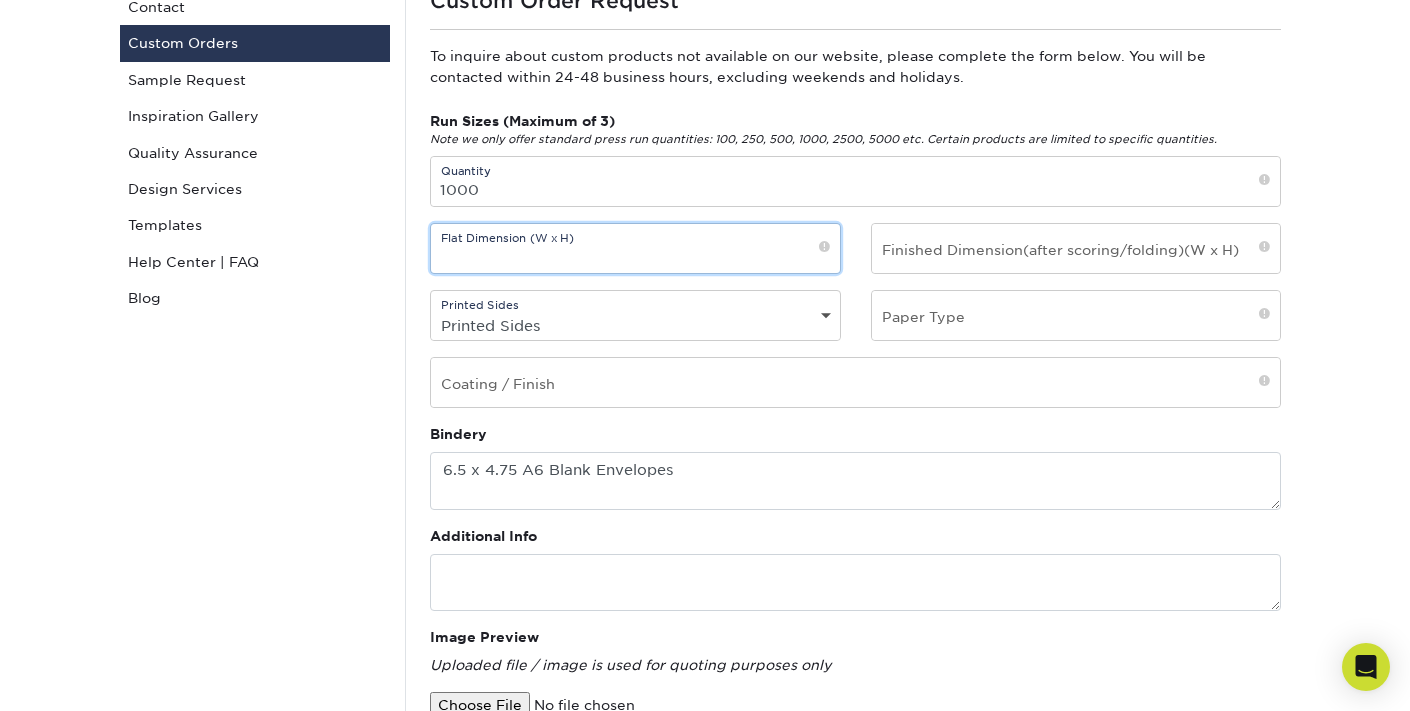 click at bounding box center (635, 248) 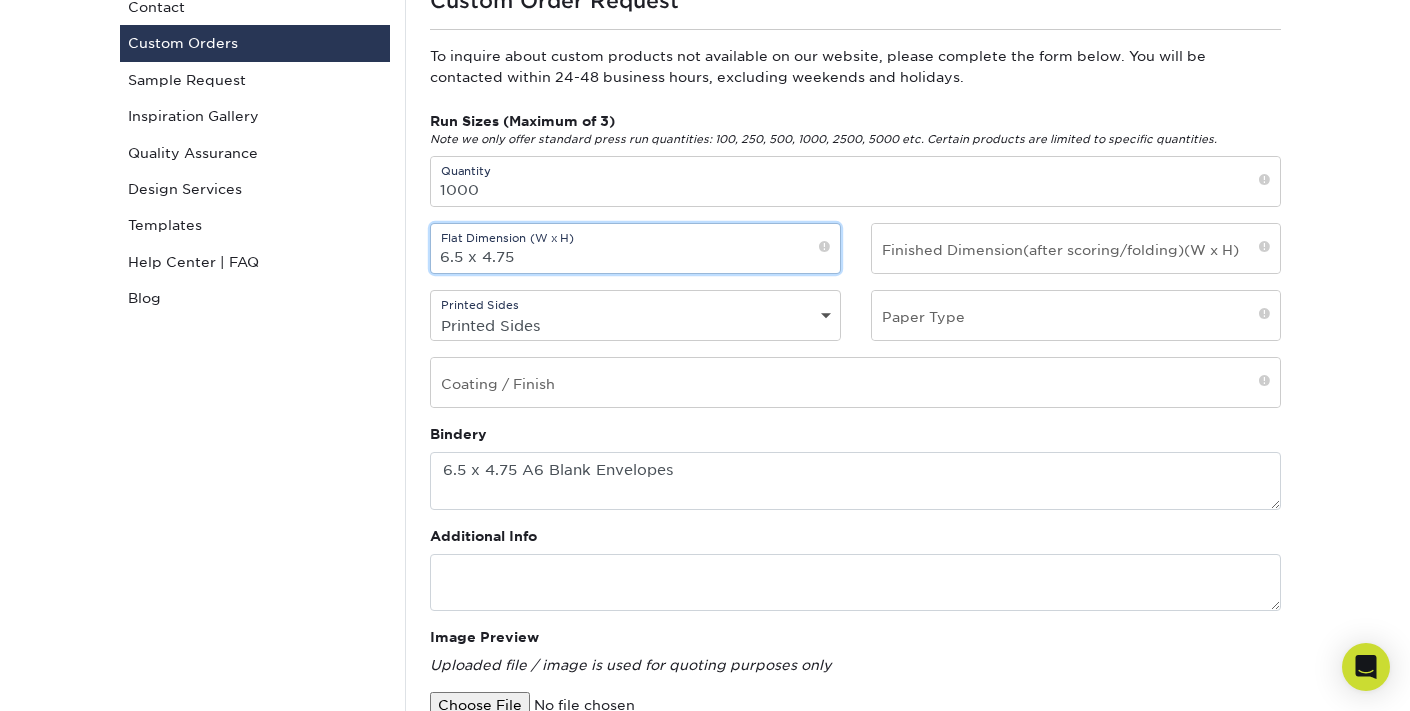 type on "6.5 x 4.75" 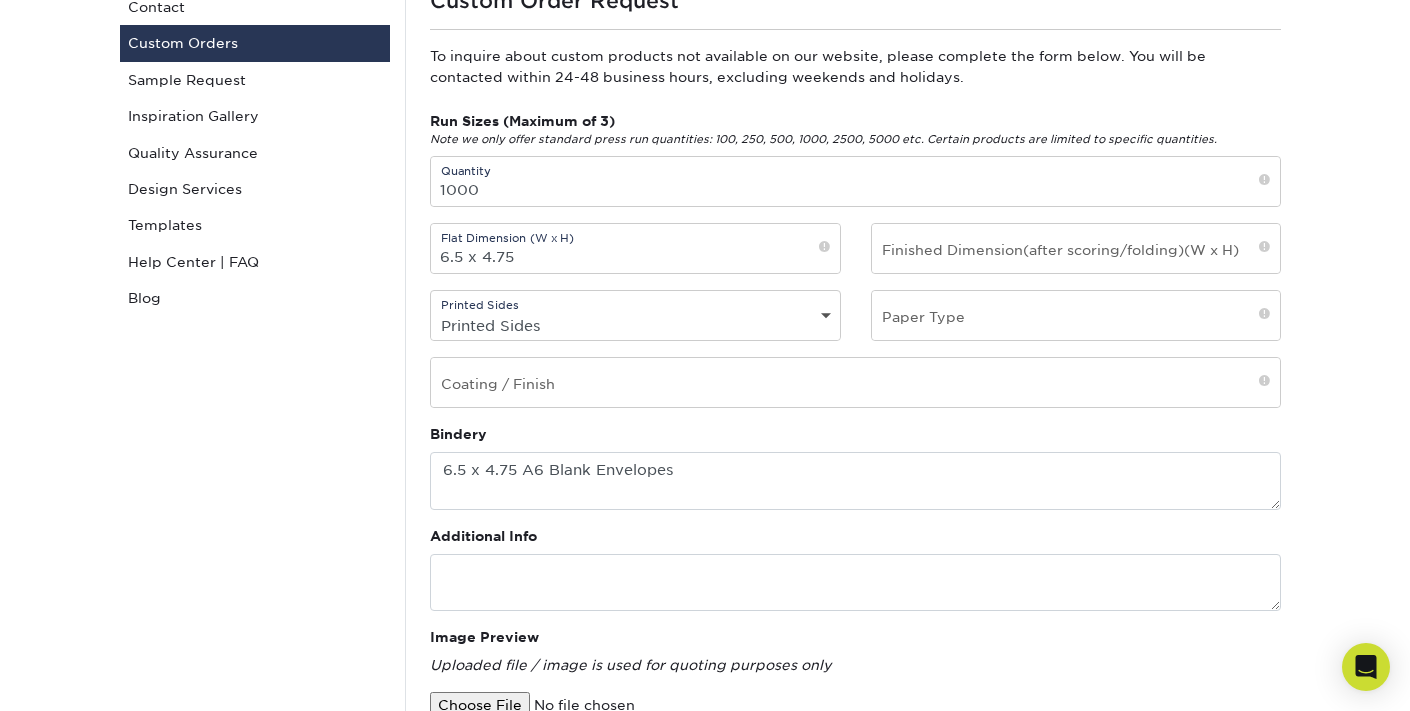click on "Printed Sides
4/0 - Single Sided
4/4 - Double Sided" at bounding box center (635, 325) 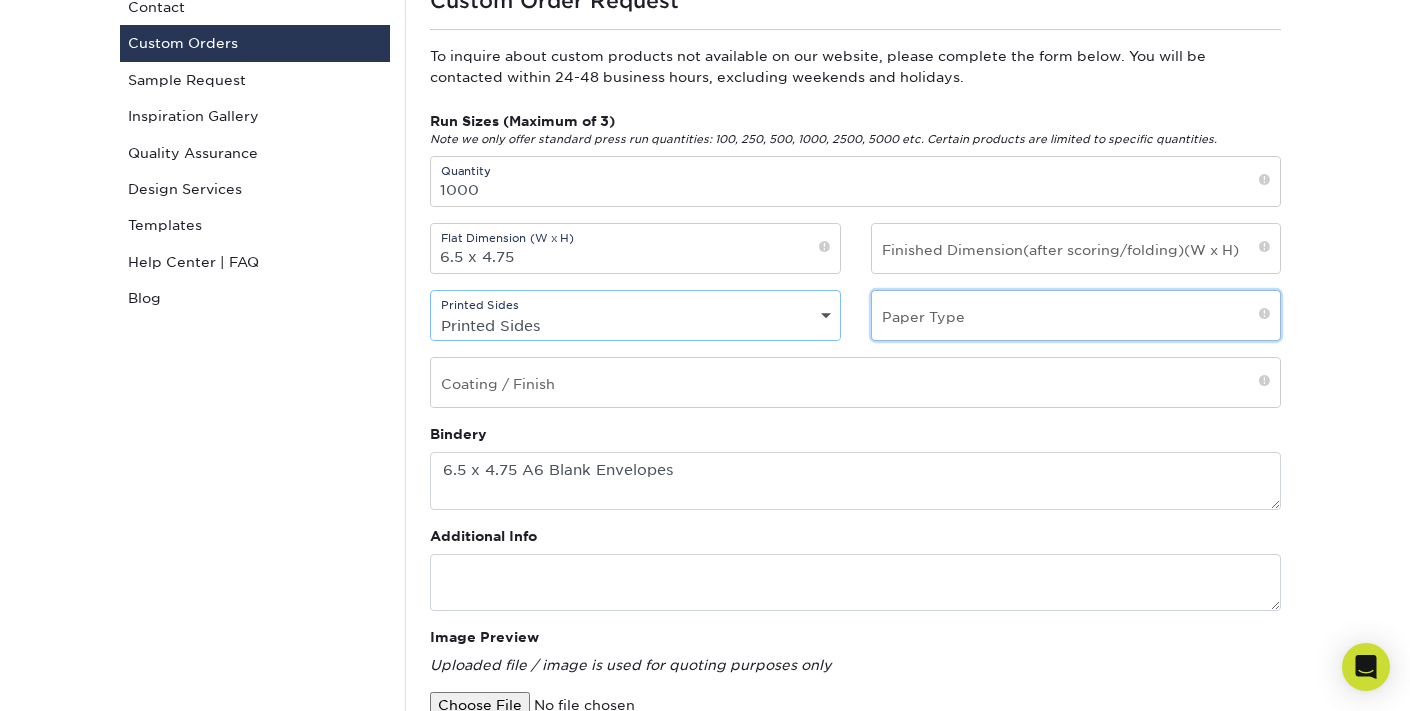 click at bounding box center (1076, 315) 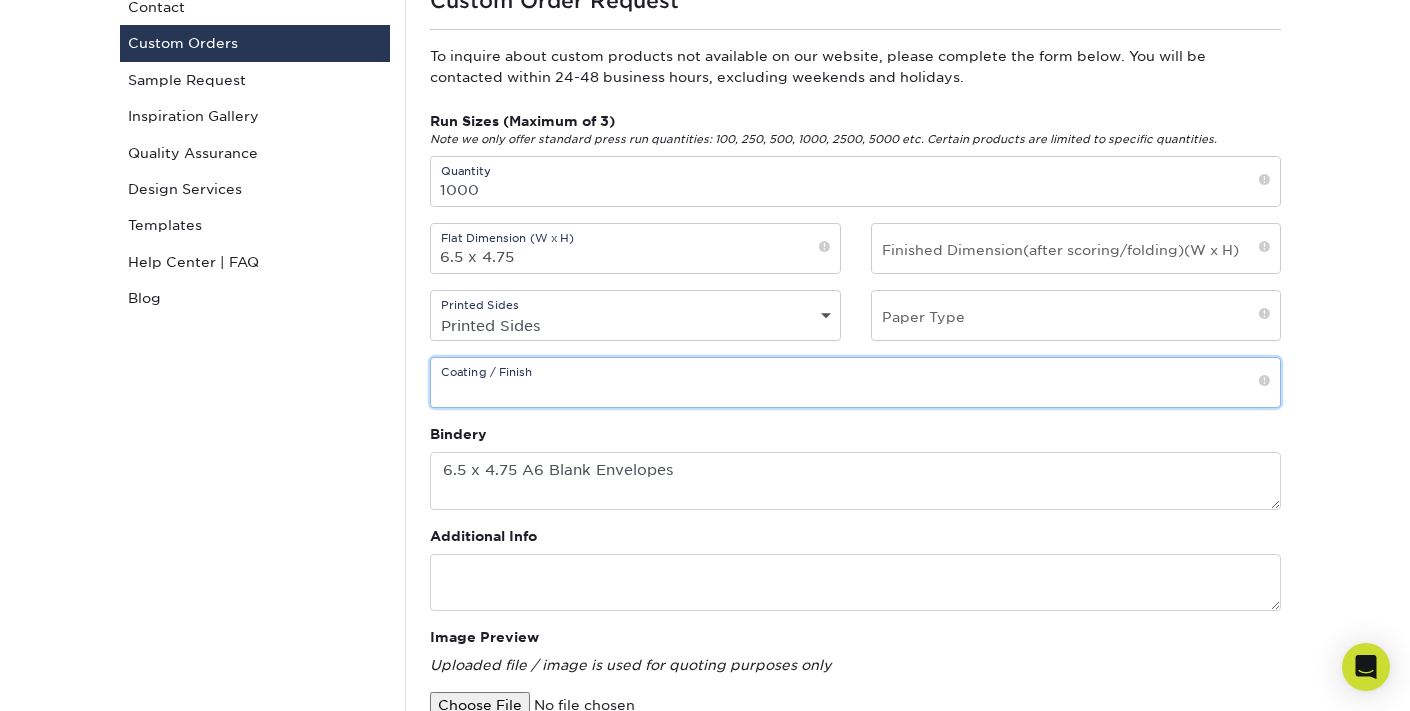 click at bounding box center (855, 382) 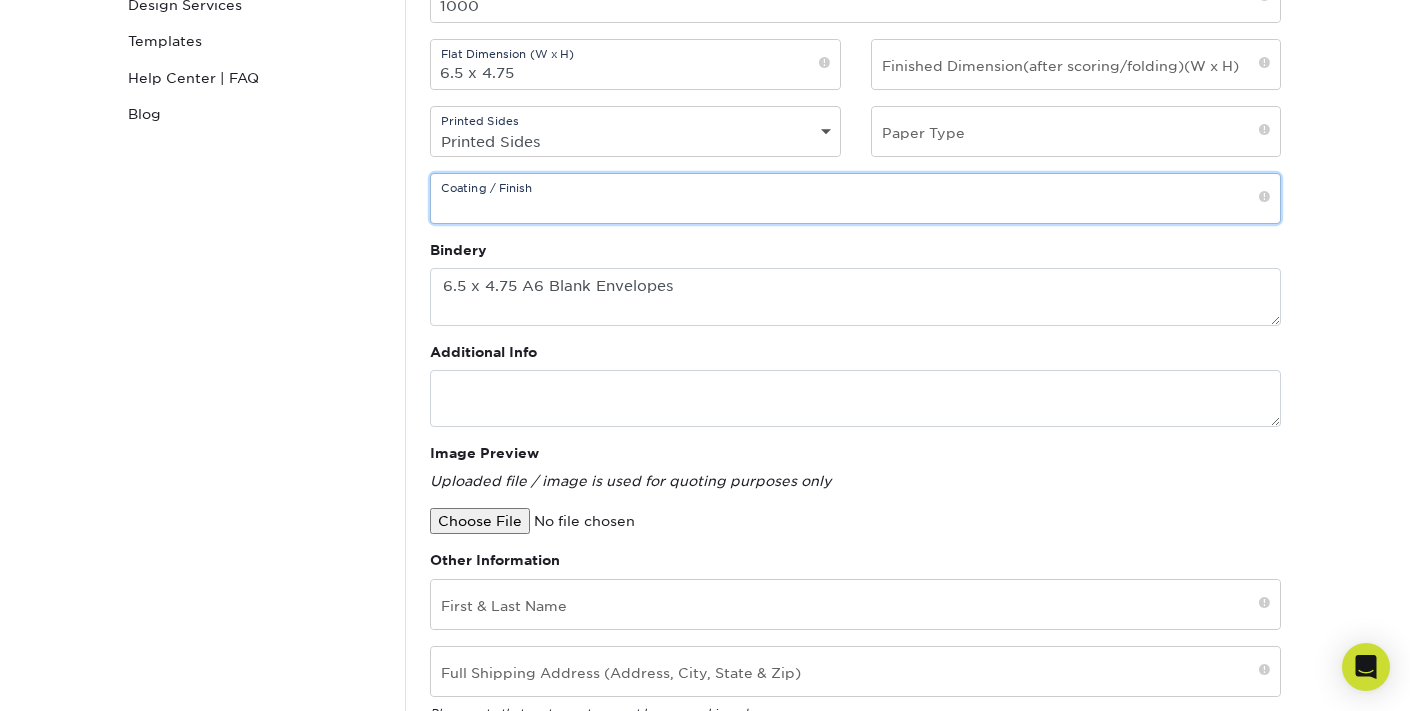scroll, scrollTop: 412, scrollLeft: 0, axis: vertical 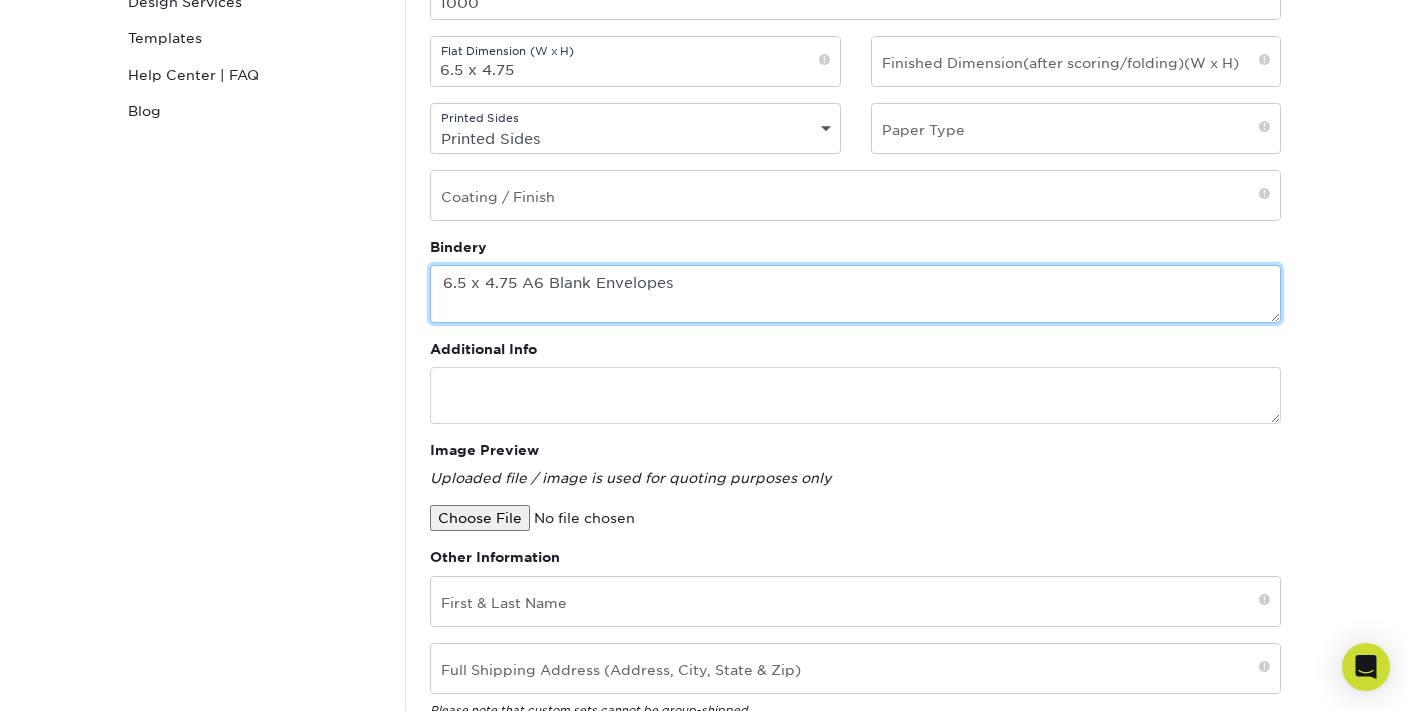 drag, startPoint x: 655, startPoint y: 292, endPoint x: 437, endPoint y: 286, distance: 218.08255 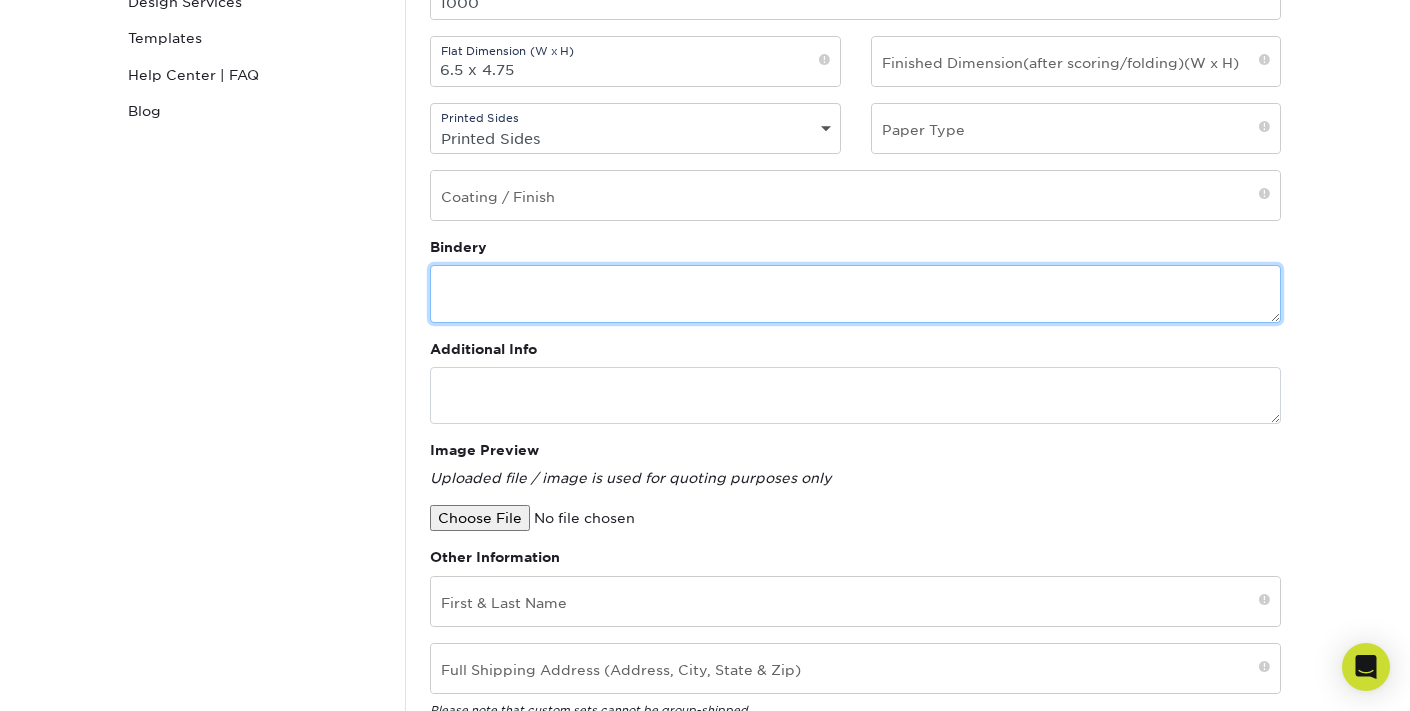 type 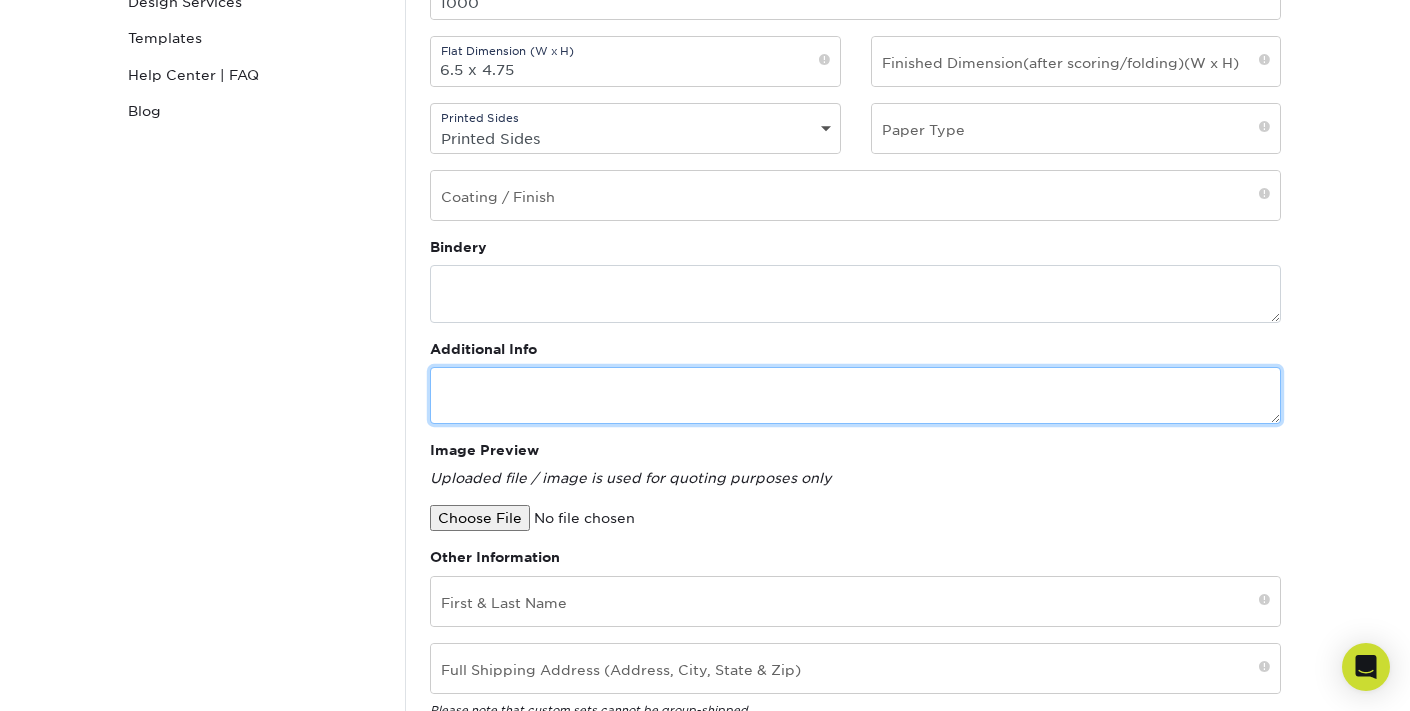 click at bounding box center (855, 395) 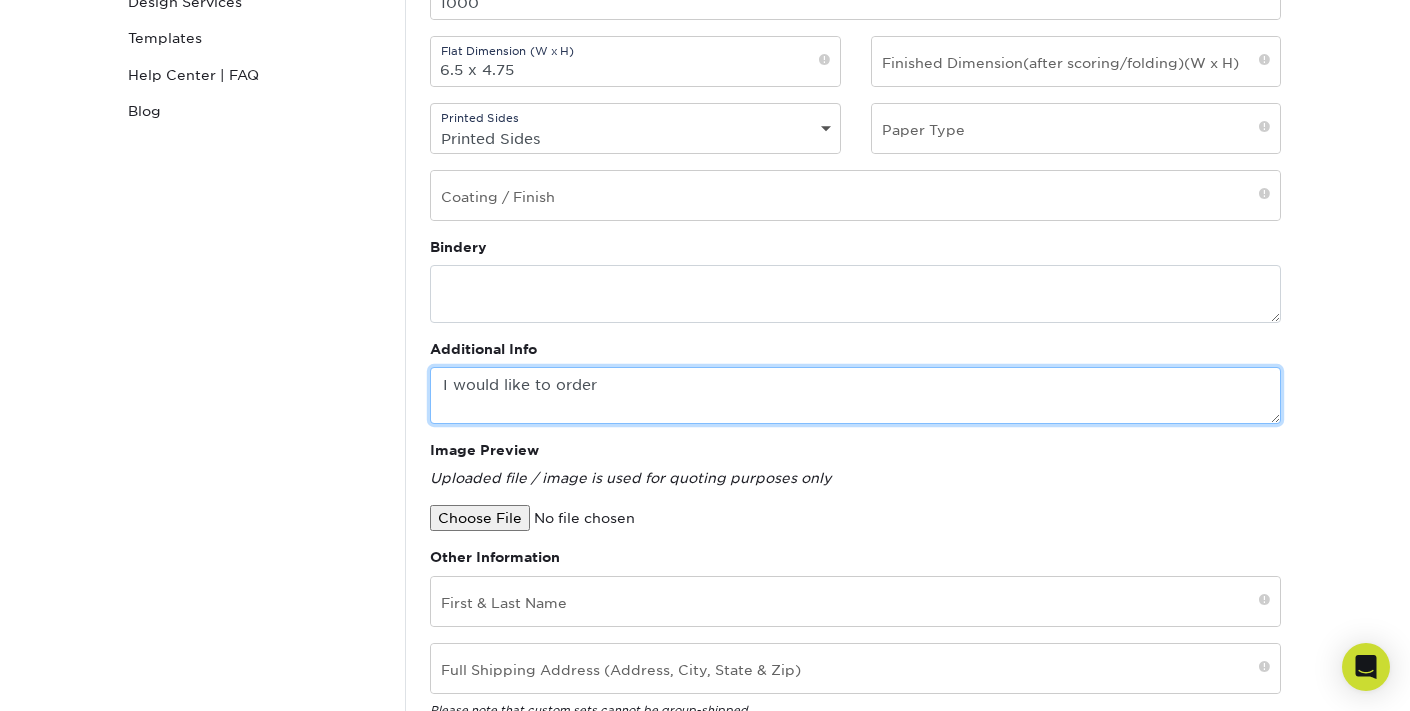 drag, startPoint x: 663, startPoint y: 378, endPoint x: 397, endPoint y: 378, distance: 266 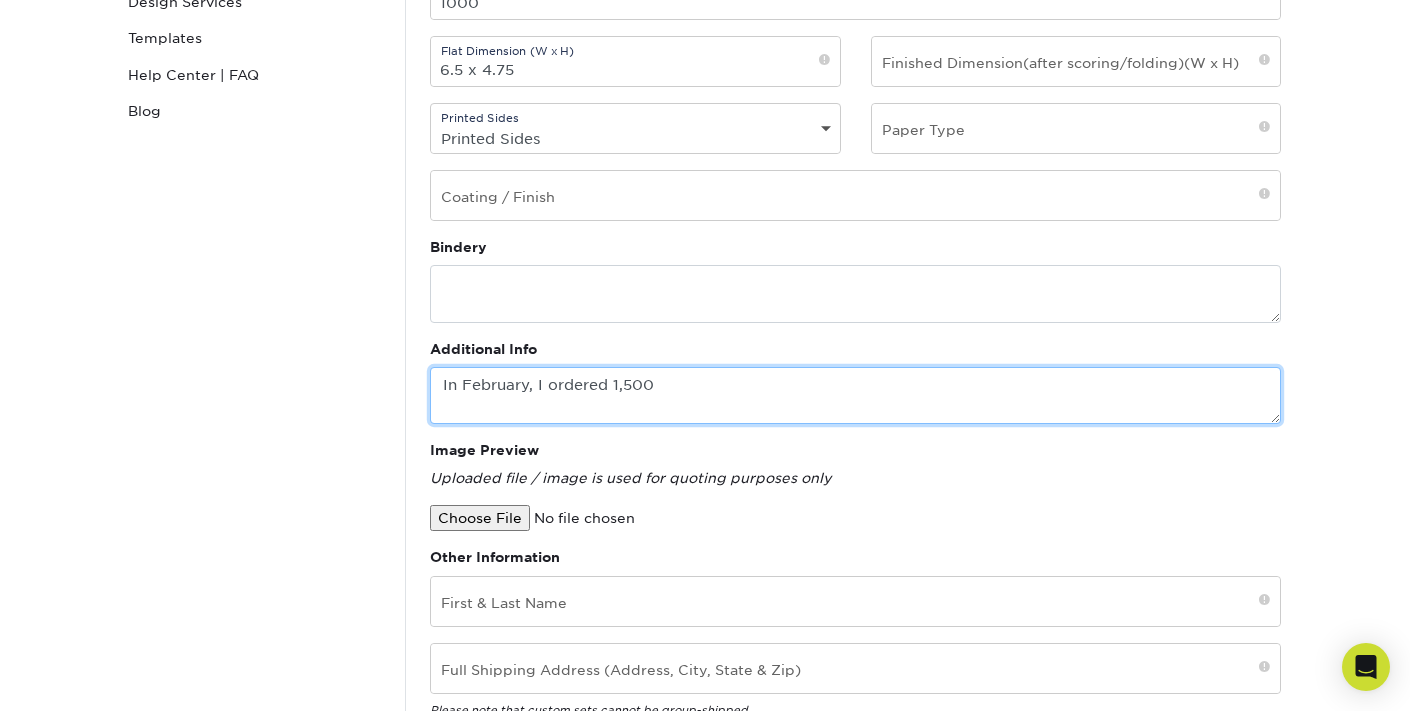 paste on "6.5 x 4.75 A6 Blank Envelopes" 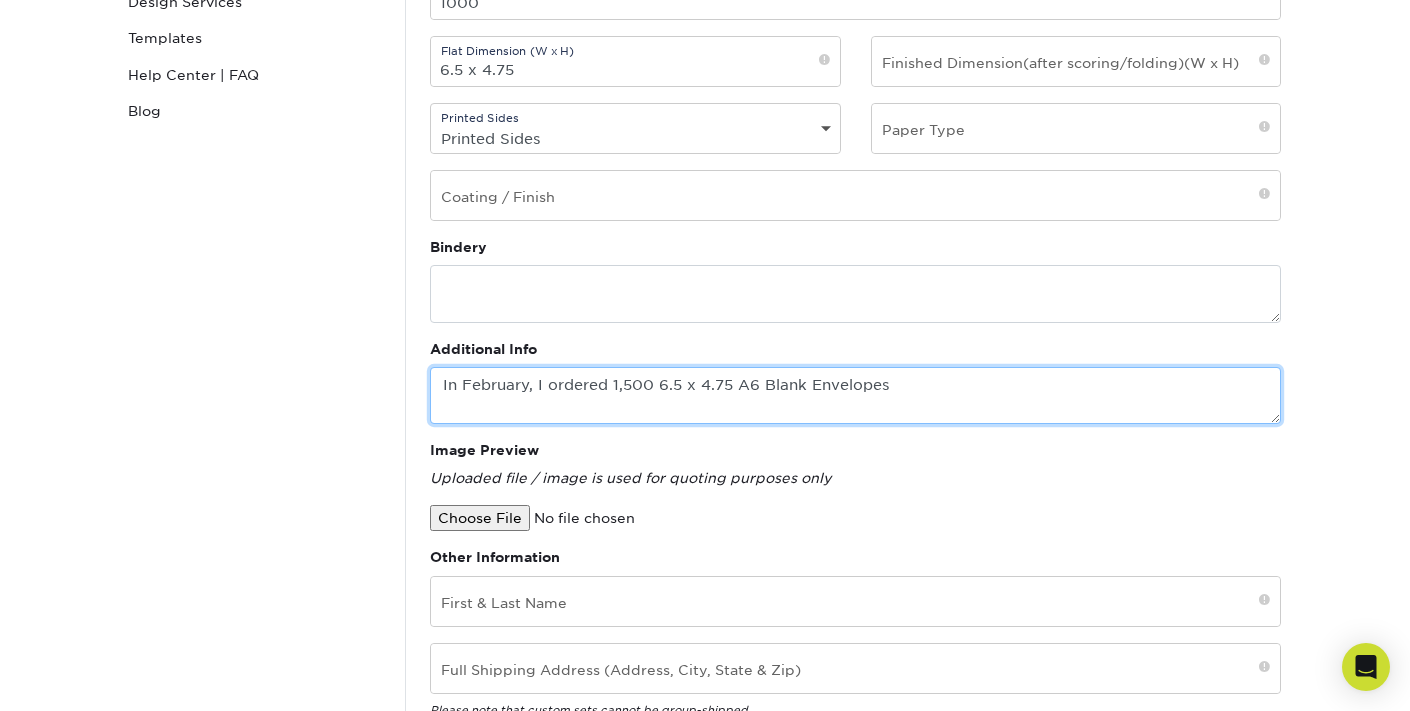 click on "In February, I ordered 1,500 6.5 x 4.75 A6 Blank Envelopes" at bounding box center (855, 395) 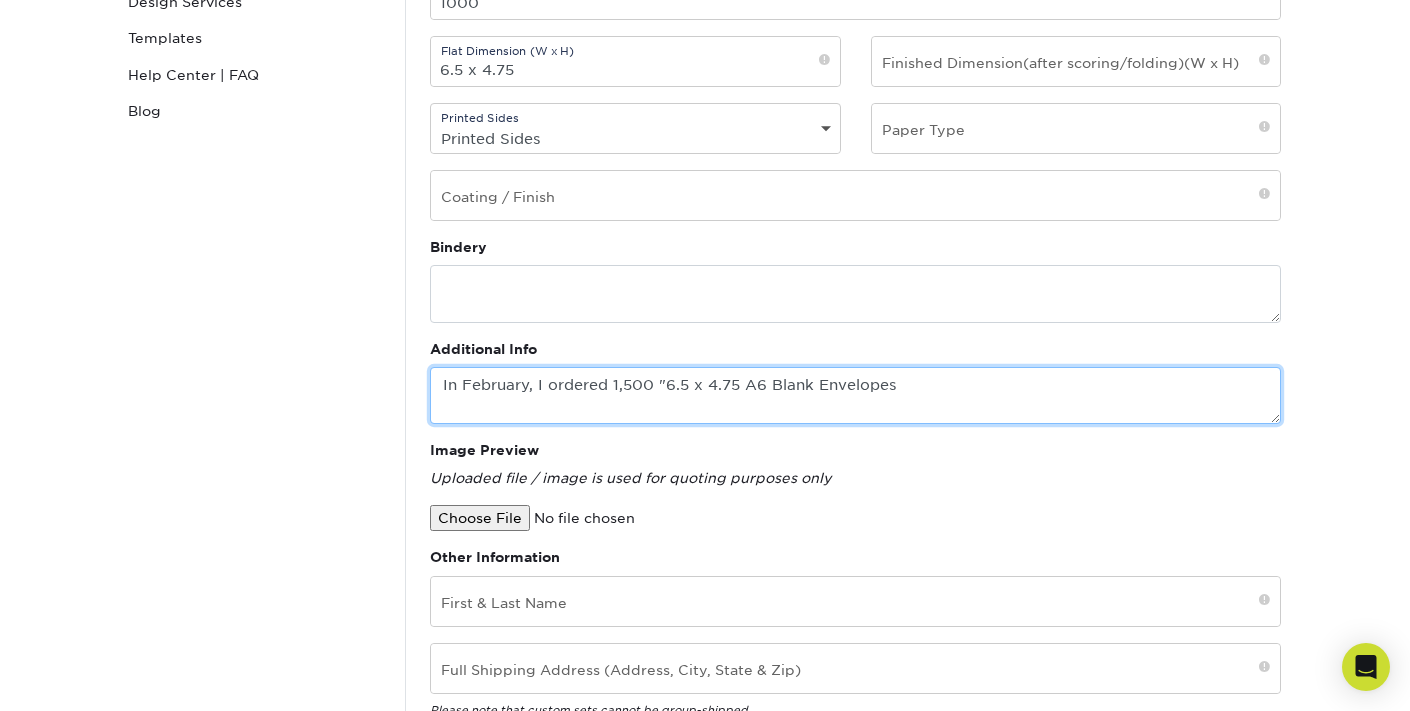 click on "In February, I ordered 1,500 "6.5 x 4.75 A6 Blank Envelopes" at bounding box center (855, 395) 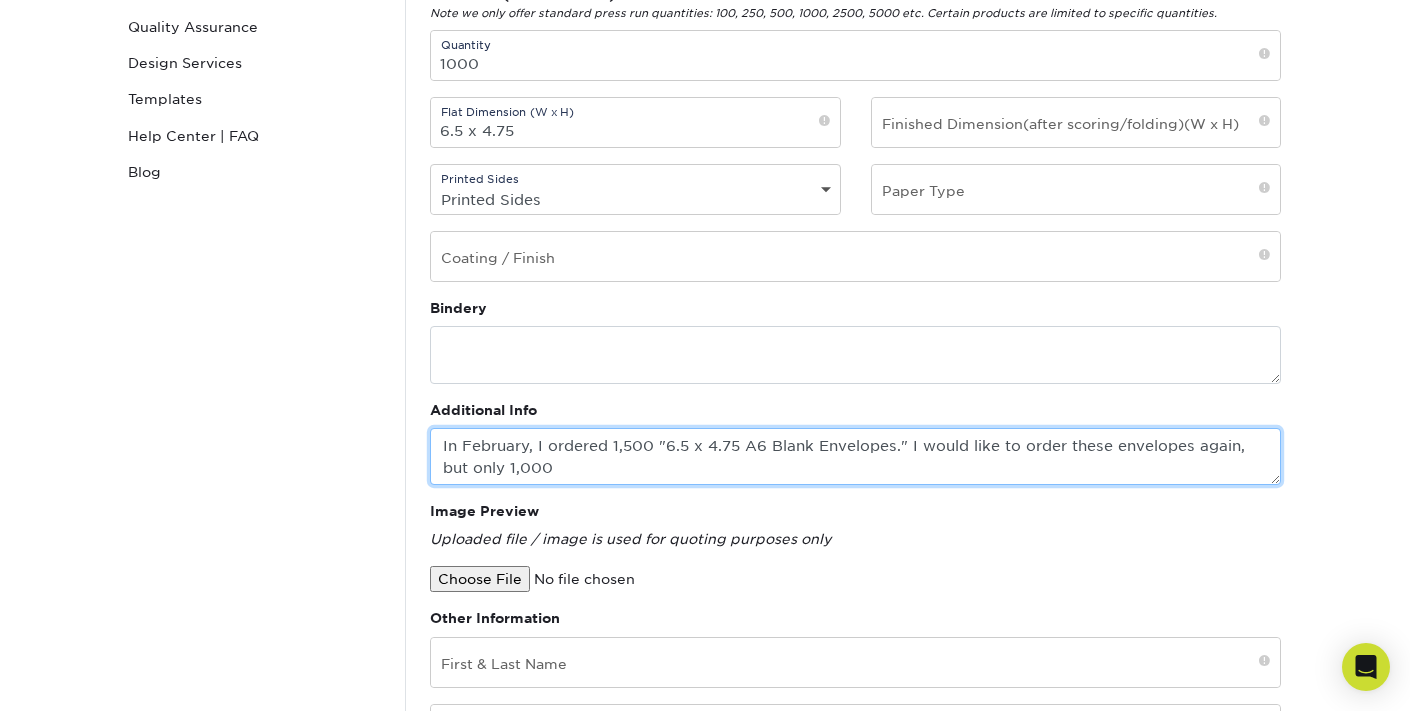 scroll, scrollTop: 350, scrollLeft: 0, axis: vertical 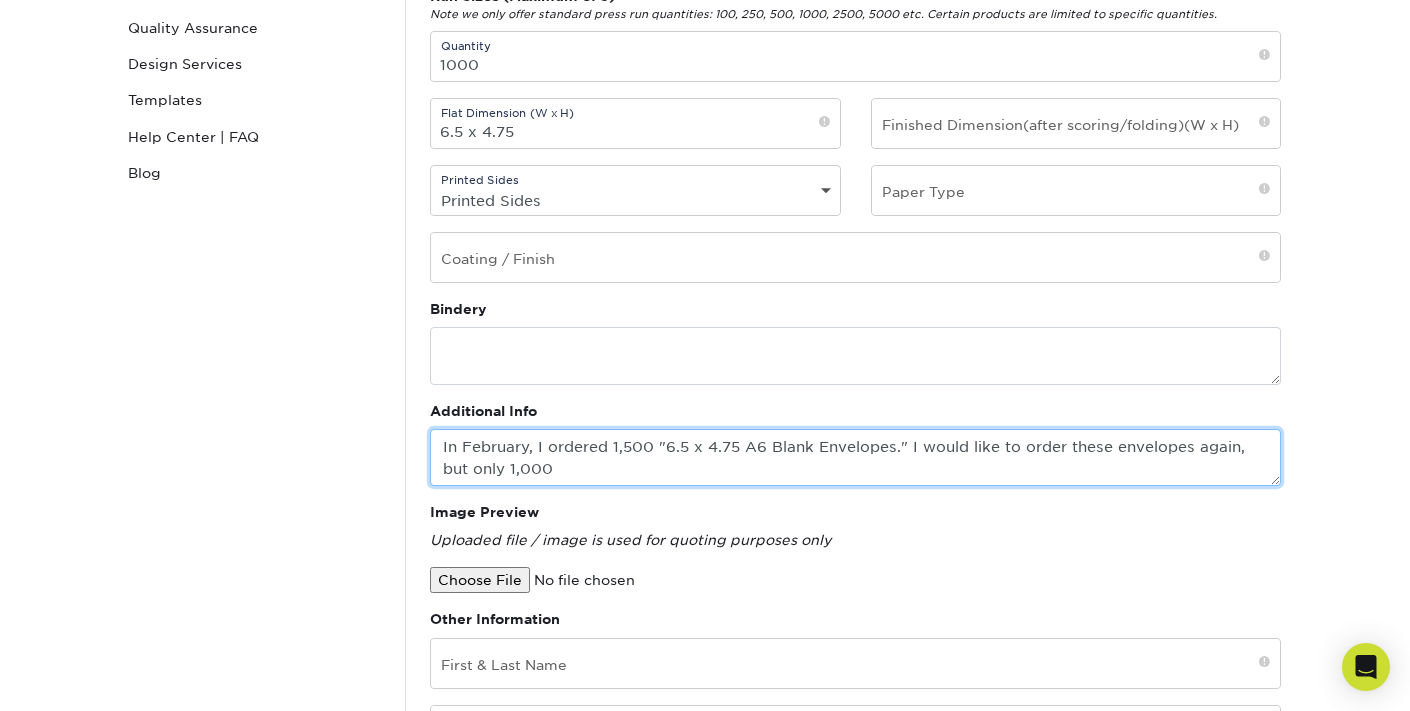 type on "In February, I ordered 1,500 "6.5 x 4.75 A6 Blank Envelopes." I would like to order these envelopes again, but only 1,000" 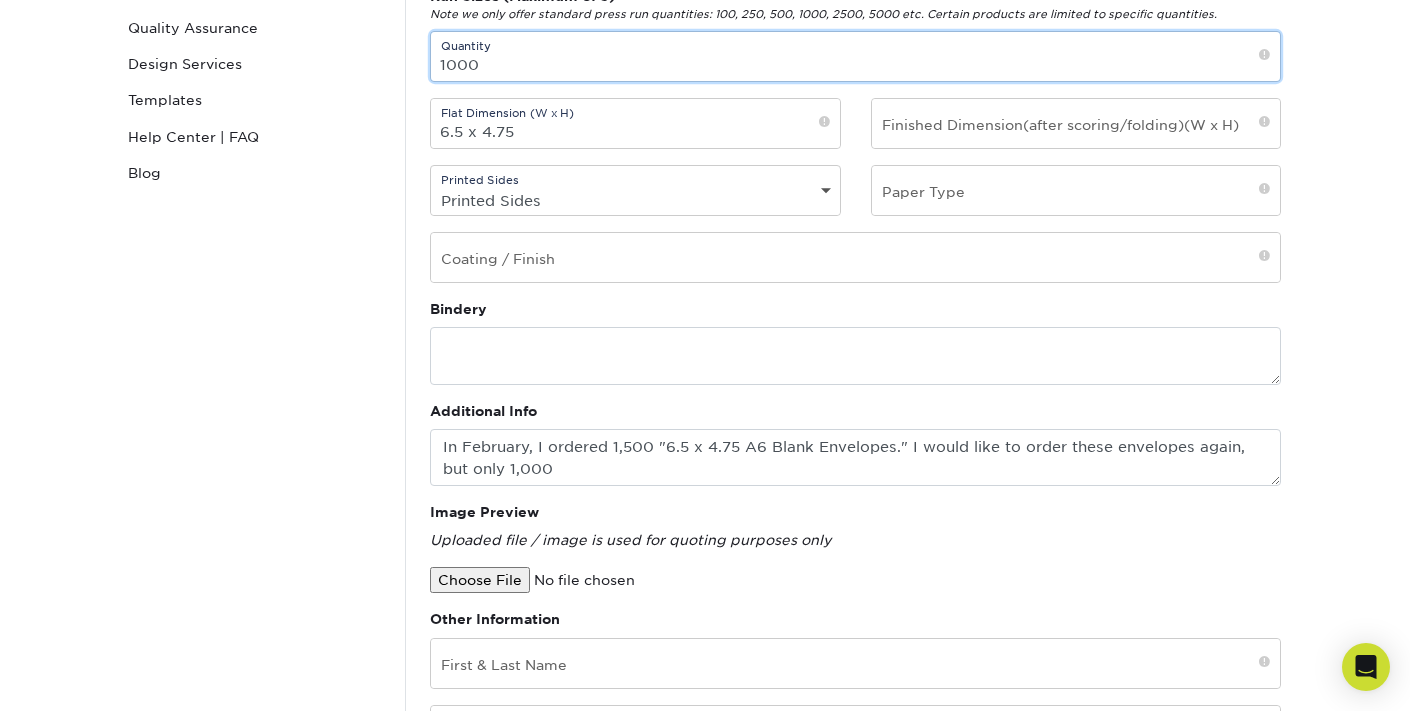 click on "1000" at bounding box center (855, 56) 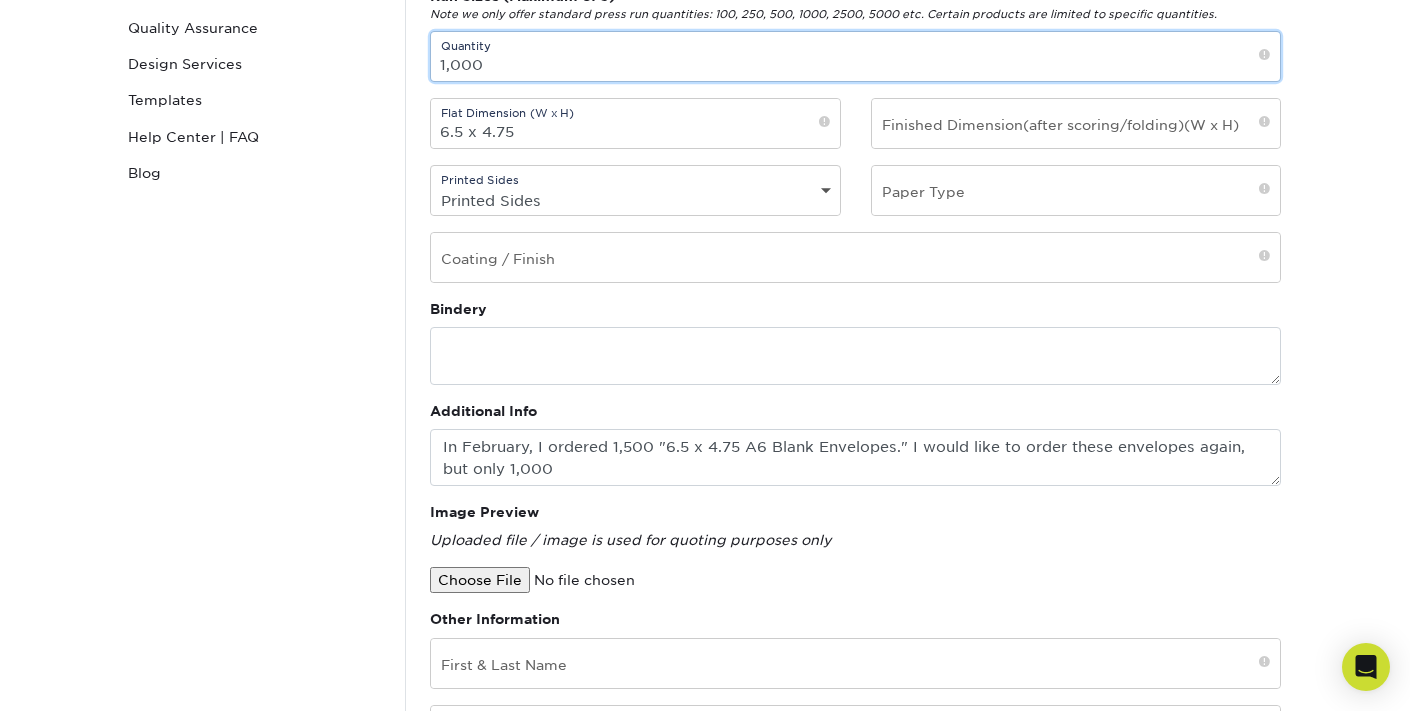 type on "1,000" 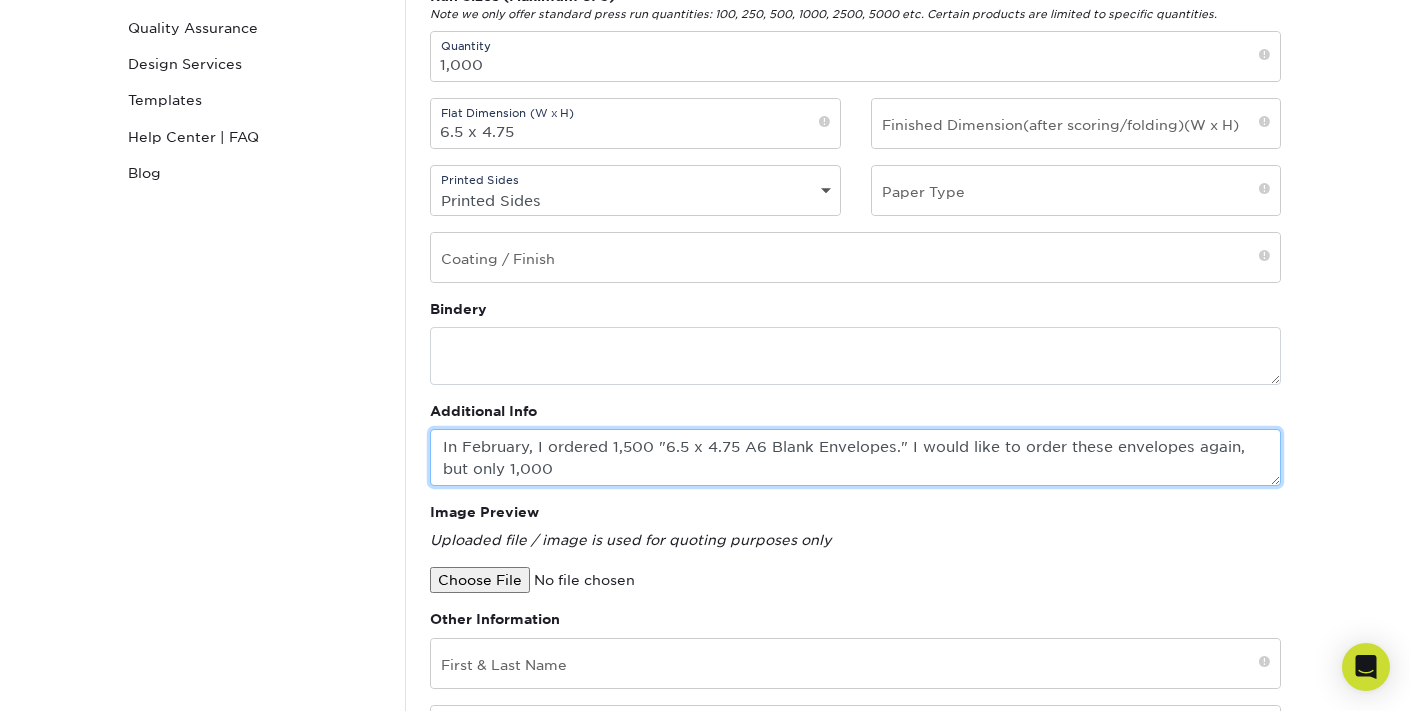 click on "In February, I ordered 1,500 "6.5 x 4.75 A6 Blank Envelopes." I would like to order these envelopes again, but only 1,000" at bounding box center (855, 457) 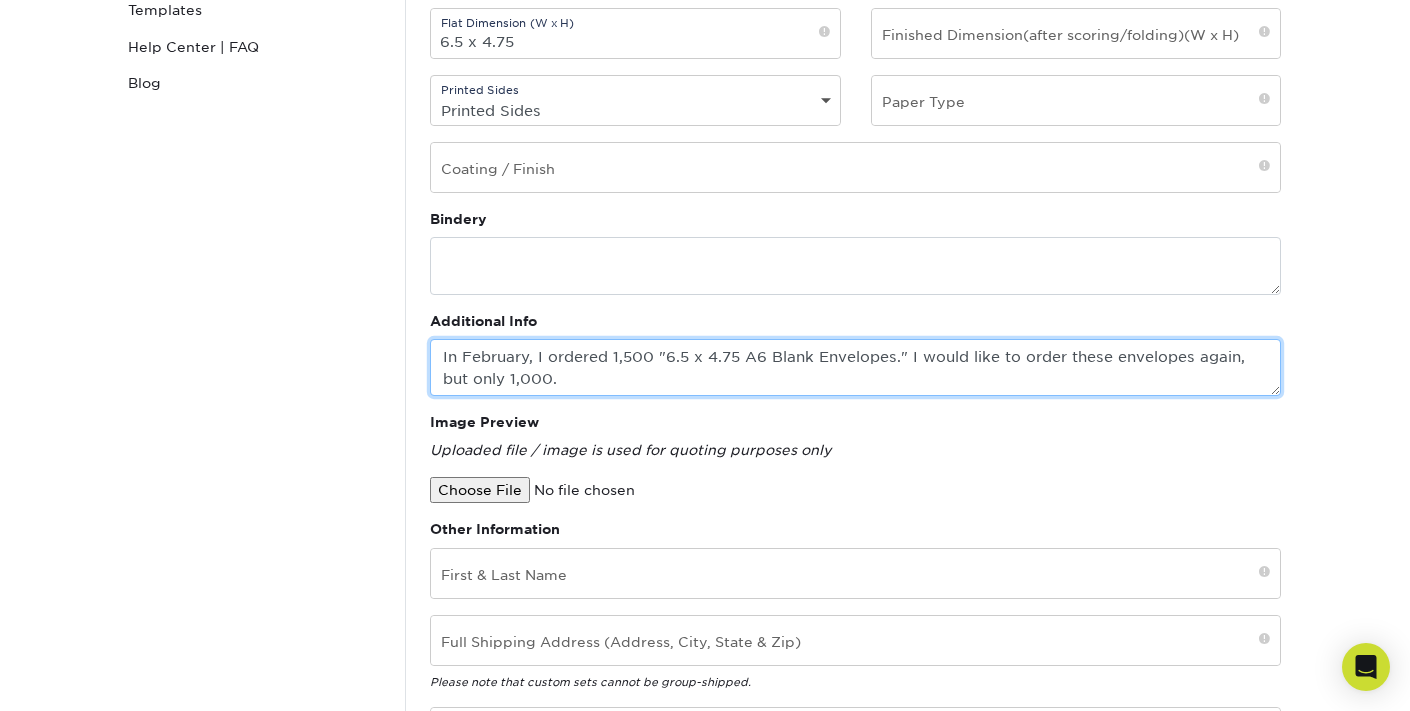 scroll, scrollTop: 444, scrollLeft: 0, axis: vertical 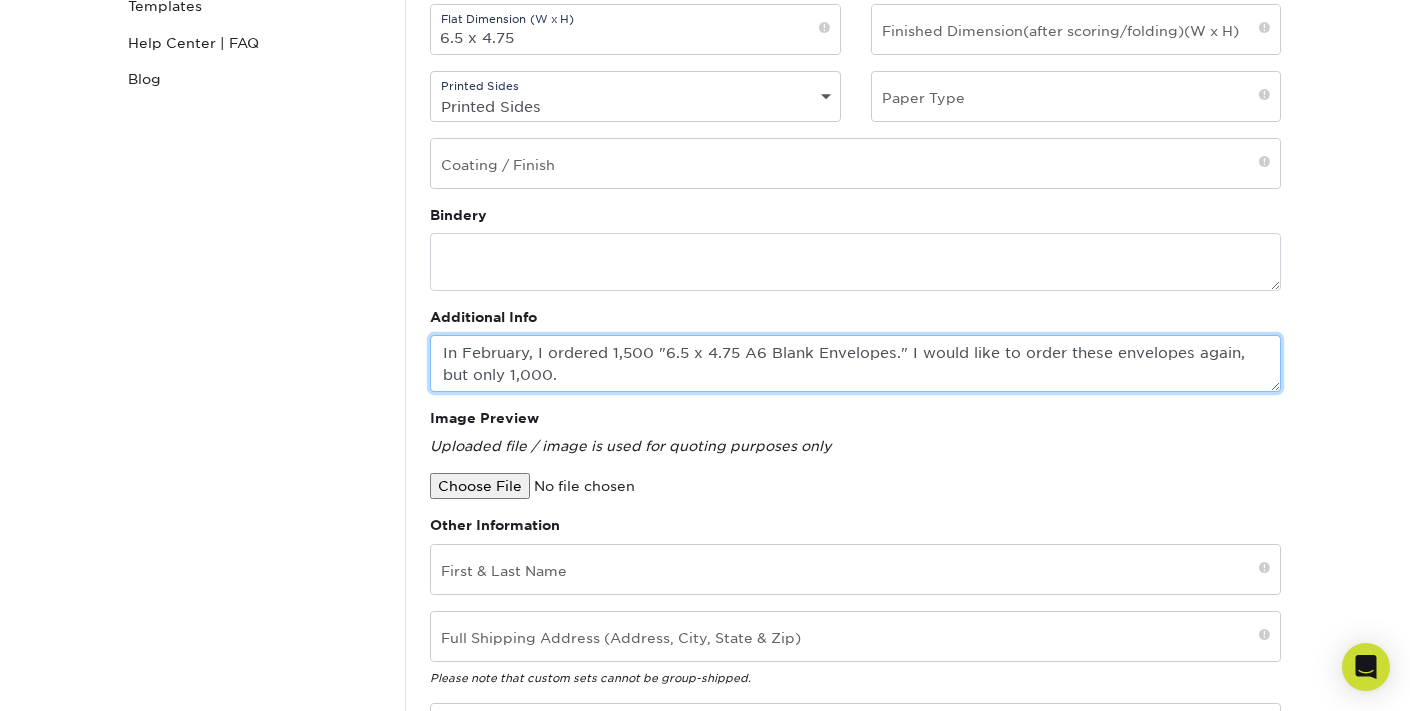 click on "In February, I ordered 1,500 "6.5 x 4.75 A6 Blank Envelopes." I would like to order these envelopes again, but only 1,000." at bounding box center [855, 363] 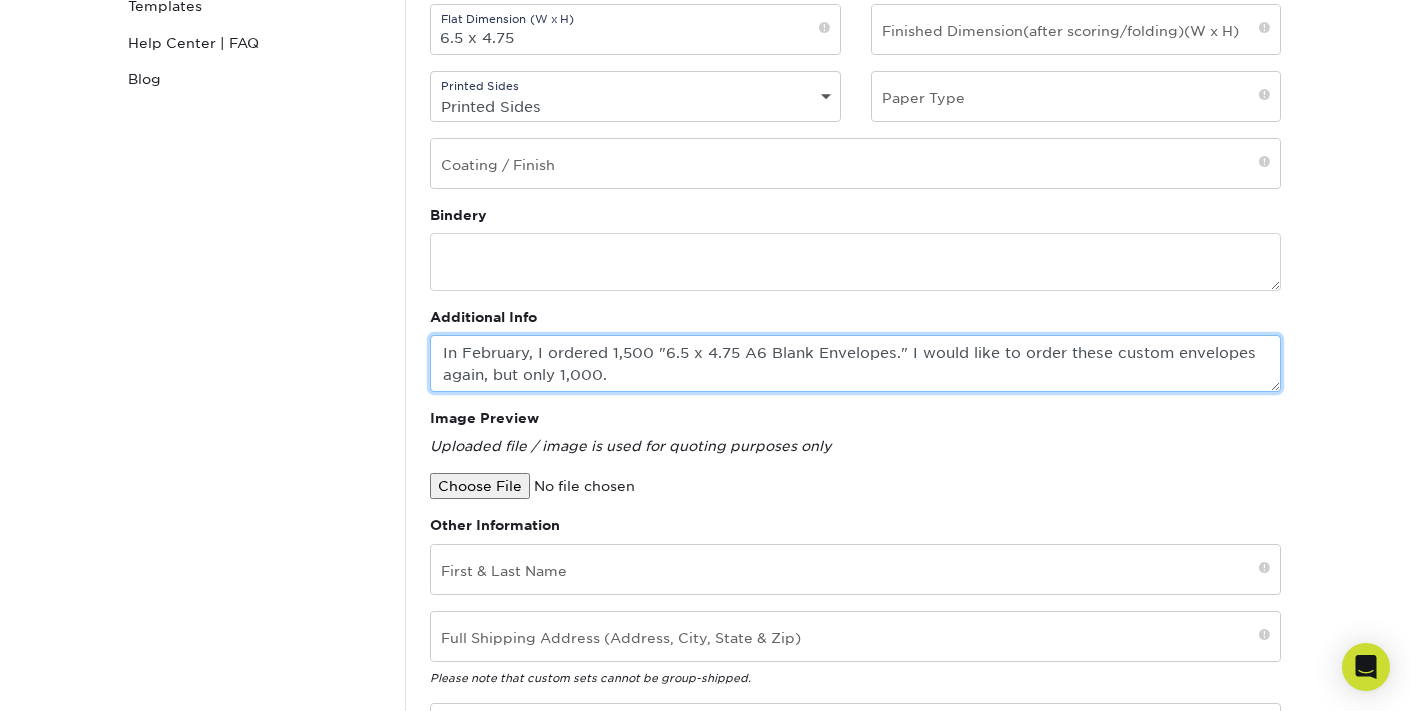 click on "In February, I ordered 1,500 "6.5 x 4.75 A6 Blank Envelopes." I would like to order these custom envelopes again, but only 1,000." at bounding box center [855, 363] 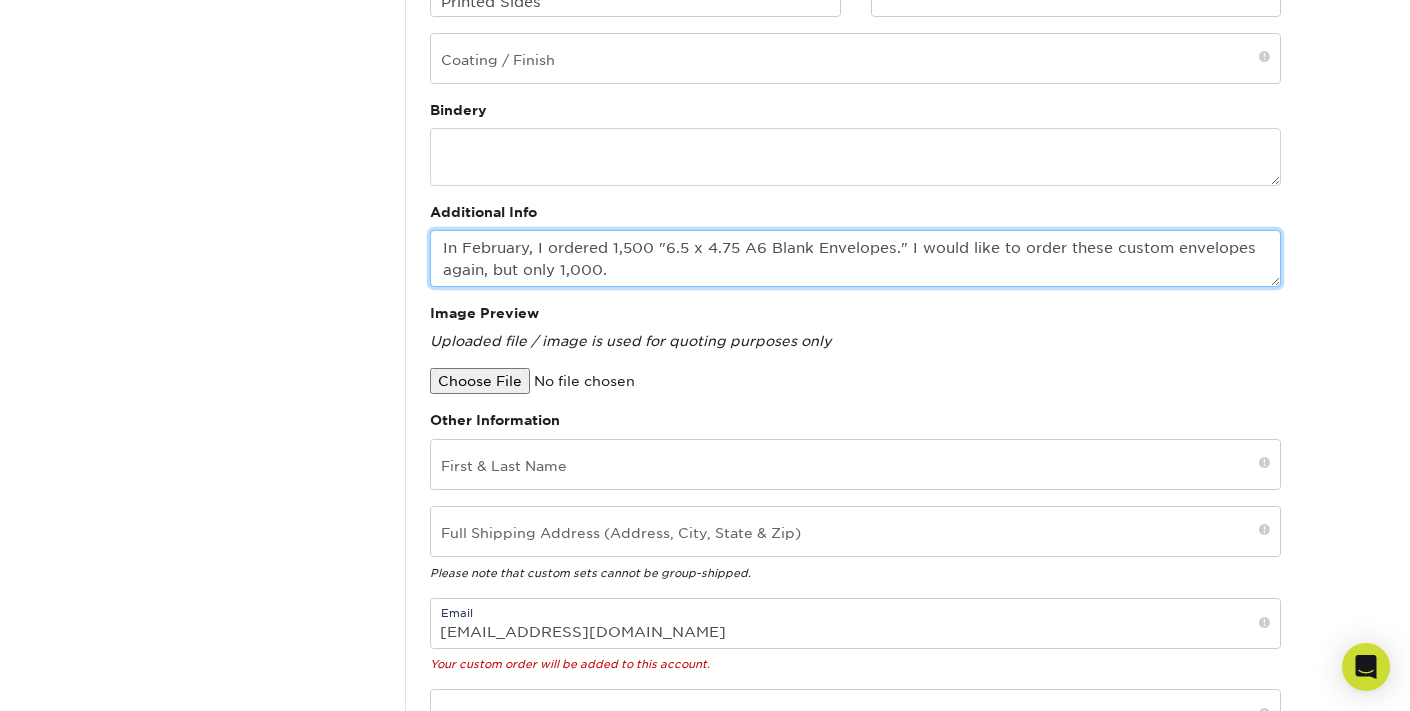scroll, scrollTop: 547, scrollLeft: 0, axis: vertical 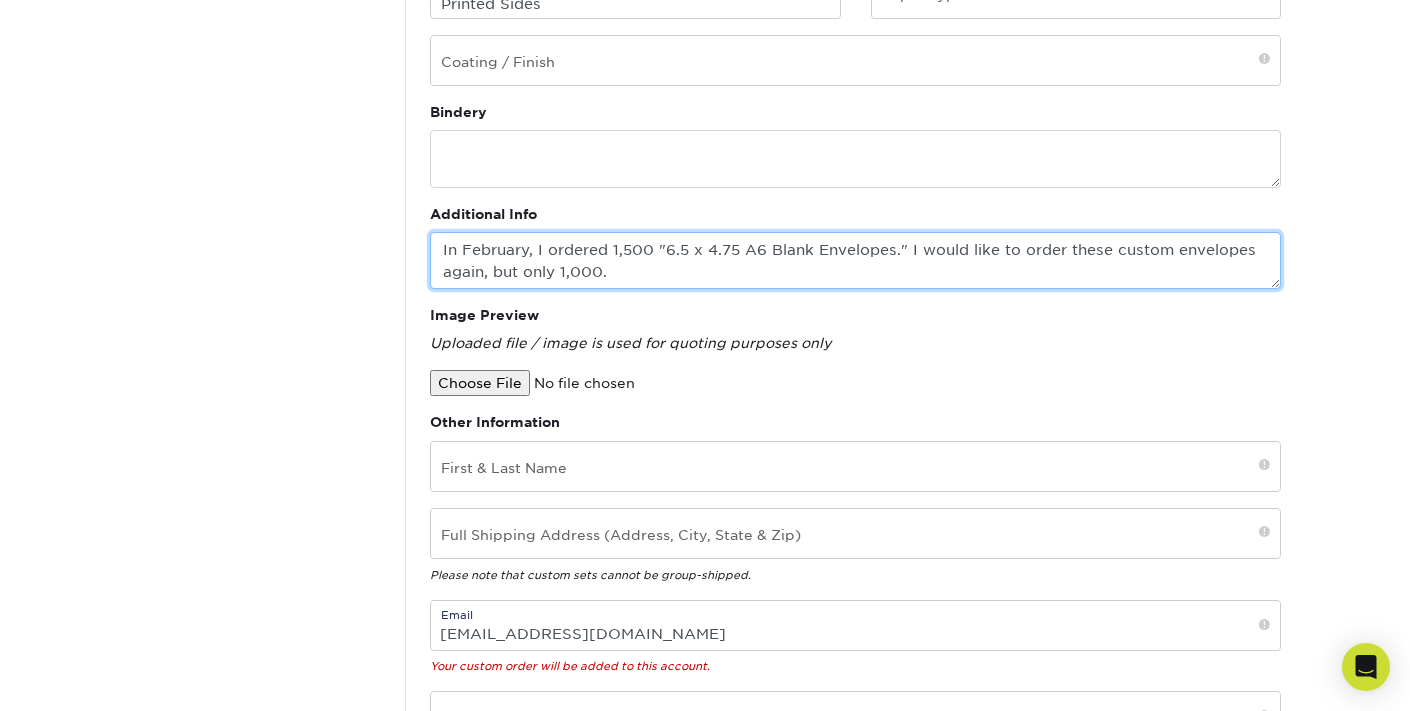 type on "In February, I ordered 1,500 "6.5 x 4.75 A6 Blank Envelopes." I would like to order these custom envelopes again, but only 1,000." 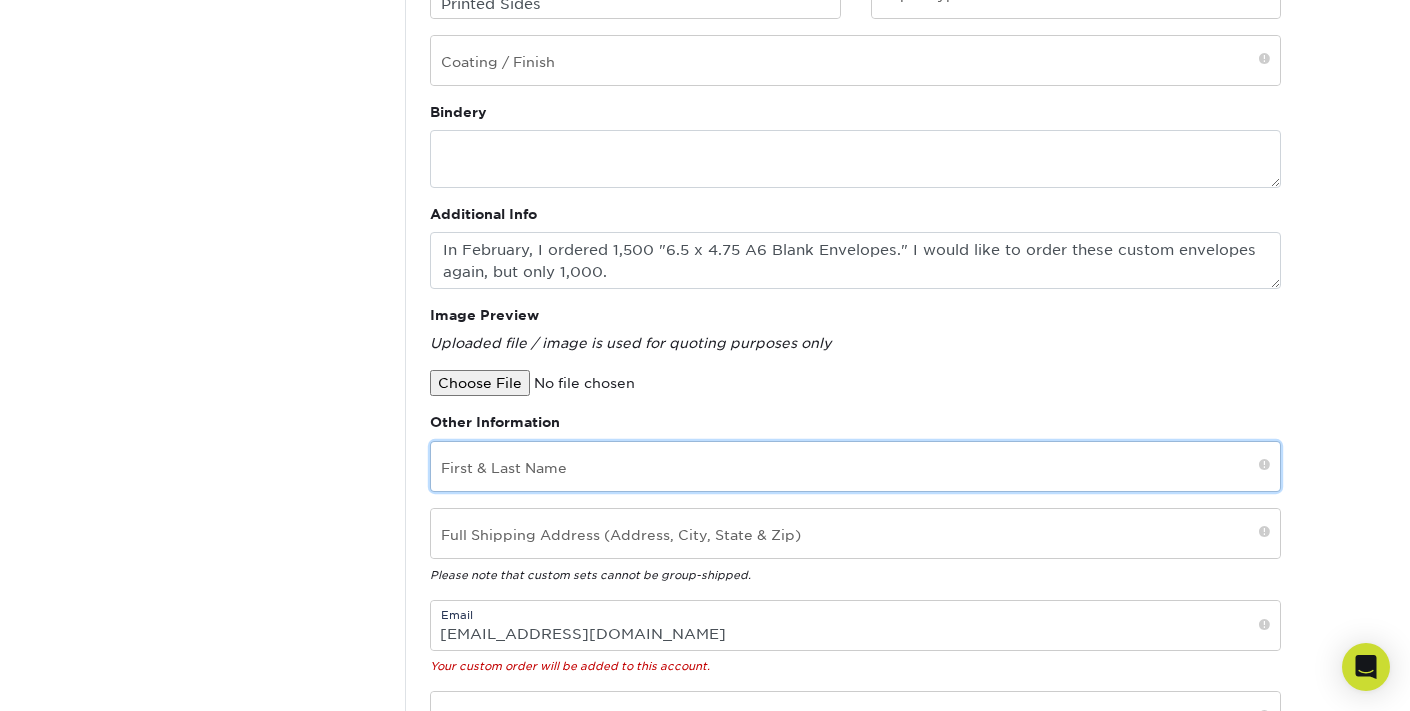 click at bounding box center [855, 466] 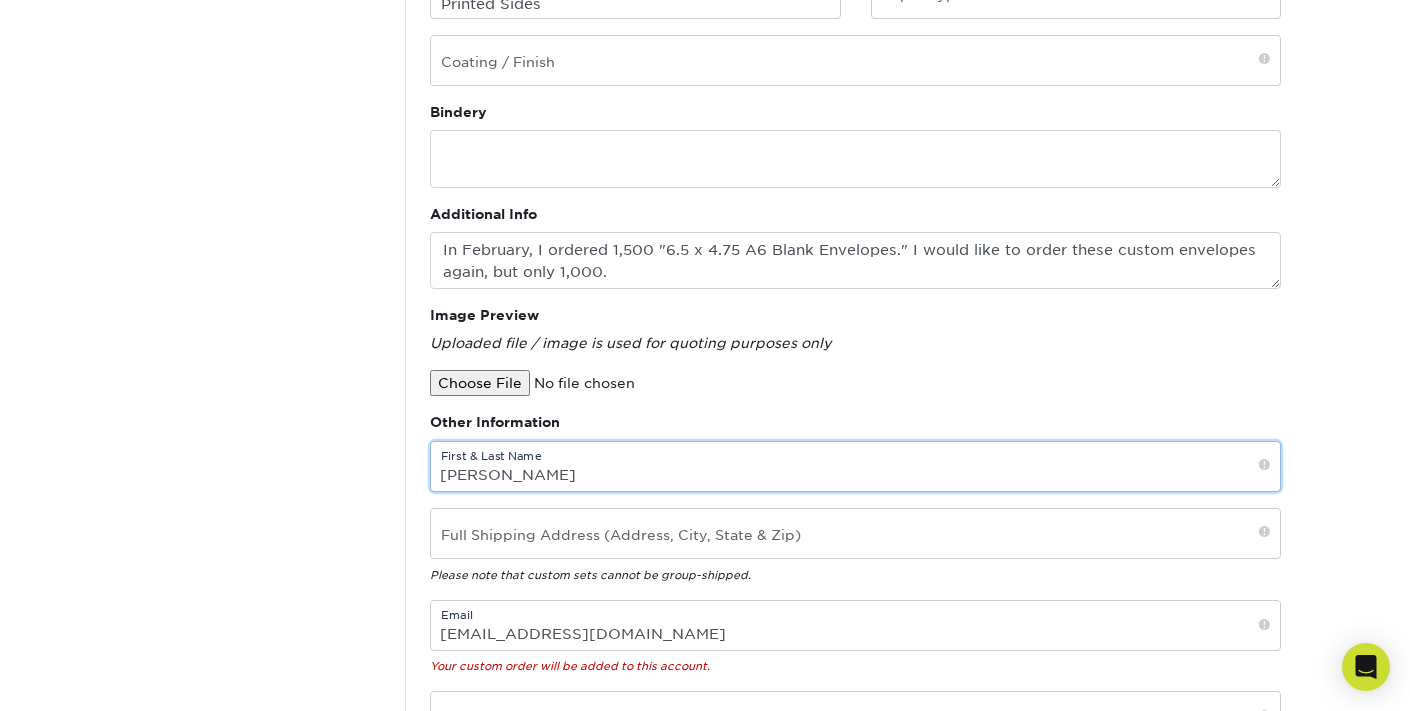 type on "Michelle Dushensky" 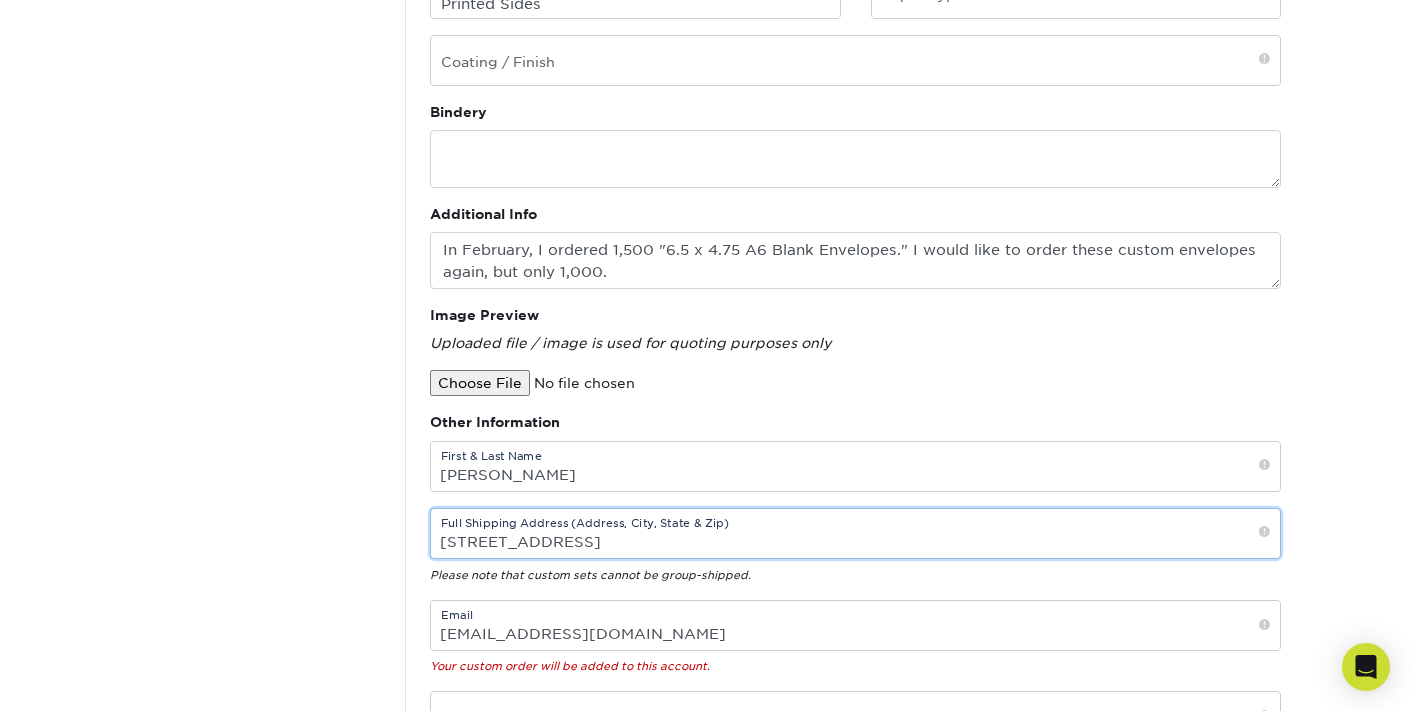 scroll, scrollTop: 0, scrollLeft: 0, axis: both 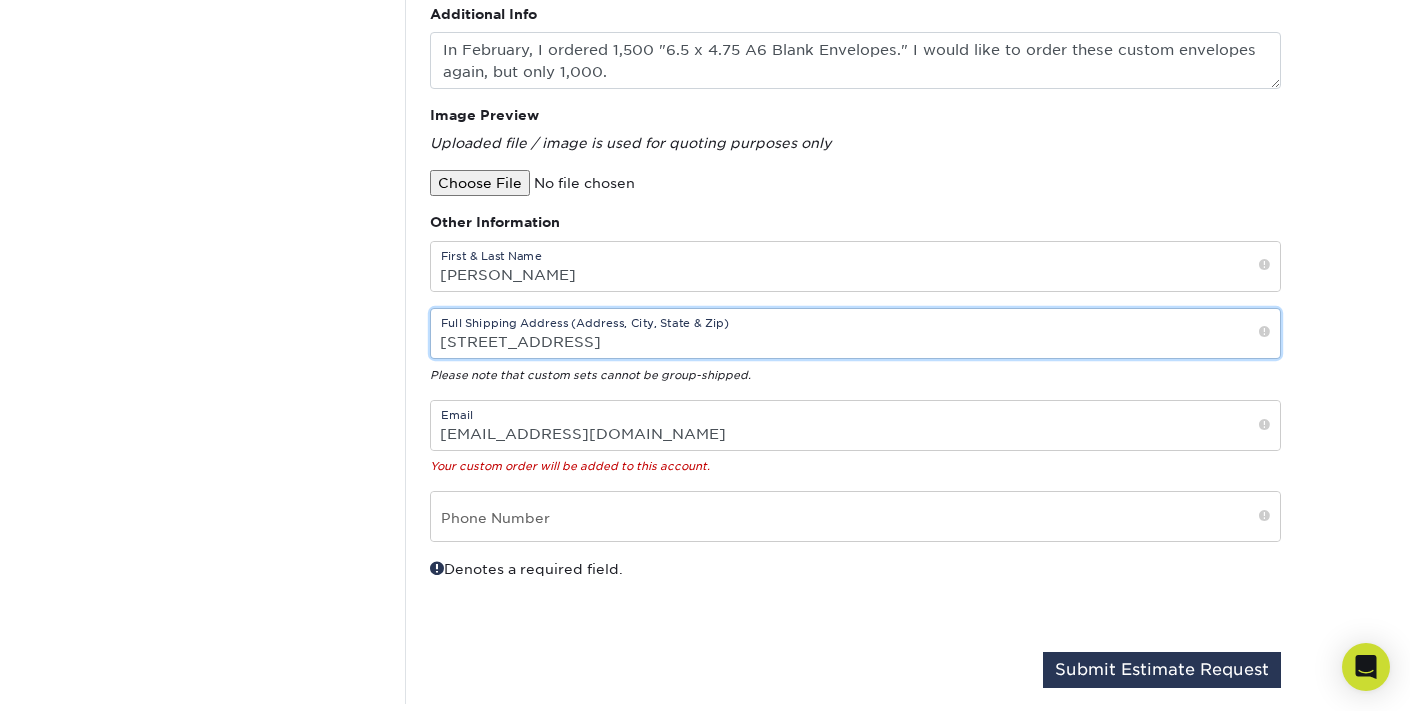 type on "6543 Miami Ave., Cincinnati, OH 45243" 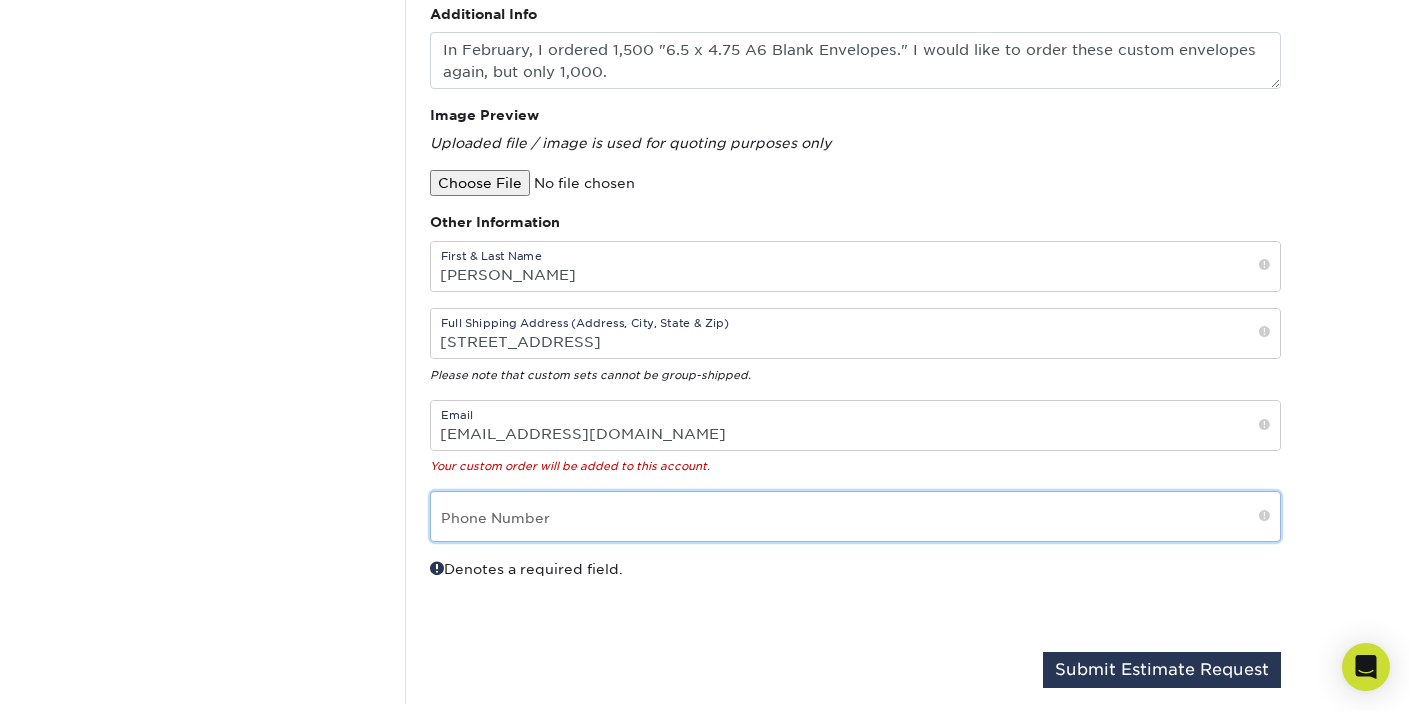 scroll, scrollTop: 0, scrollLeft: 0, axis: both 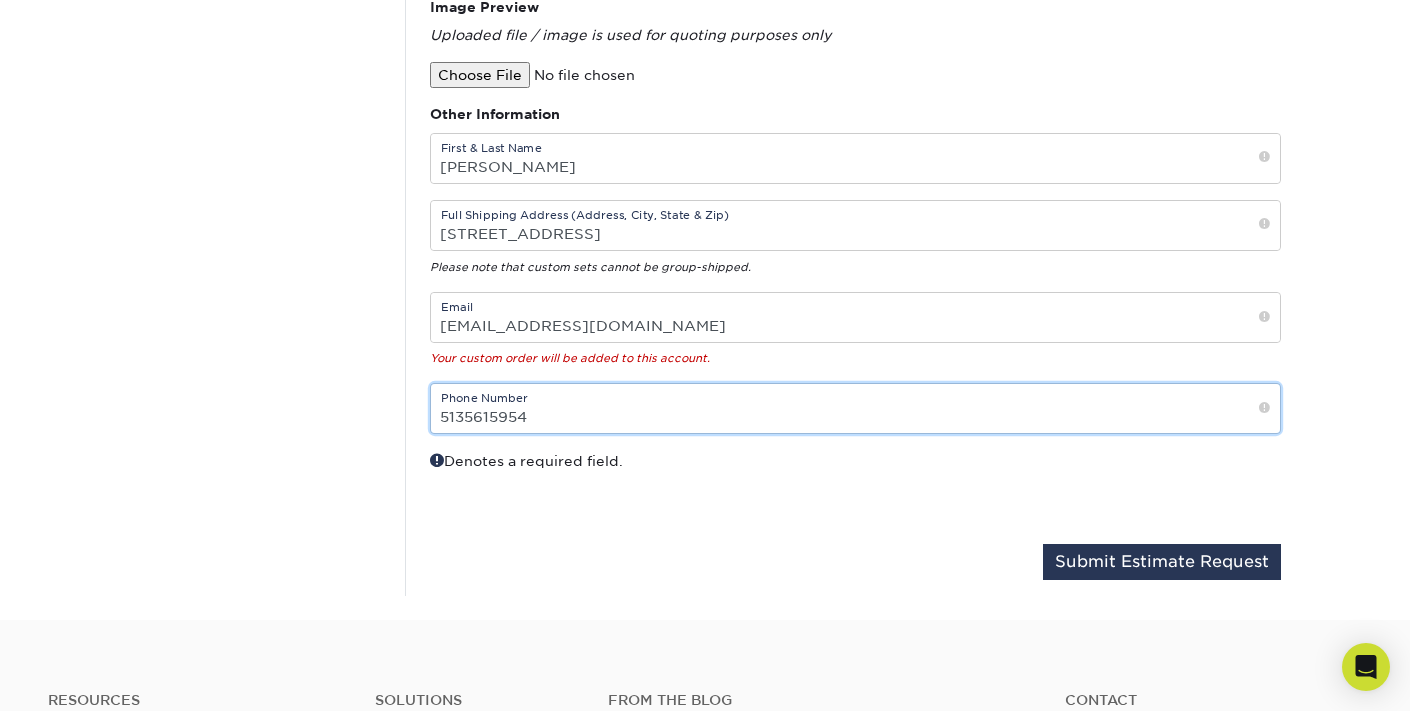 type on "5135615954" 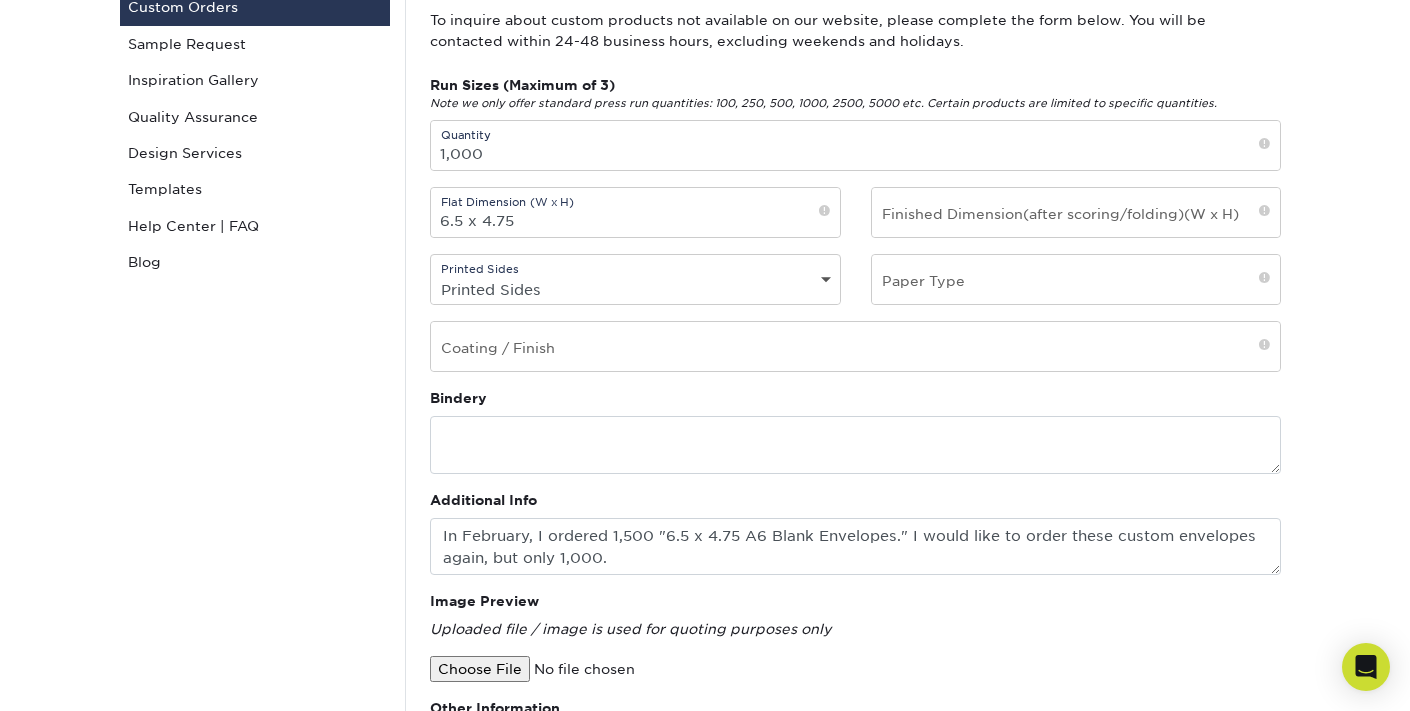 scroll, scrollTop: 243, scrollLeft: 0, axis: vertical 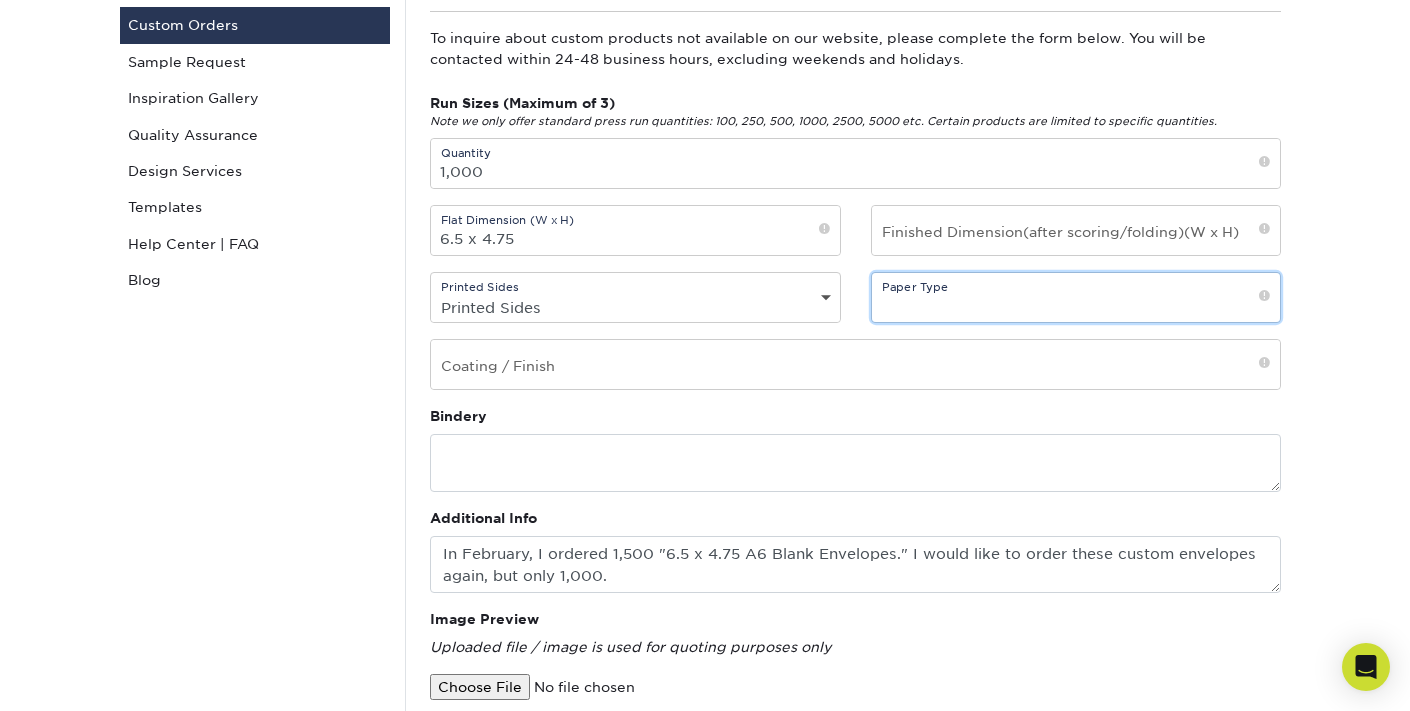 click at bounding box center (1076, 297) 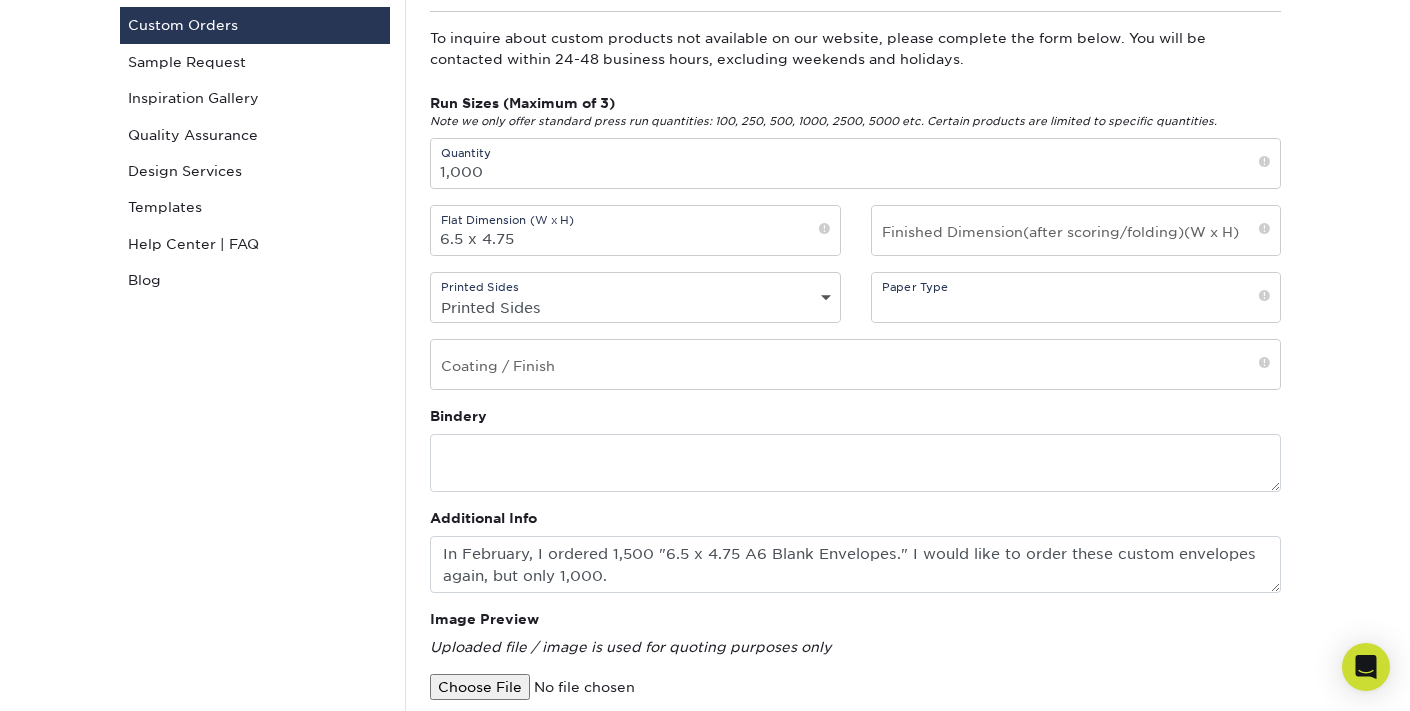 click on "Custom Orders
Instagram
Facebook
Twitter
Custom Orders
Contact
Custom Orders
Sample Request
Inspiration Gallery
Quality Assurance
Design Services
Templates
Help Center | FAQ
Blog
Custom Order Request
To inquire about custom products not available on our website, please complete the form below. You will be contacted within 24-48 business hours, excluding weekends and holidays.
Run Sizes (Maximum of 3) Quantity 1,000" at bounding box center [705, 558] 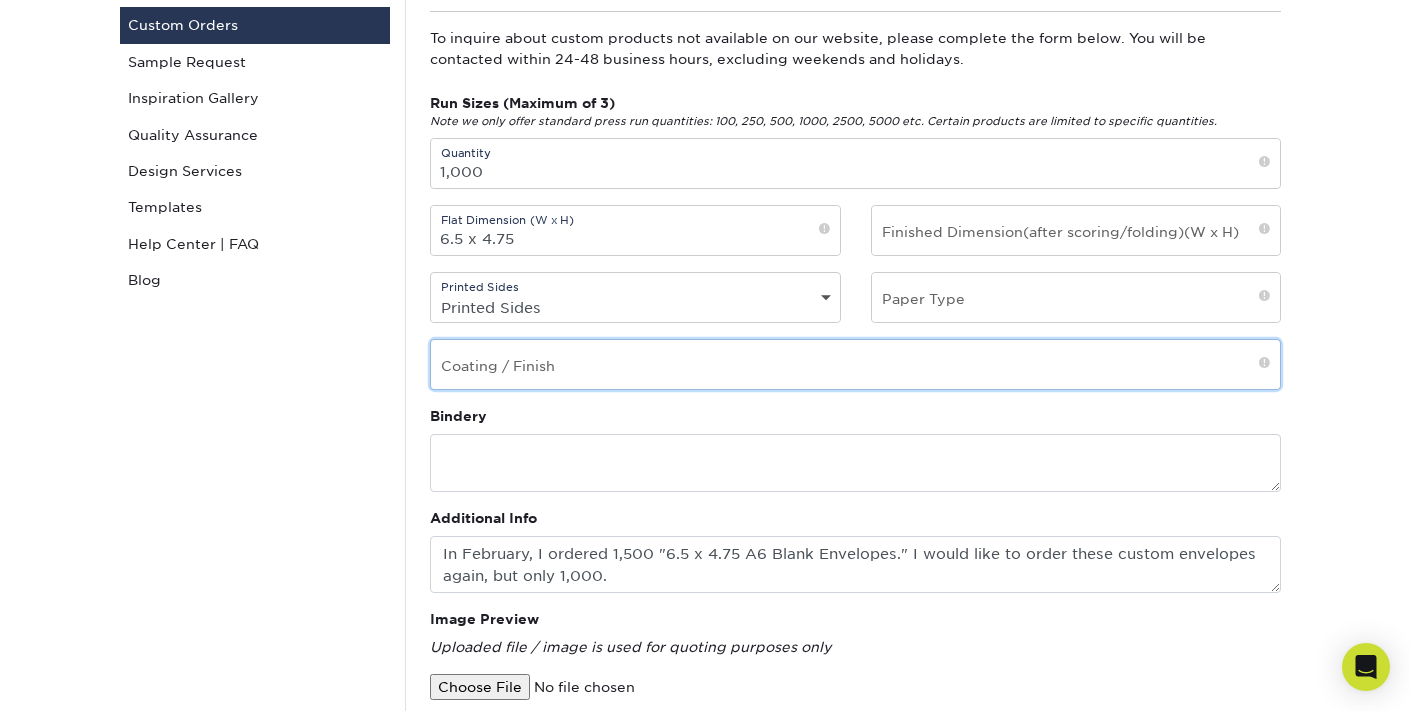 click at bounding box center [855, 364] 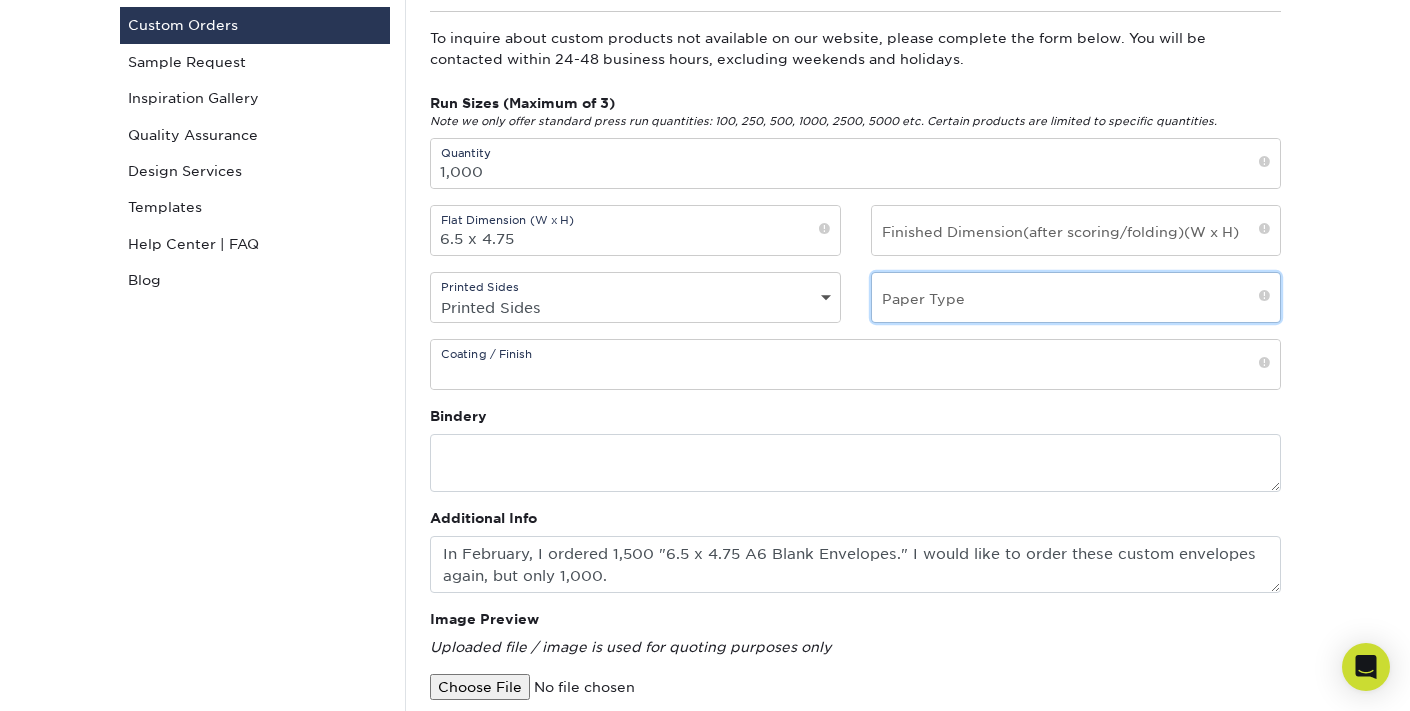 click at bounding box center [1076, 297] 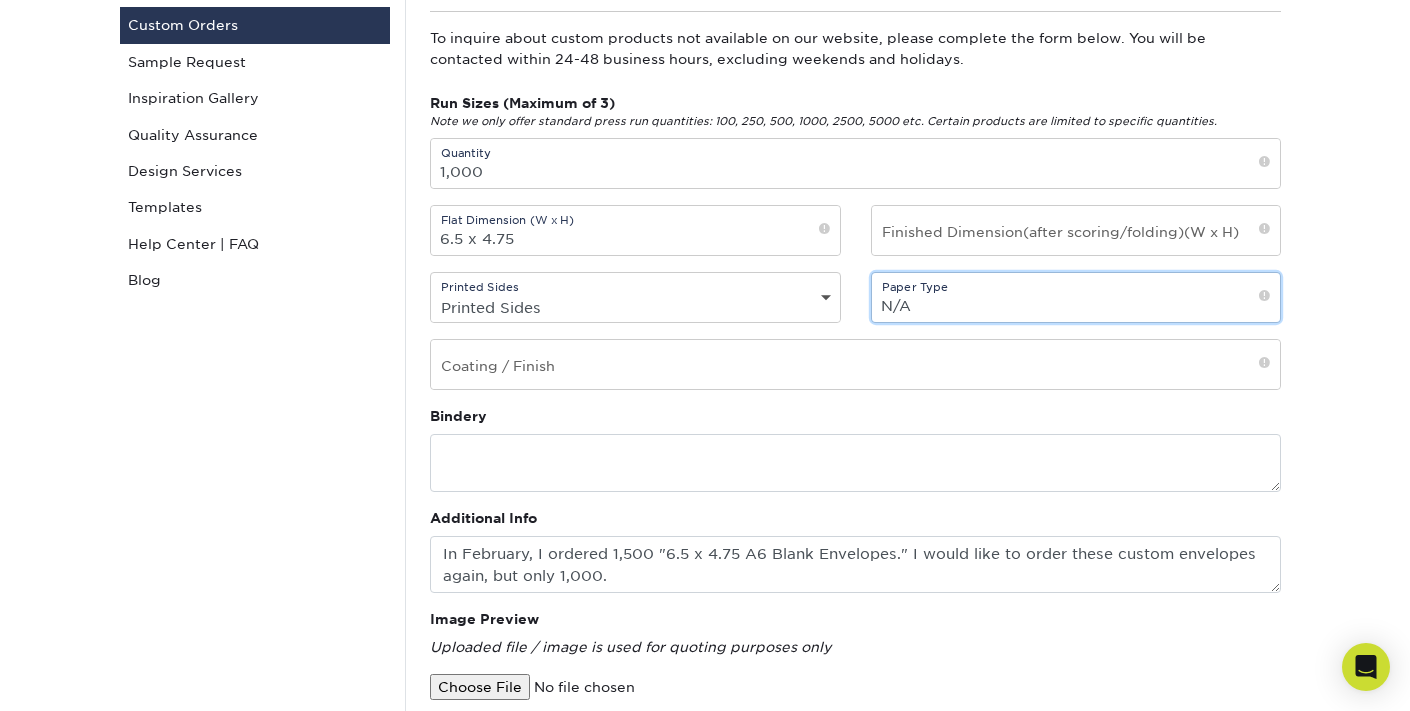 type on "N/A" 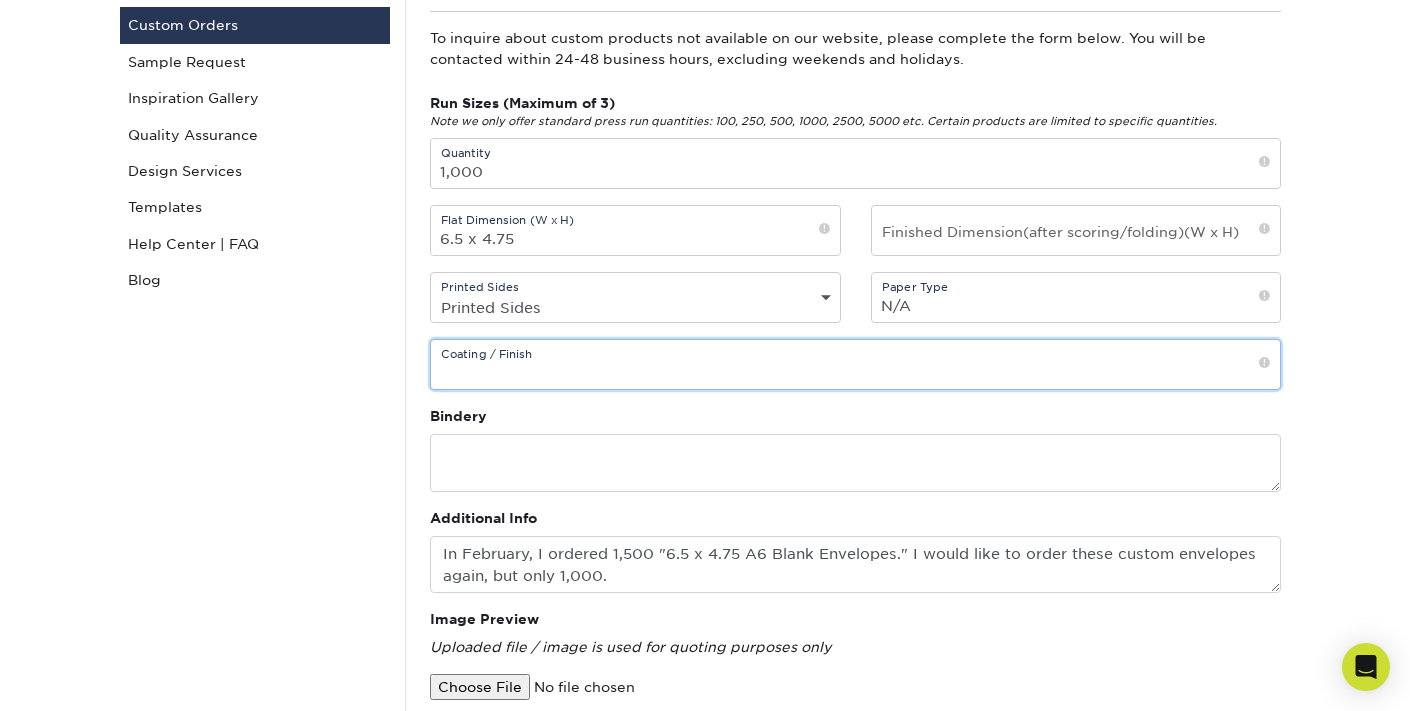 click at bounding box center [855, 364] 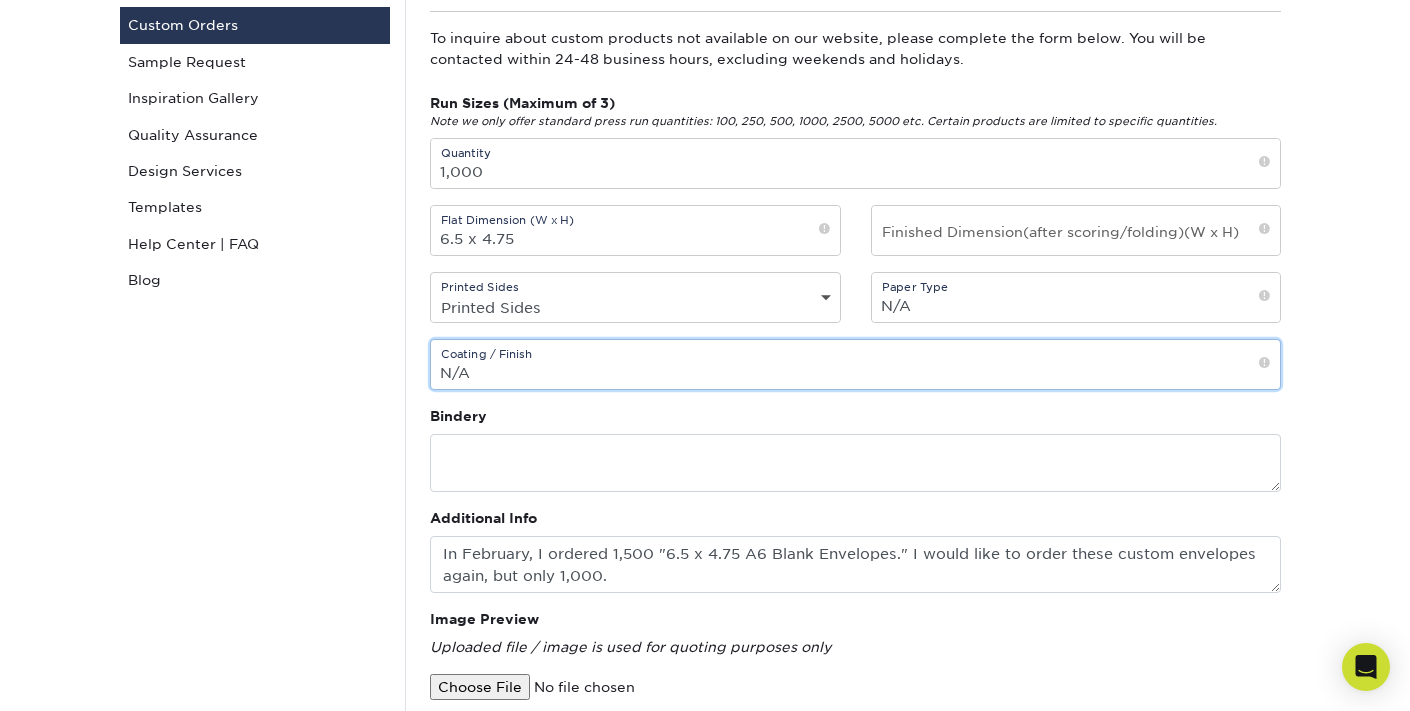 type on "N/A" 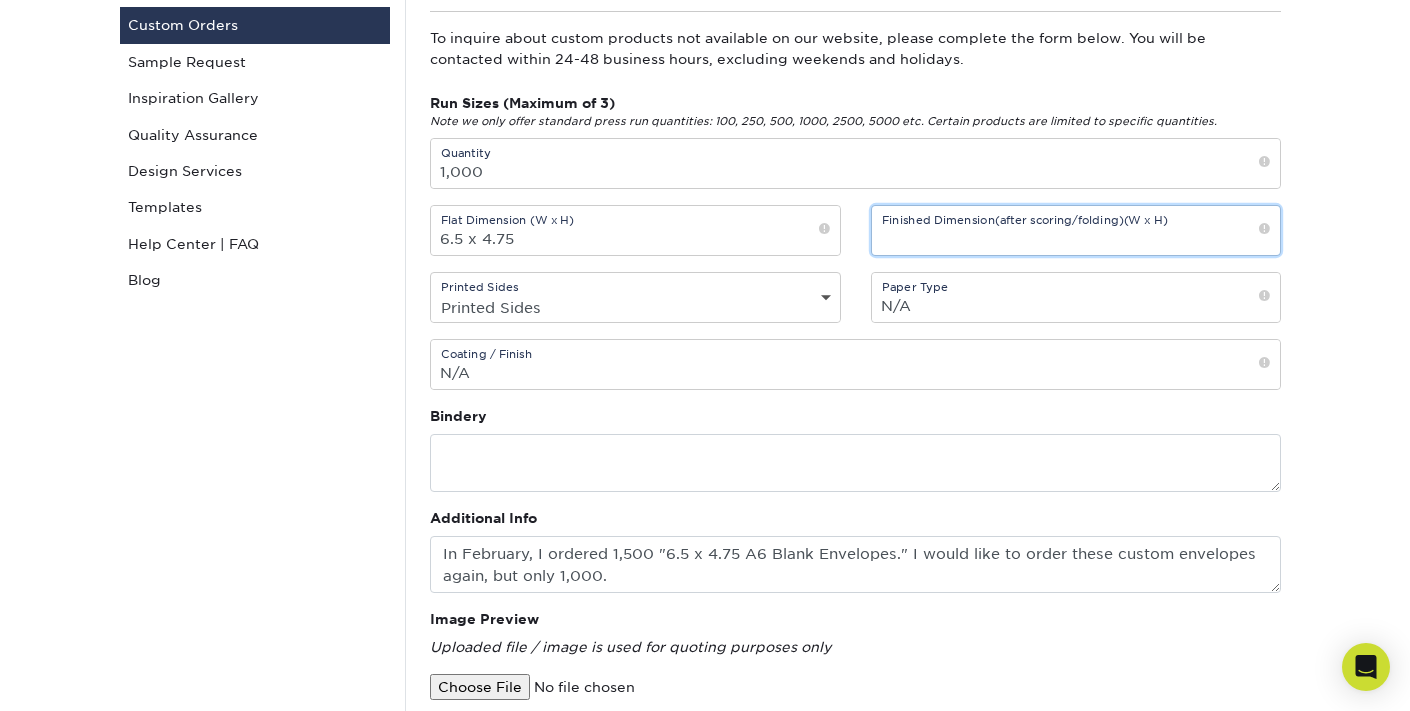 click at bounding box center [1076, 230] 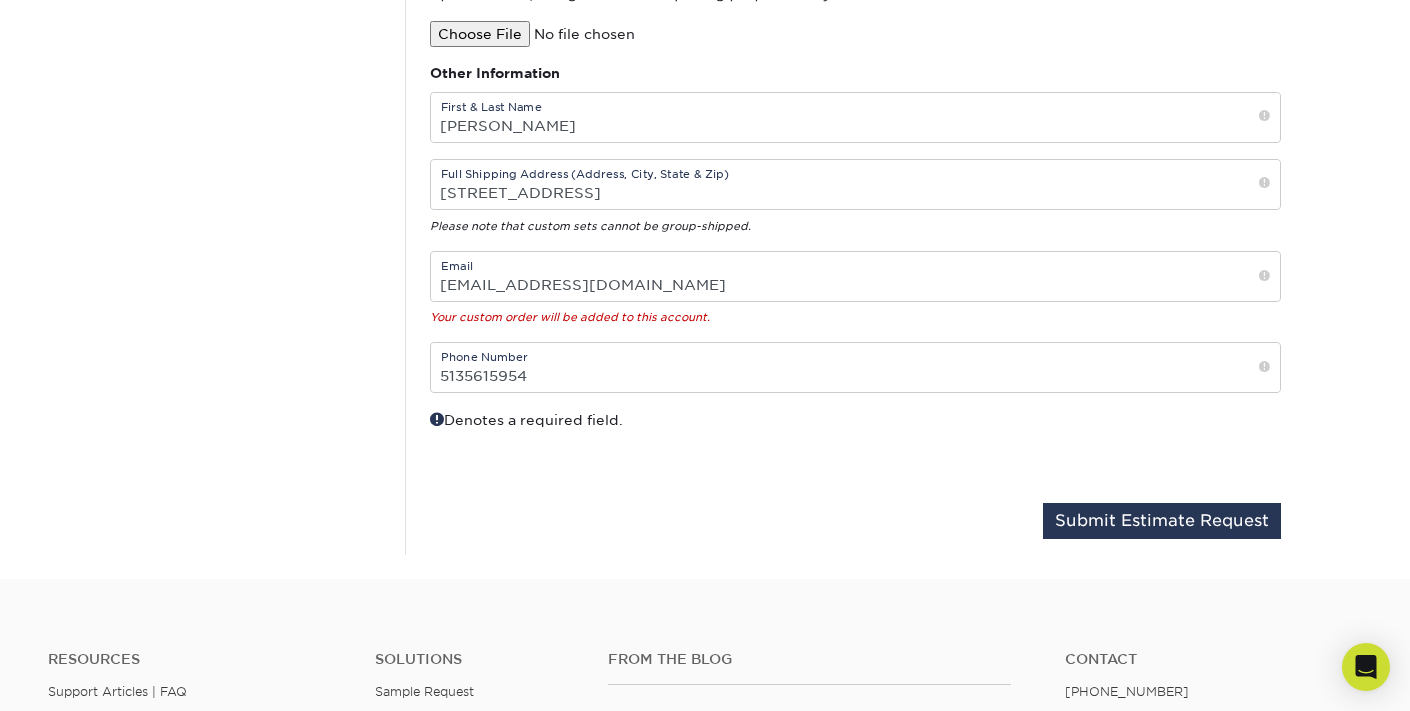 scroll, scrollTop: 898, scrollLeft: 0, axis: vertical 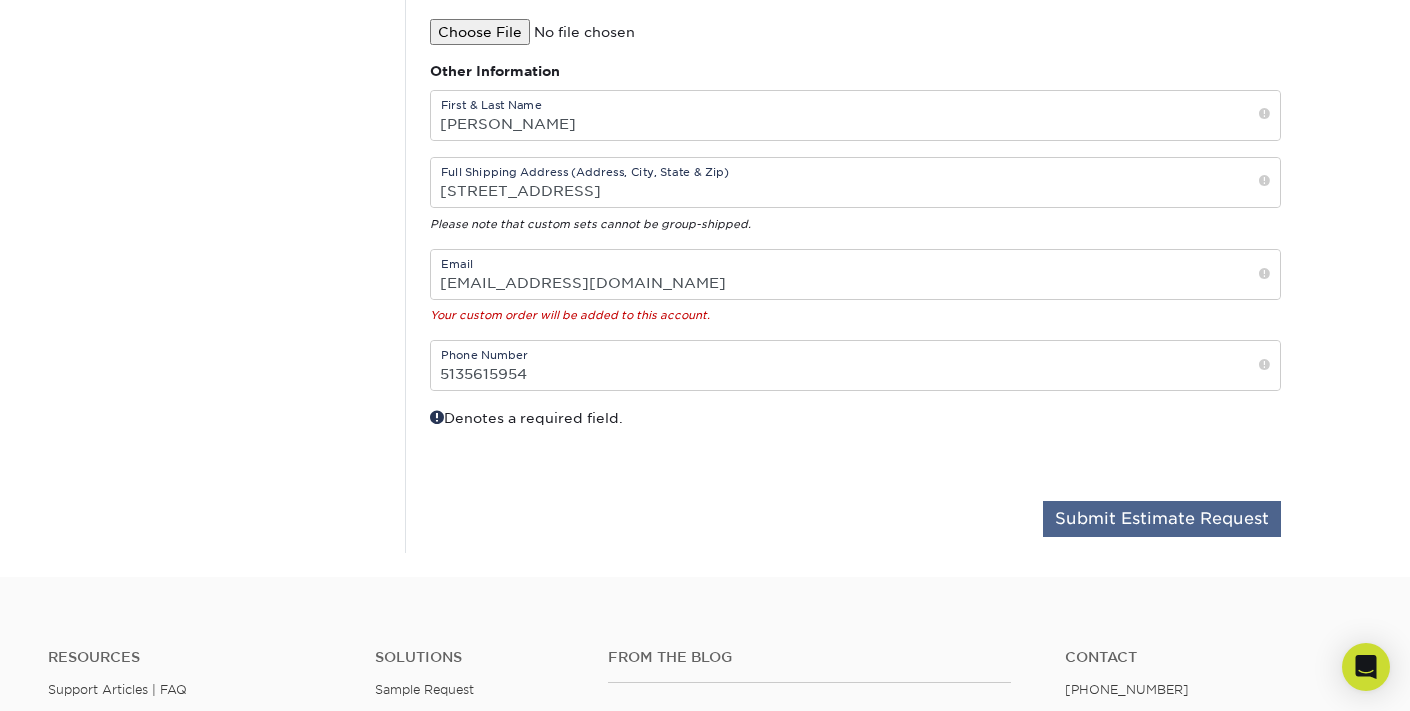 type on "N/A" 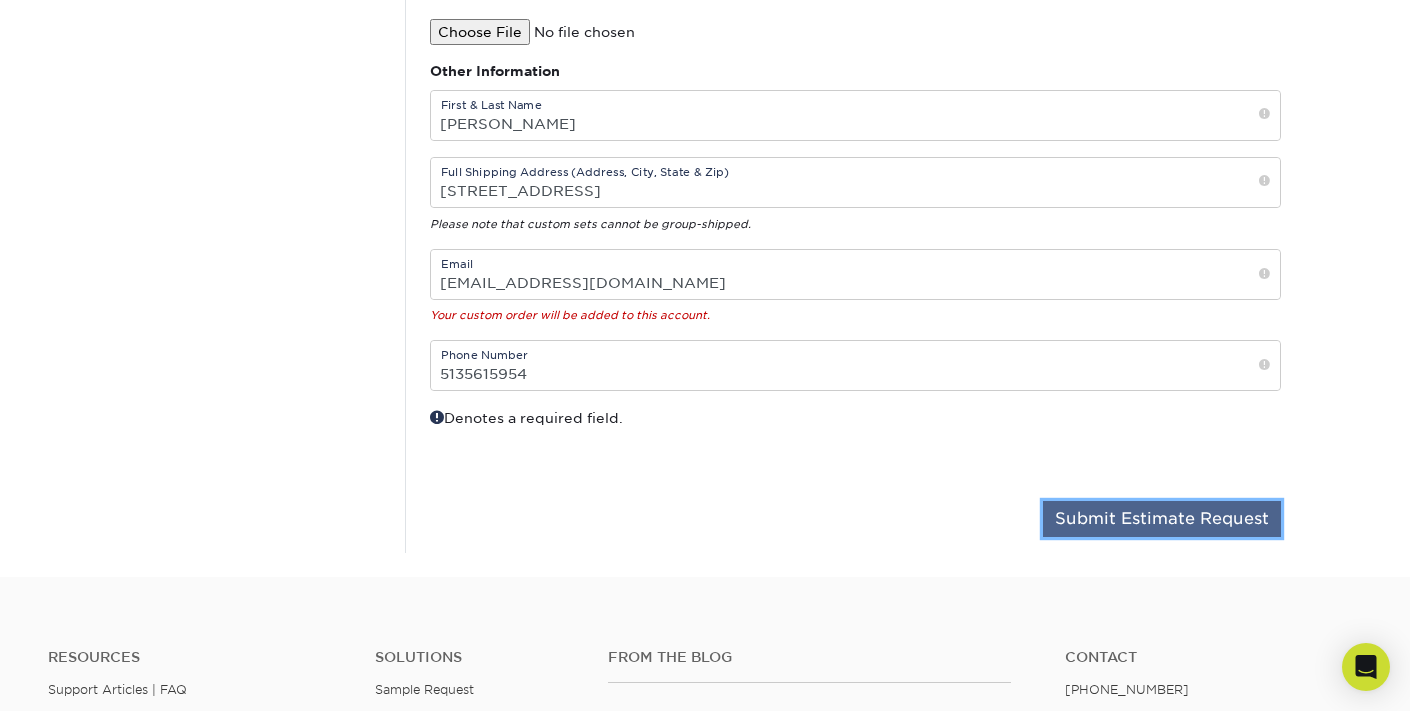 click on "Submit Estimate Request" at bounding box center (1162, 519) 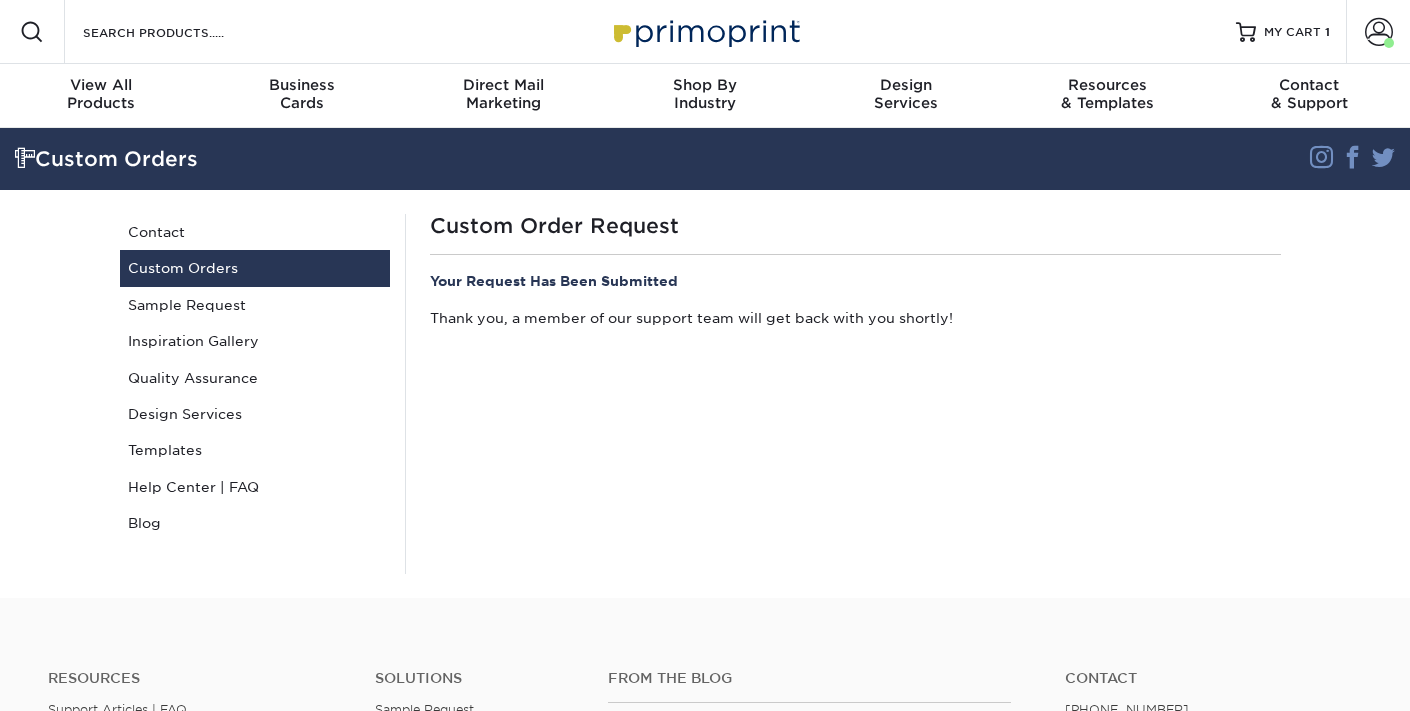 scroll, scrollTop: 0, scrollLeft: 0, axis: both 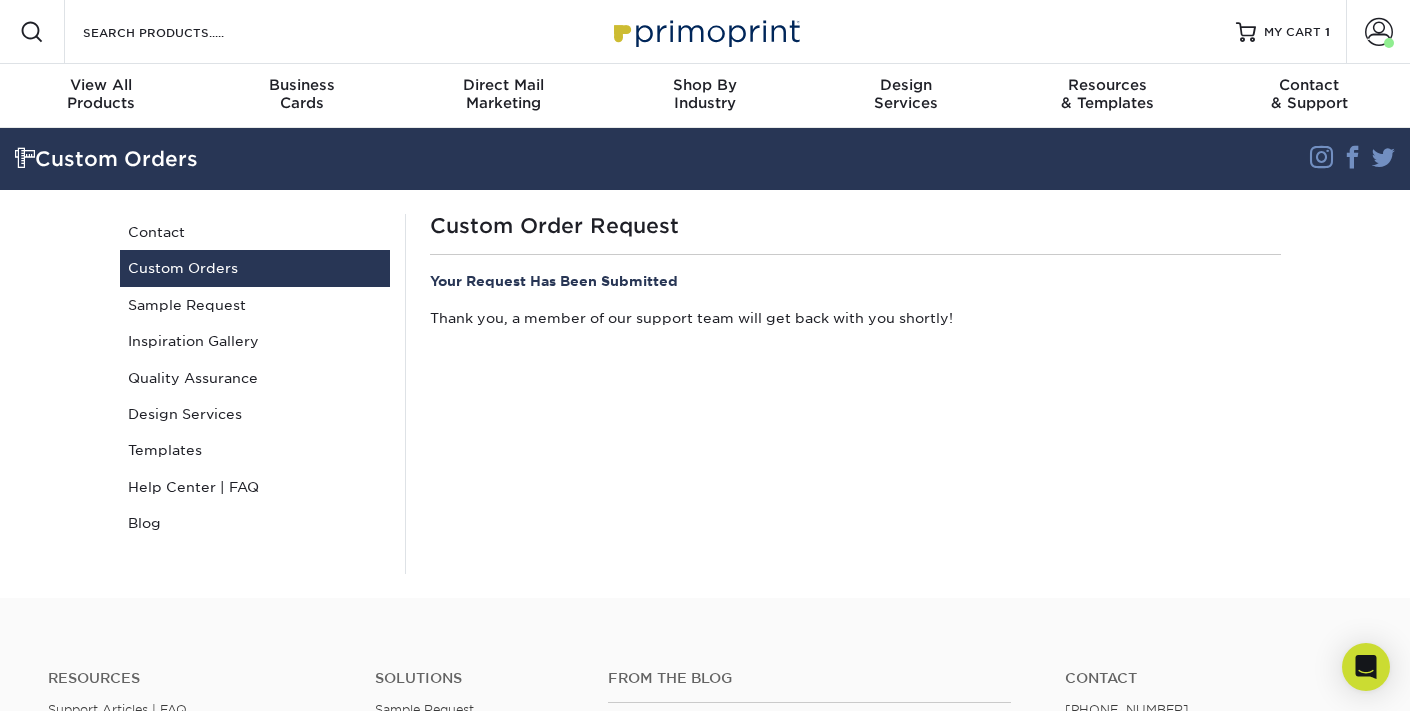 drag, startPoint x: 1362, startPoint y: 35, endPoint x: 1335, endPoint y: 48, distance: 29.966648 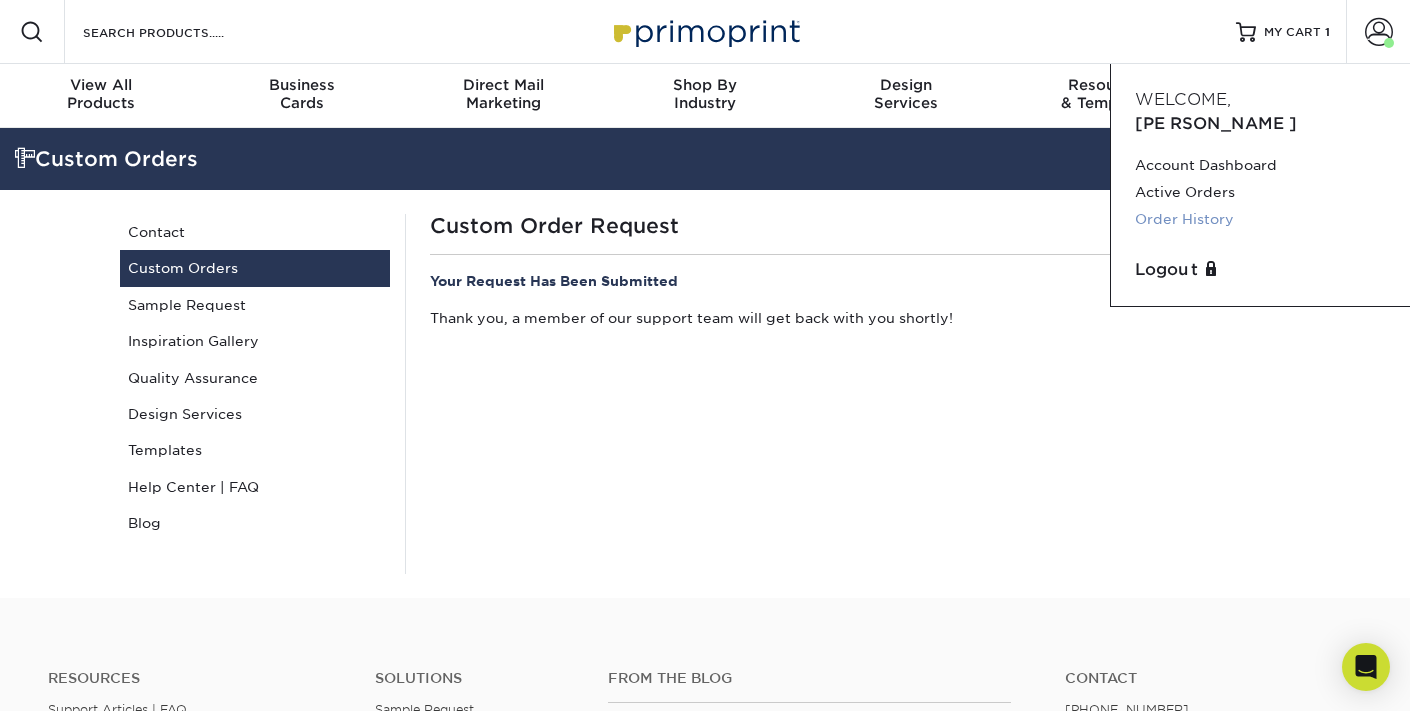 click on "Order History" at bounding box center (1260, 219) 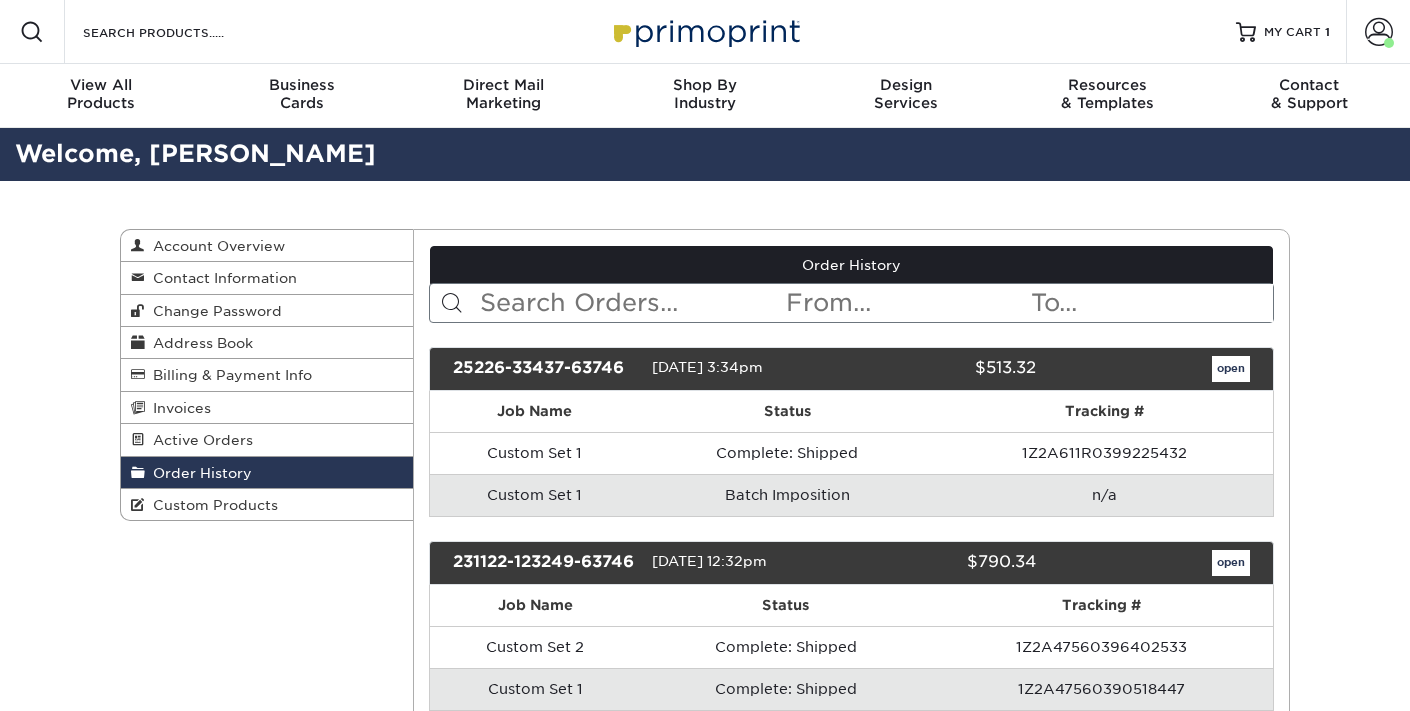 scroll, scrollTop: 4, scrollLeft: 0, axis: vertical 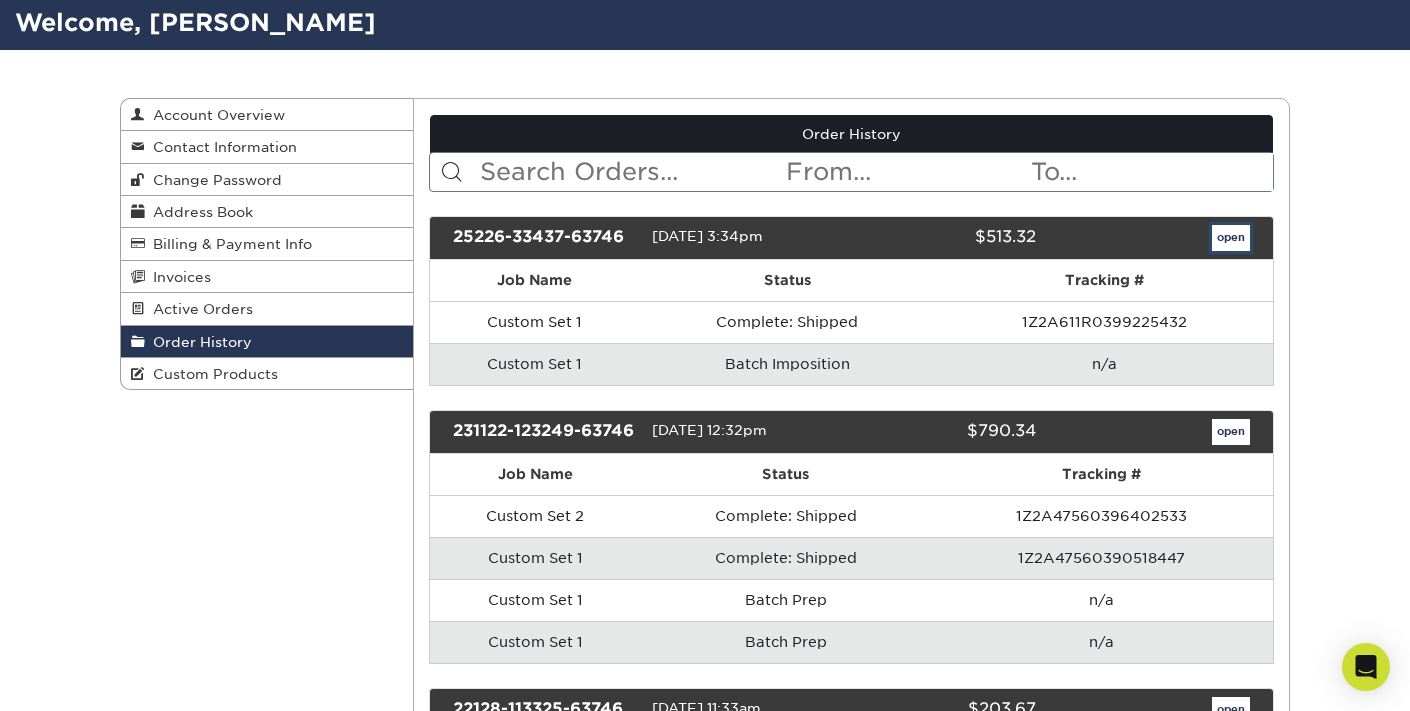 click on "open" at bounding box center [1231, 238] 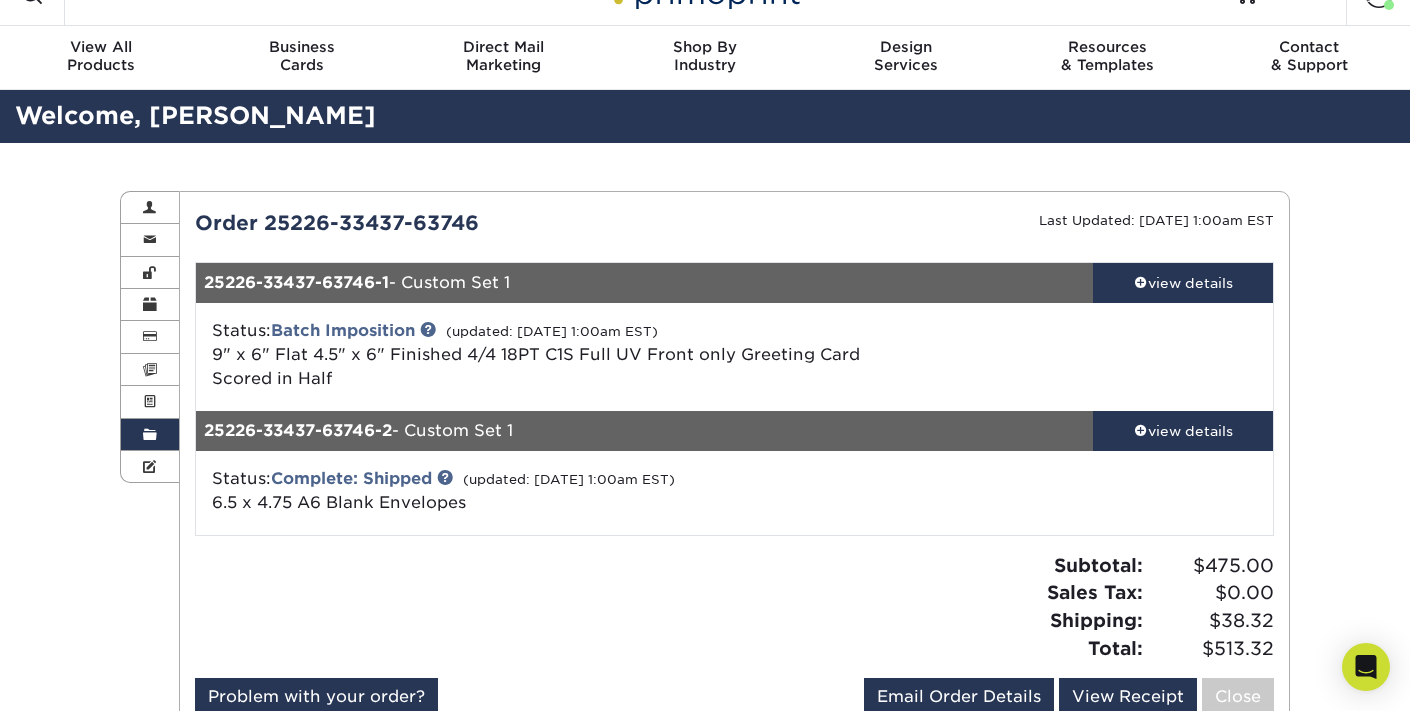 scroll, scrollTop: 102, scrollLeft: 0, axis: vertical 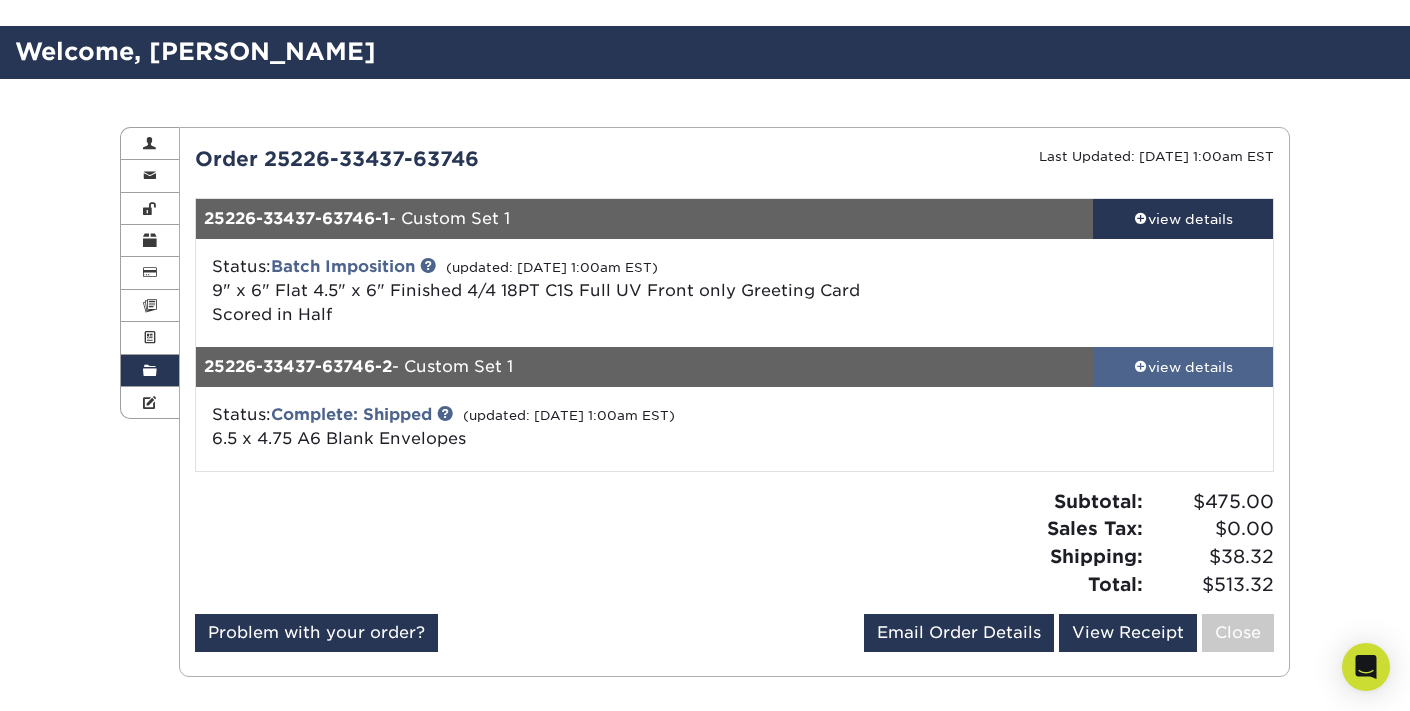 click on "view details" at bounding box center (1183, 367) 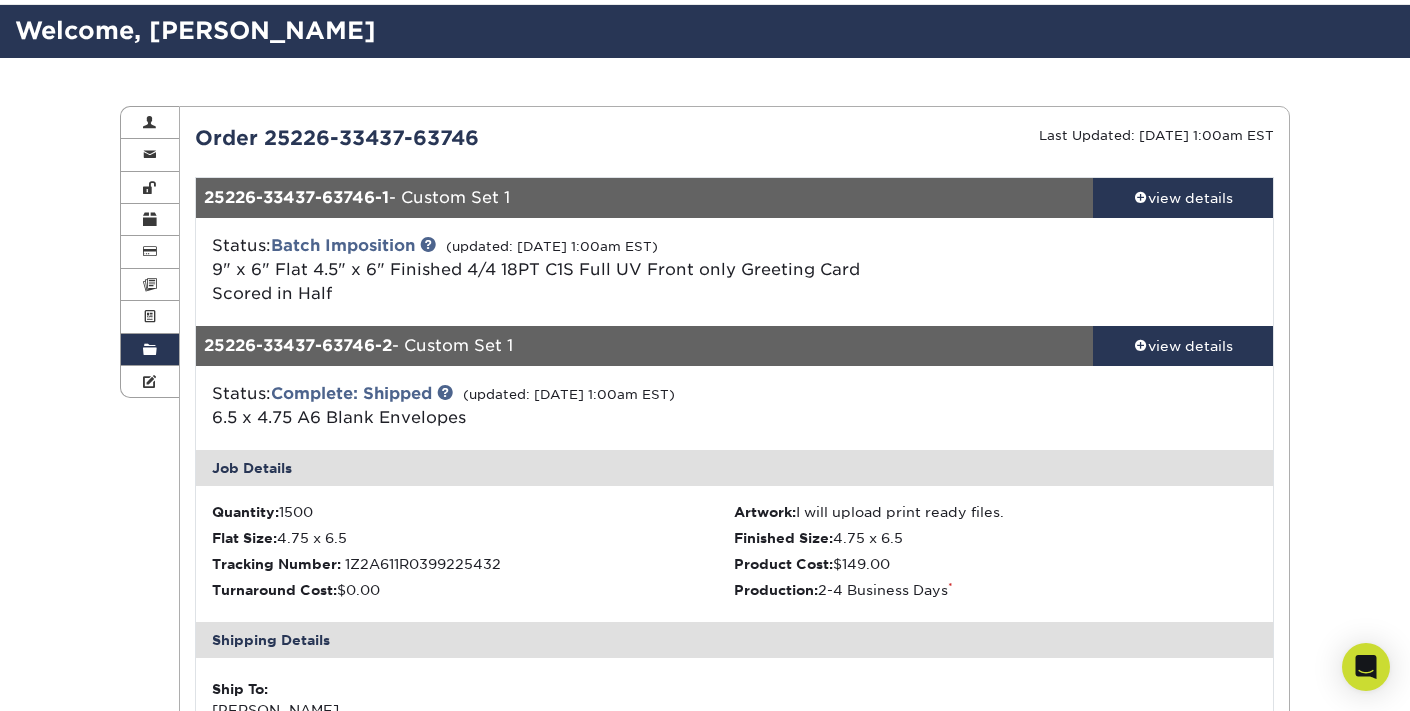 scroll, scrollTop: 122, scrollLeft: 0, axis: vertical 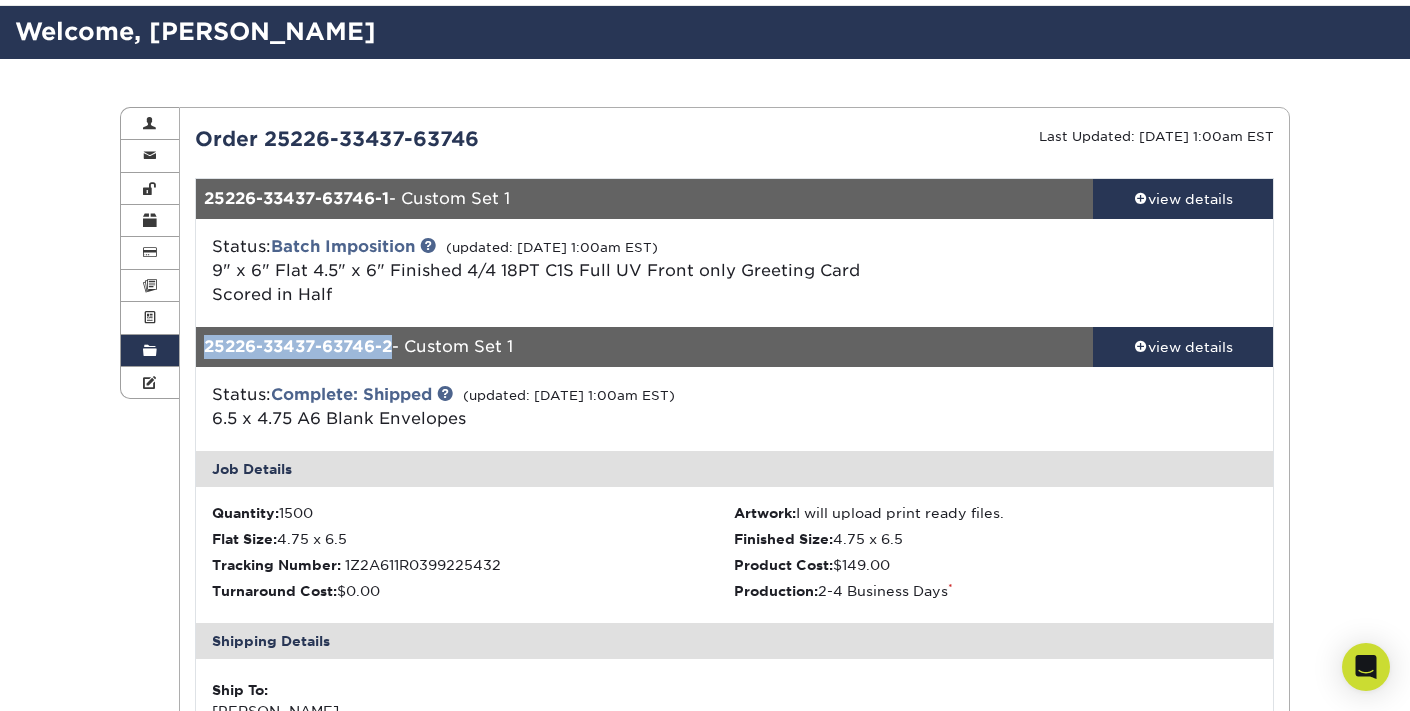 drag, startPoint x: 395, startPoint y: 350, endPoint x: 206, endPoint y: 350, distance: 189 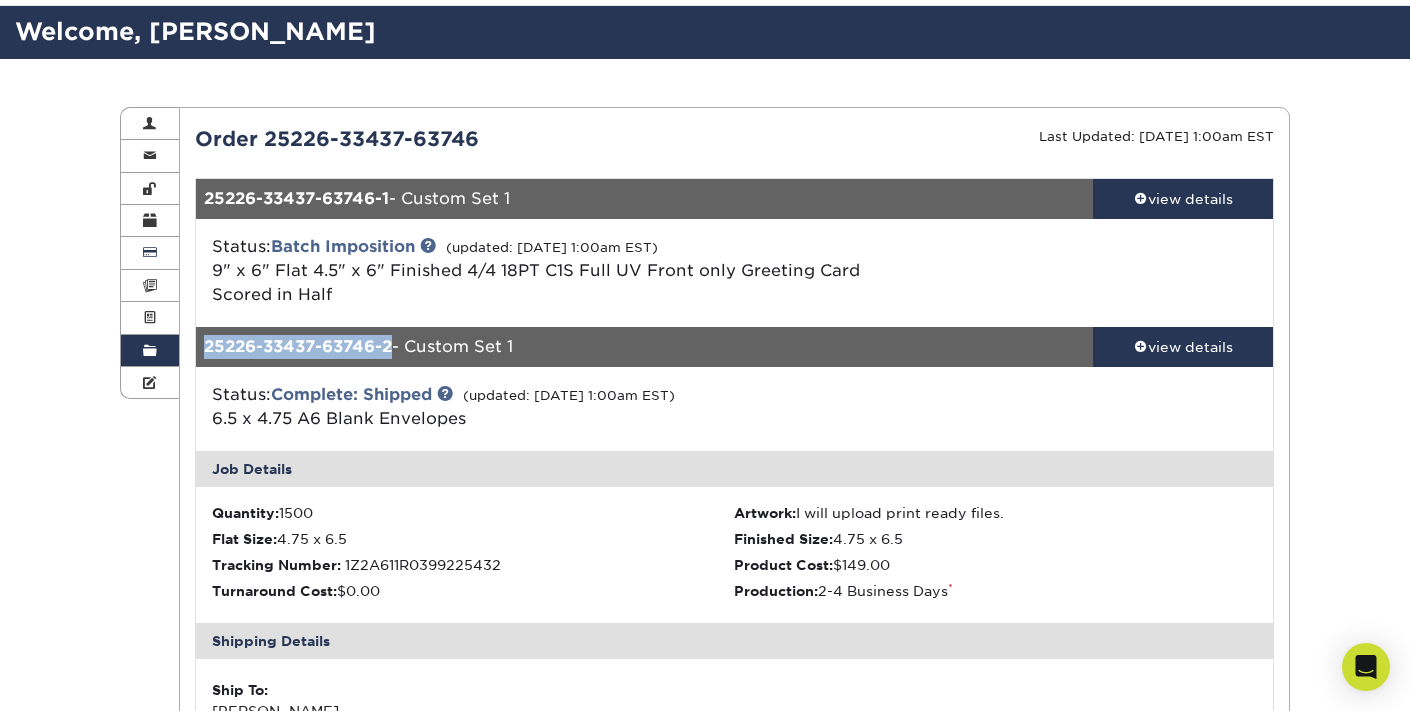click at bounding box center [150, 383] 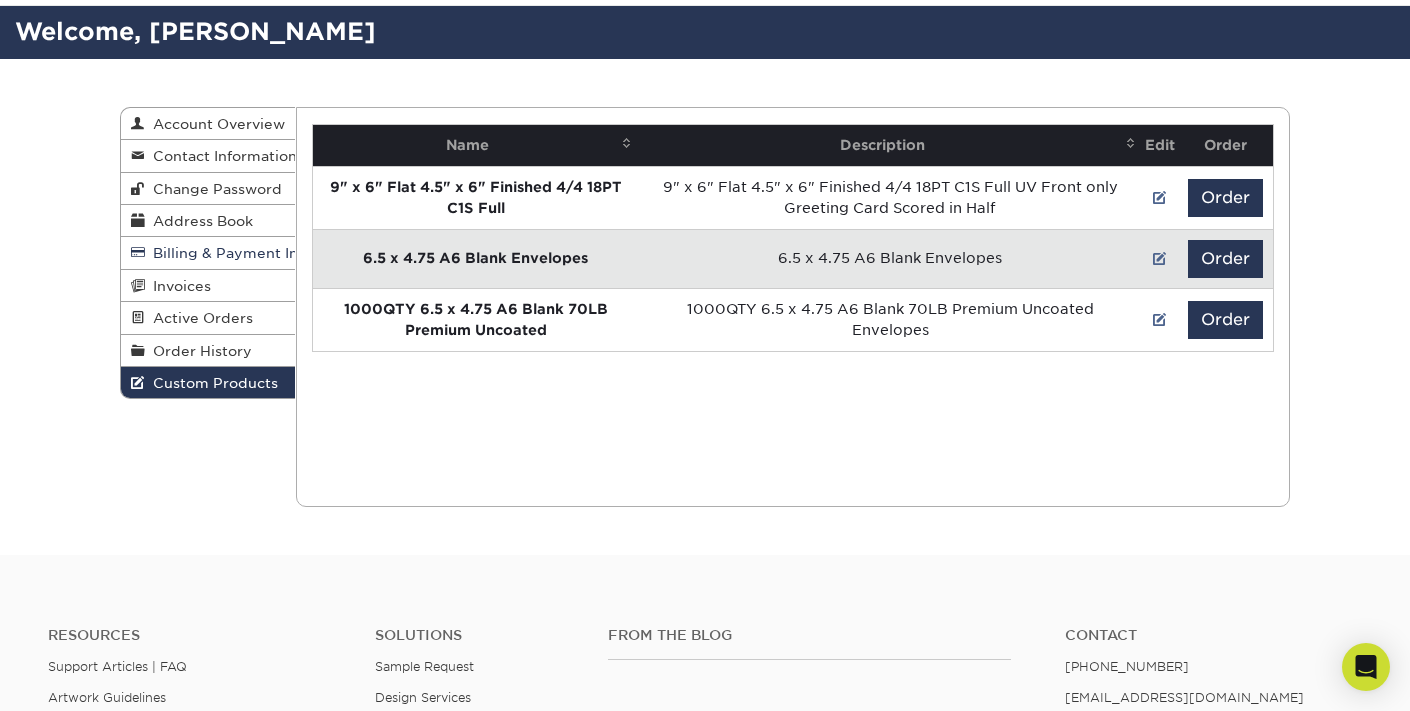 scroll, scrollTop: 0, scrollLeft: 0, axis: both 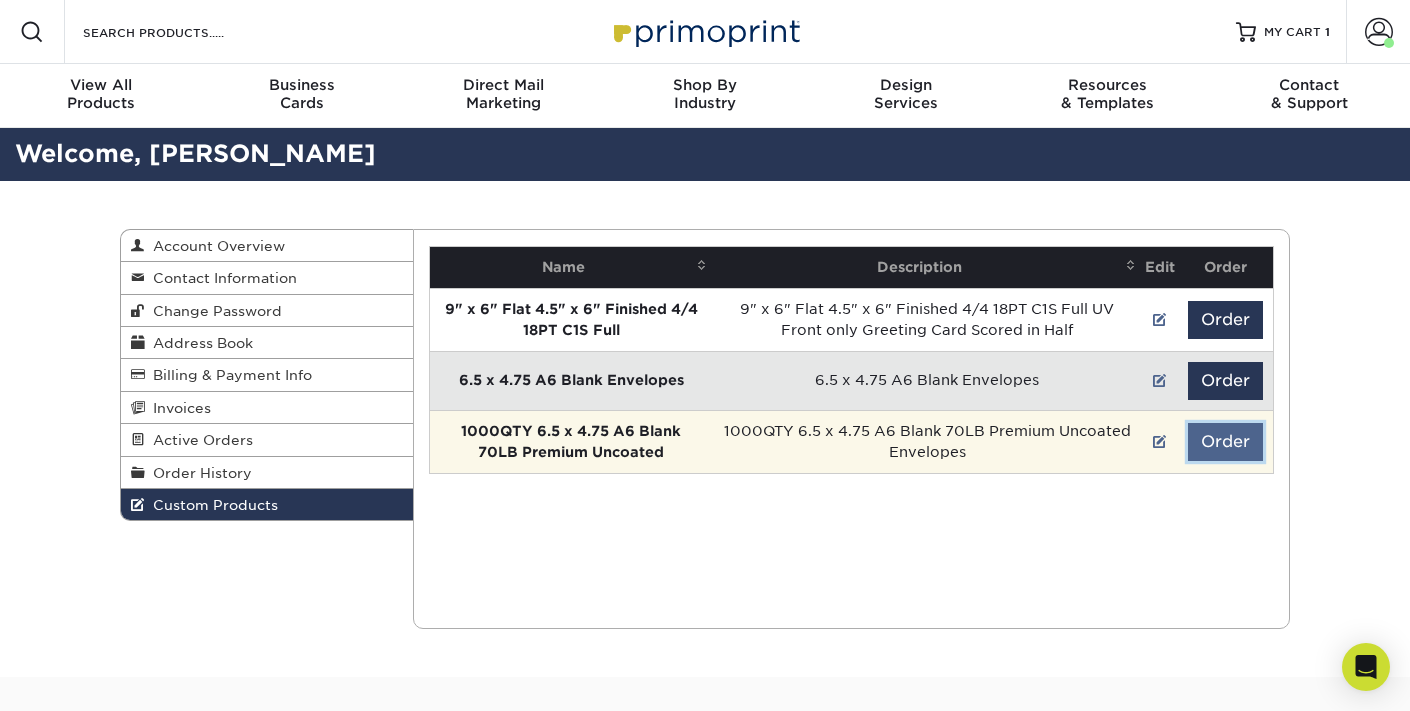 click on "Order" at bounding box center [1225, 442] 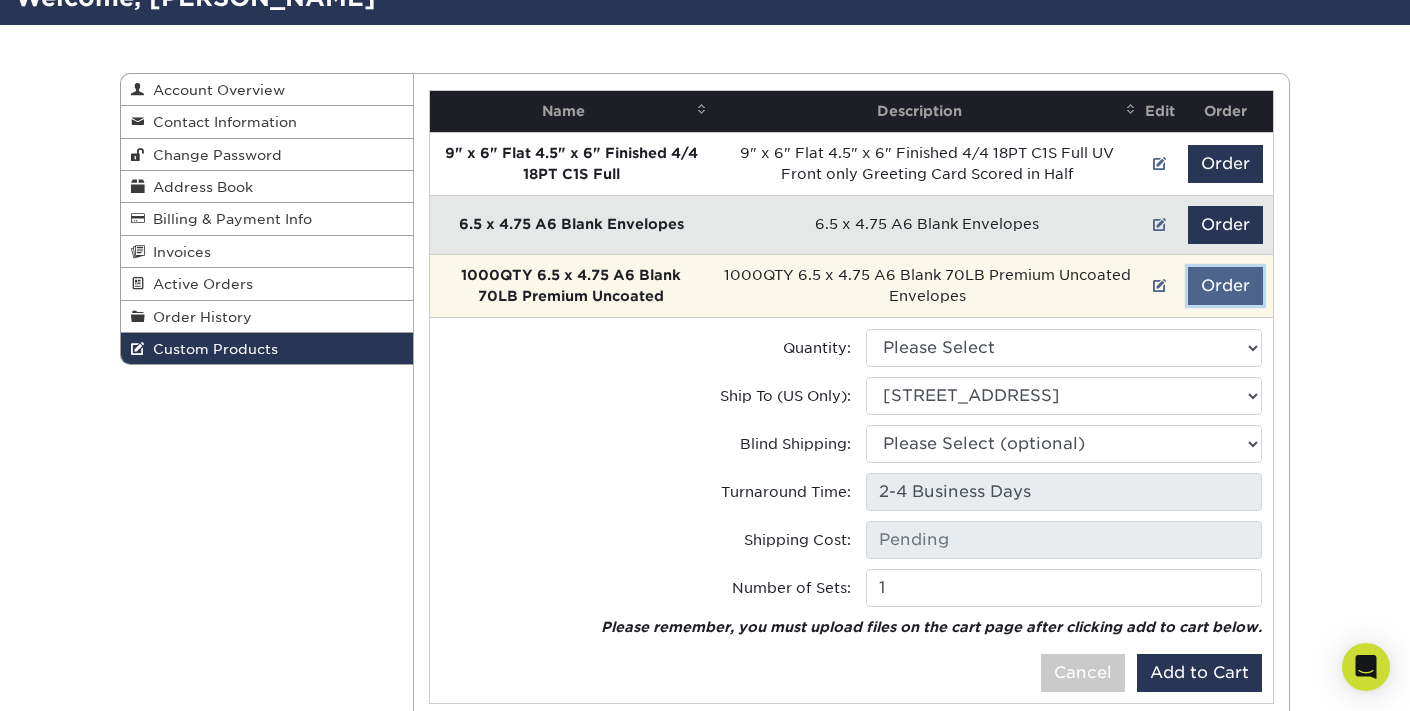 scroll, scrollTop: 211, scrollLeft: 0, axis: vertical 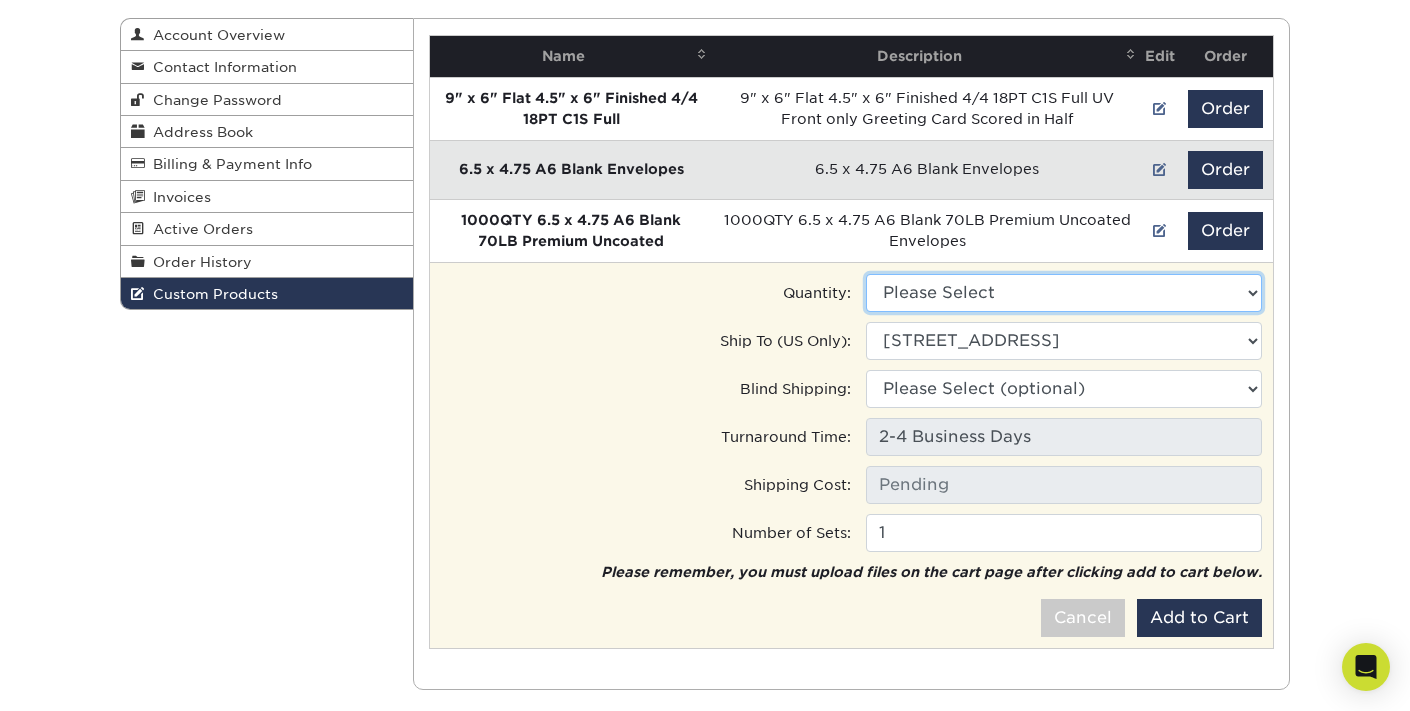 click on "Please Select
1000 - $75.50" at bounding box center [1064, 293] 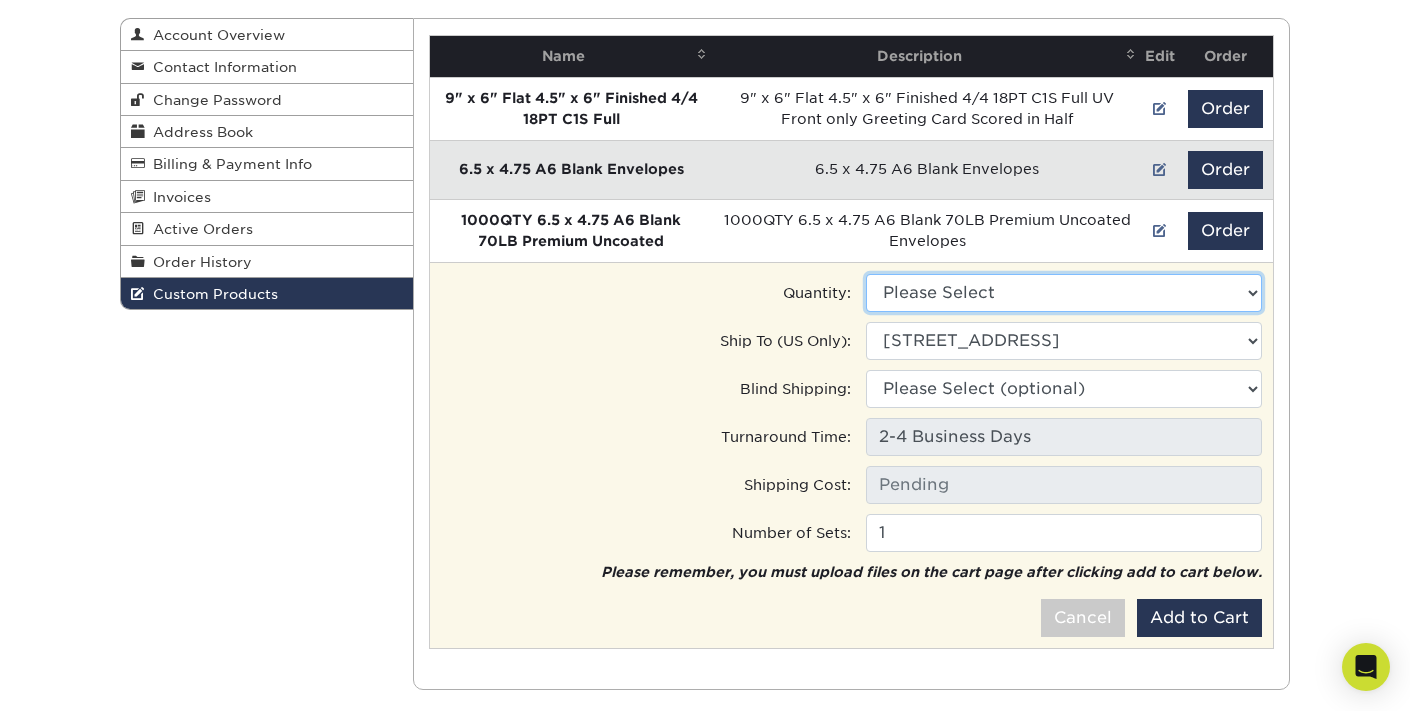 select on "0" 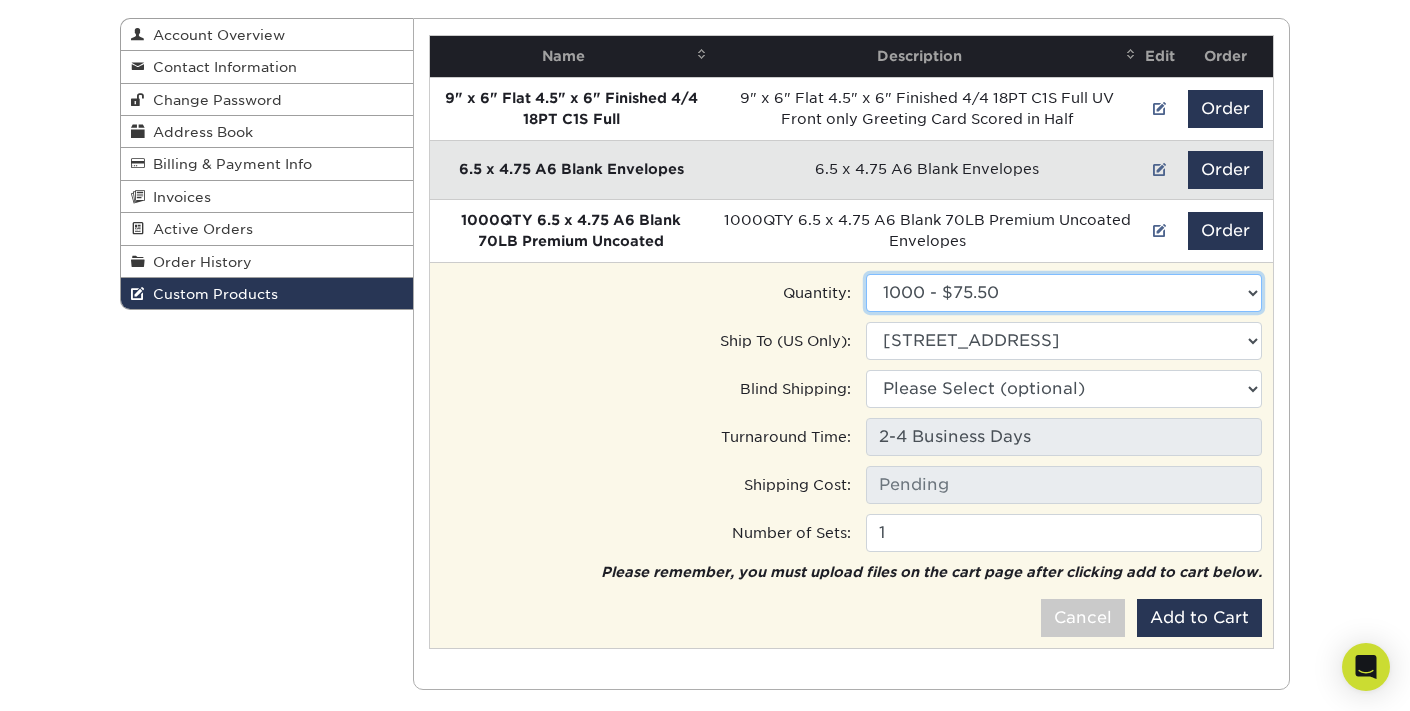 type on "Ground: $19.76" 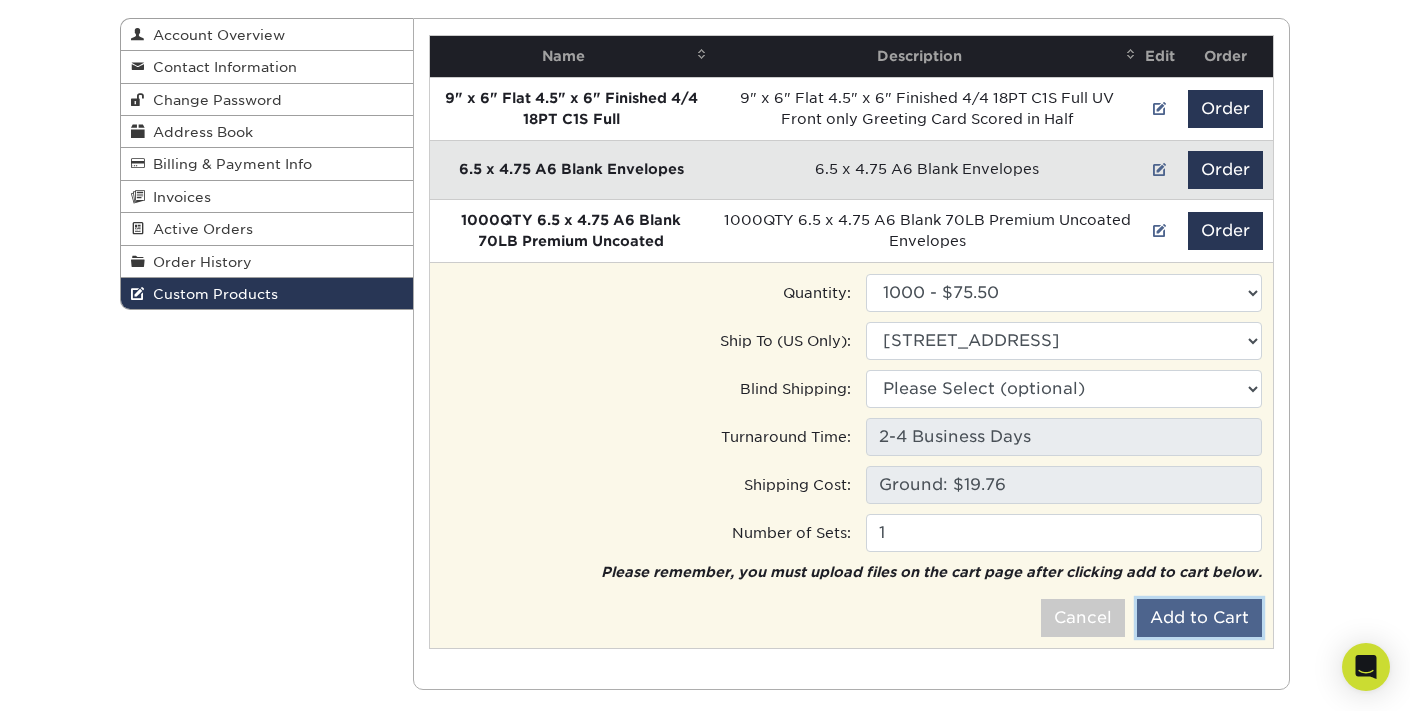 click on "Add to Cart" at bounding box center (1199, 618) 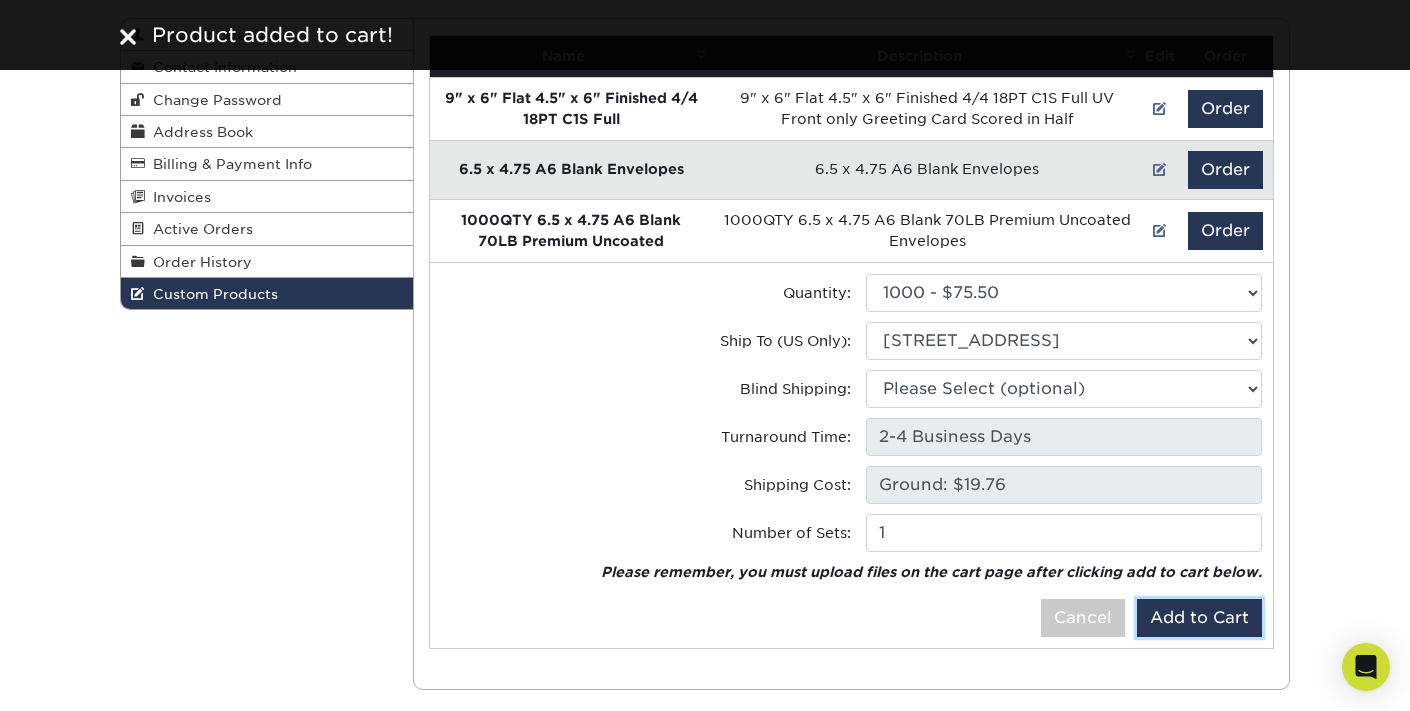 scroll, scrollTop: 0, scrollLeft: 0, axis: both 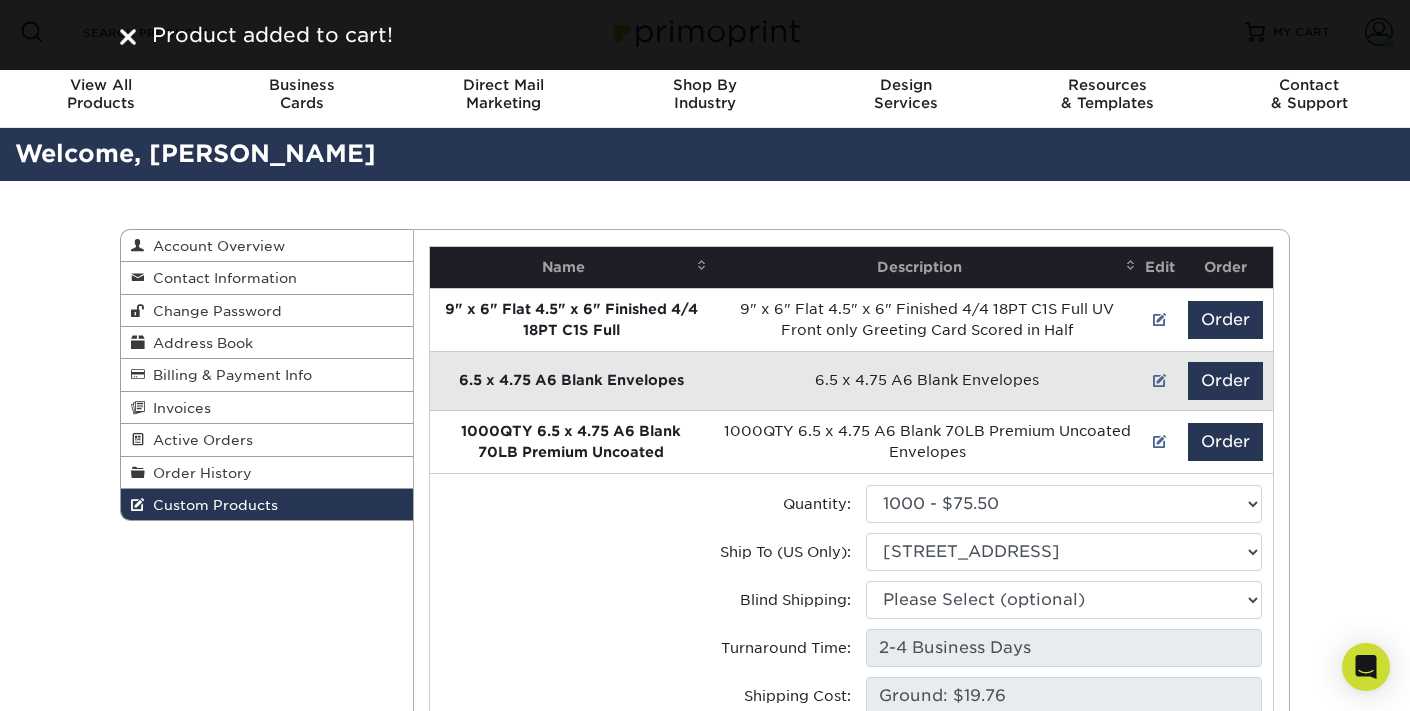 click at bounding box center [128, 37] 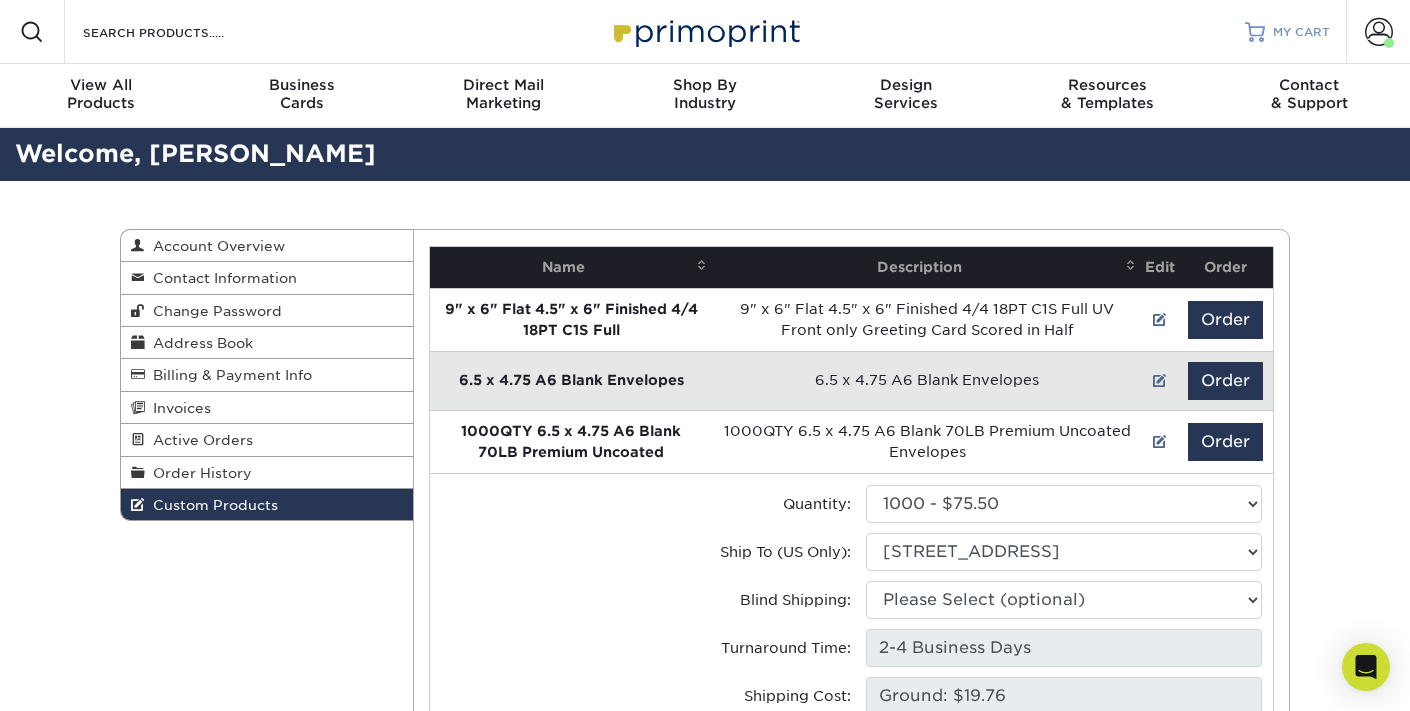 click on "MY CART" at bounding box center [1301, 32] 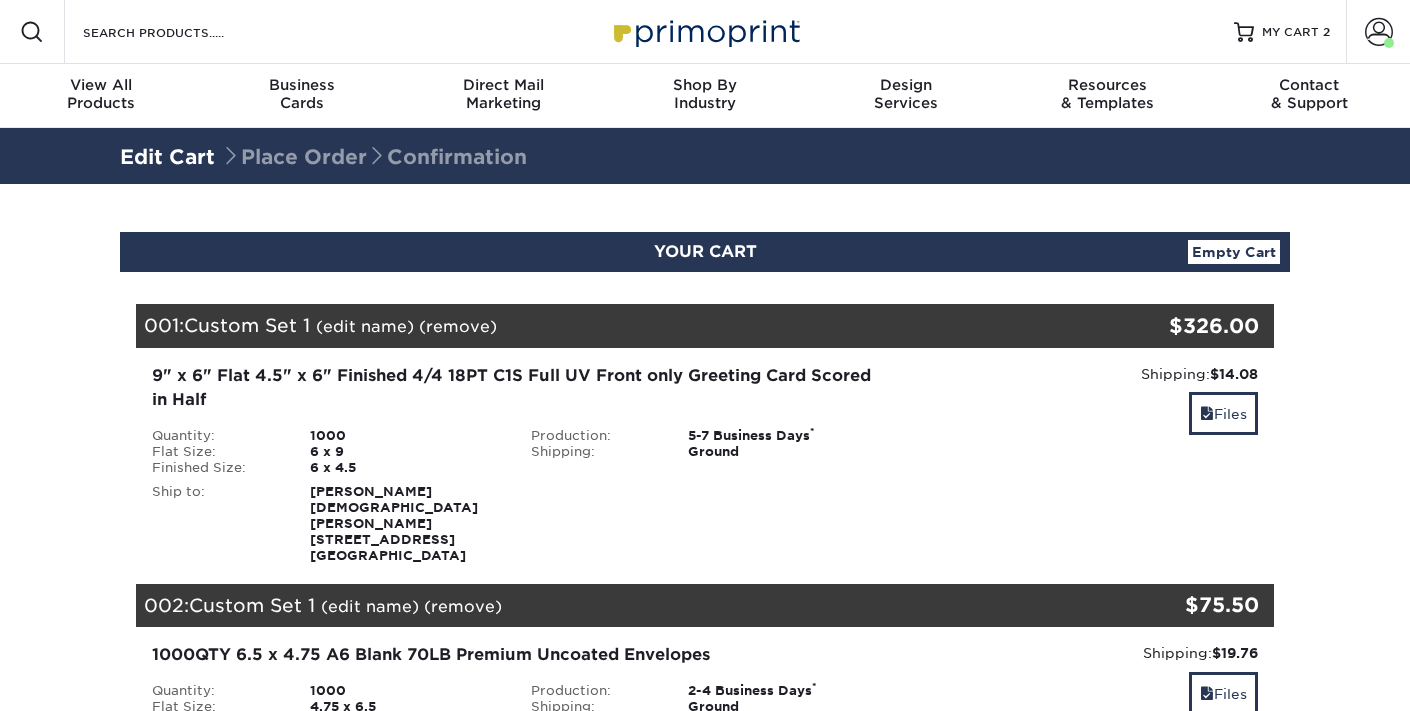 scroll, scrollTop: 0, scrollLeft: 0, axis: both 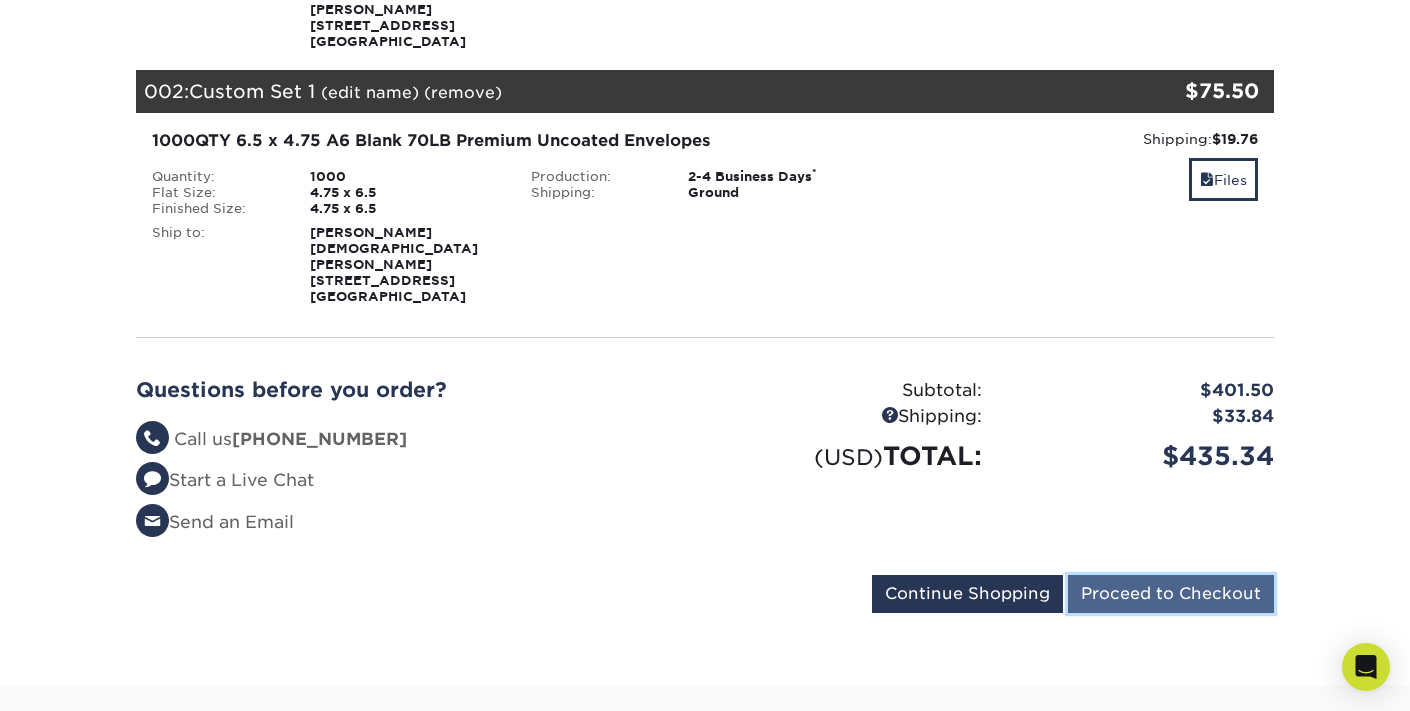 click on "Proceed to Checkout" at bounding box center (1171, 594) 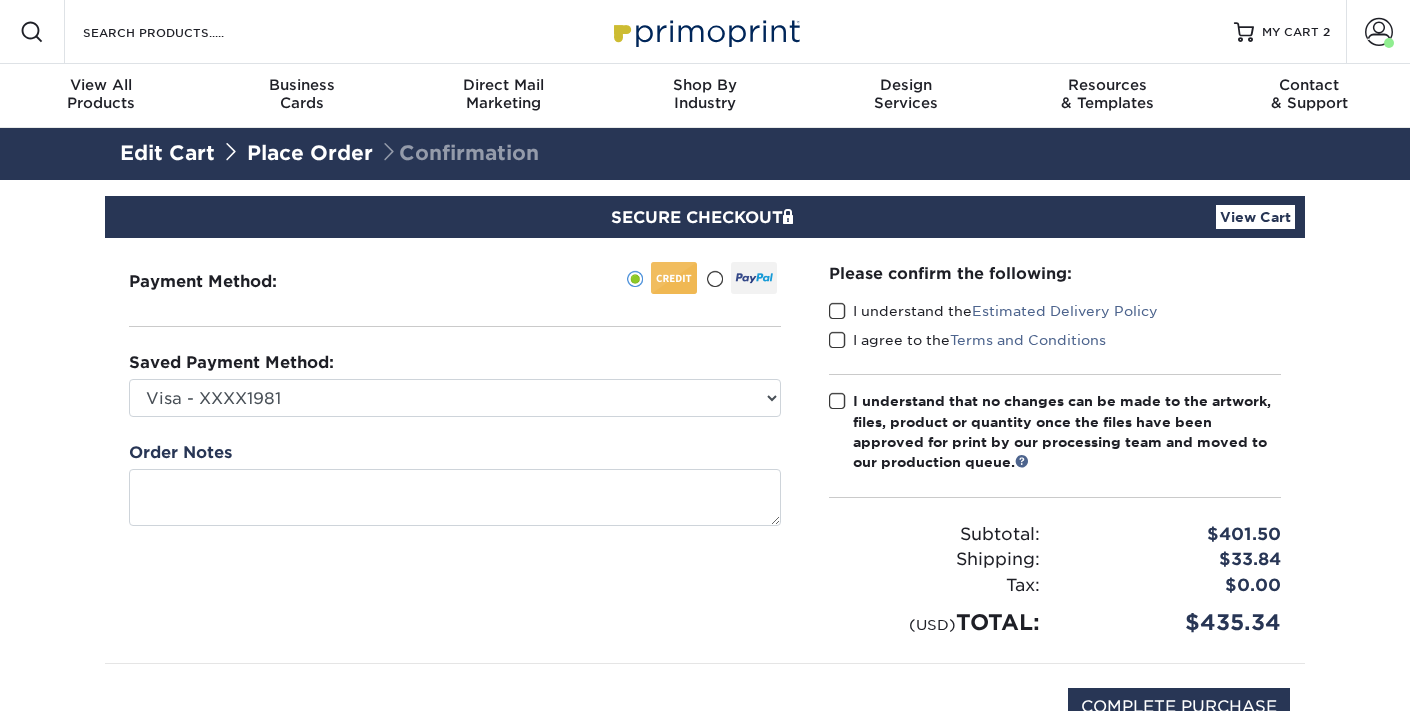 scroll, scrollTop: 0, scrollLeft: 0, axis: both 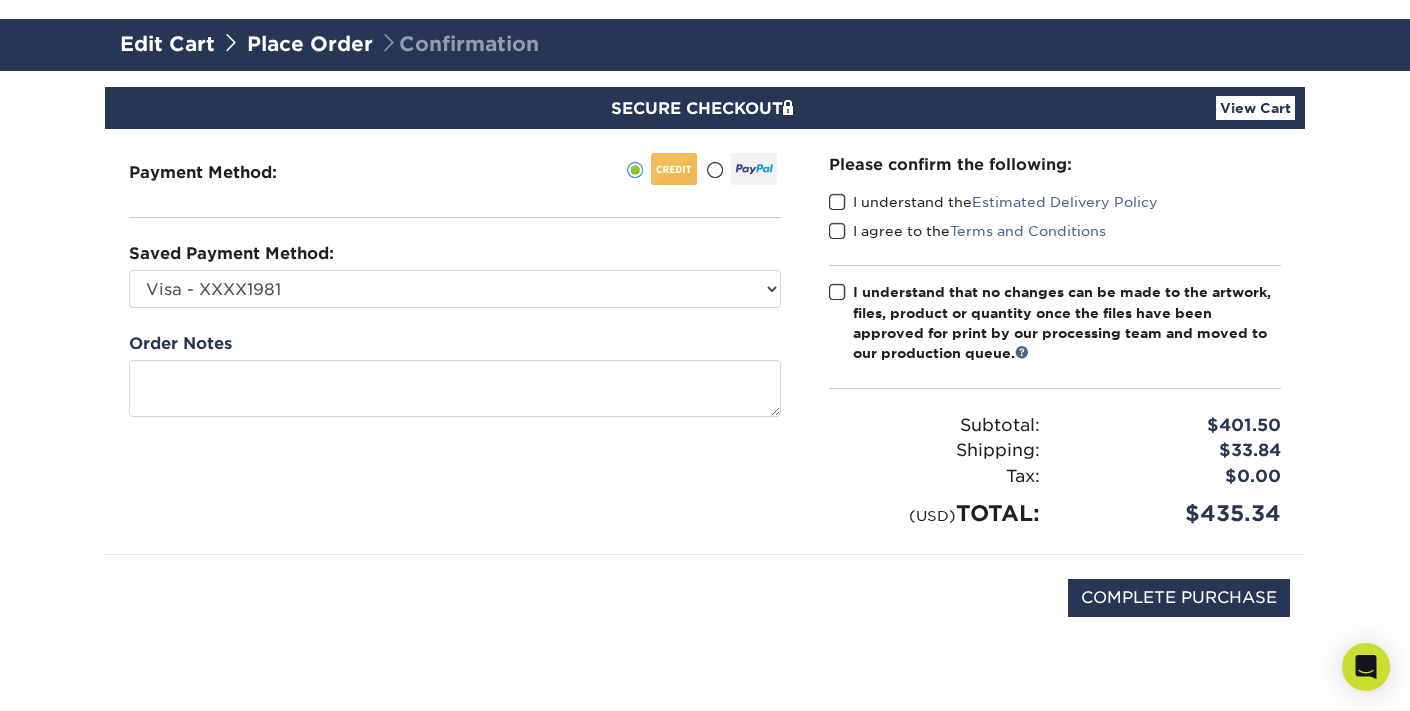 click at bounding box center (837, 202) 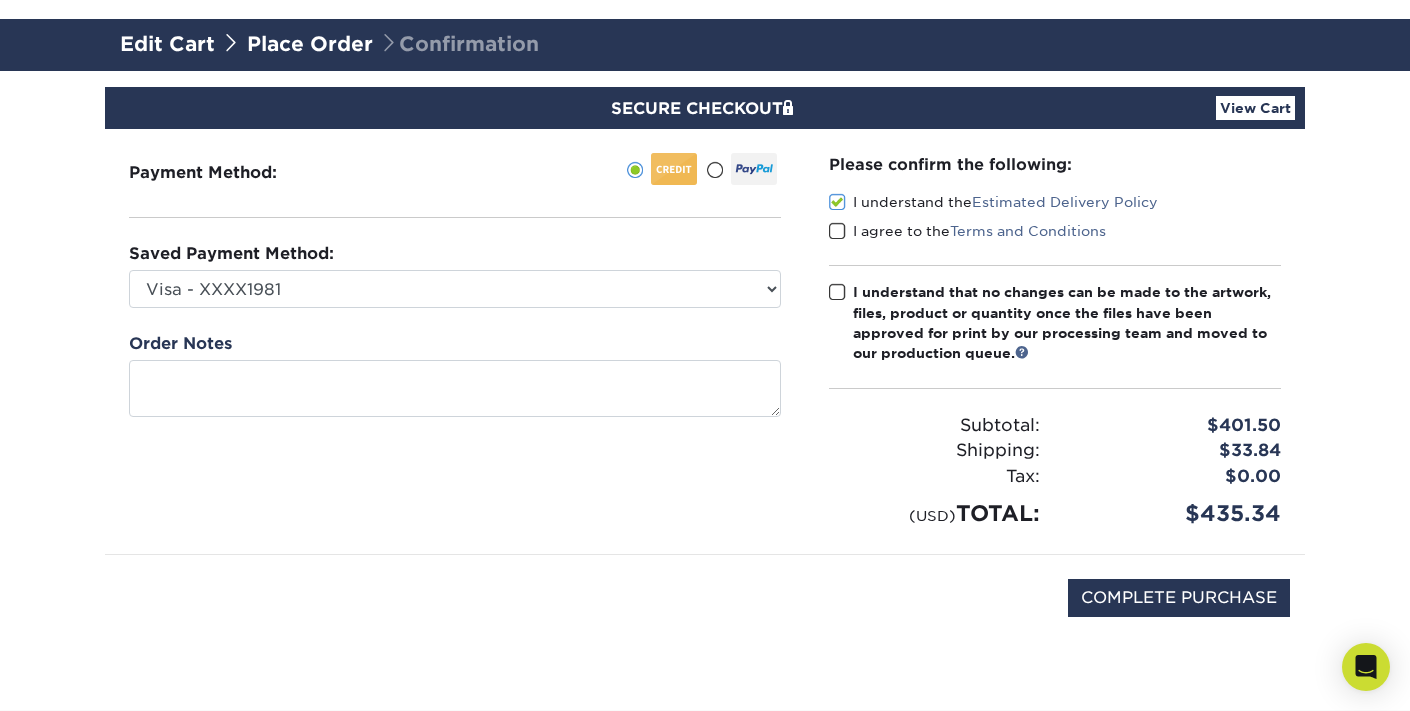 click at bounding box center (837, 231) 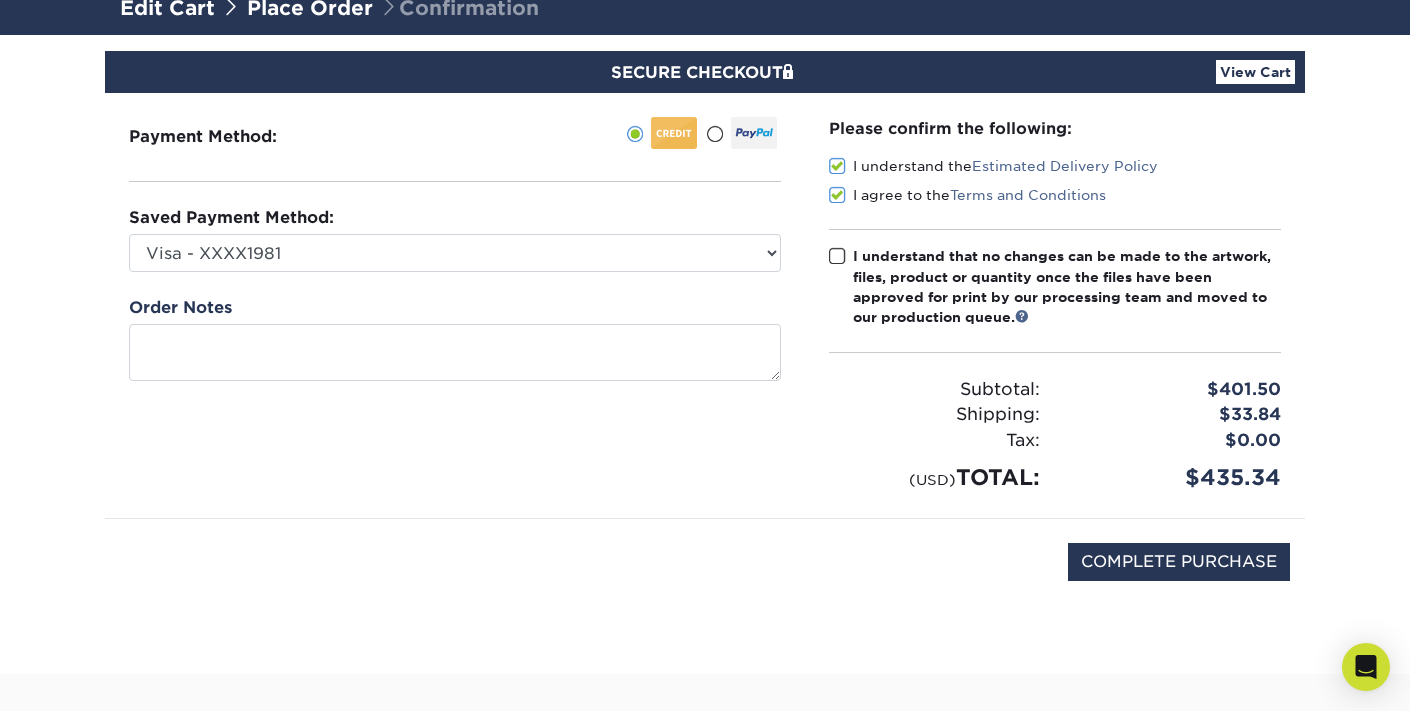 scroll, scrollTop: 147, scrollLeft: 0, axis: vertical 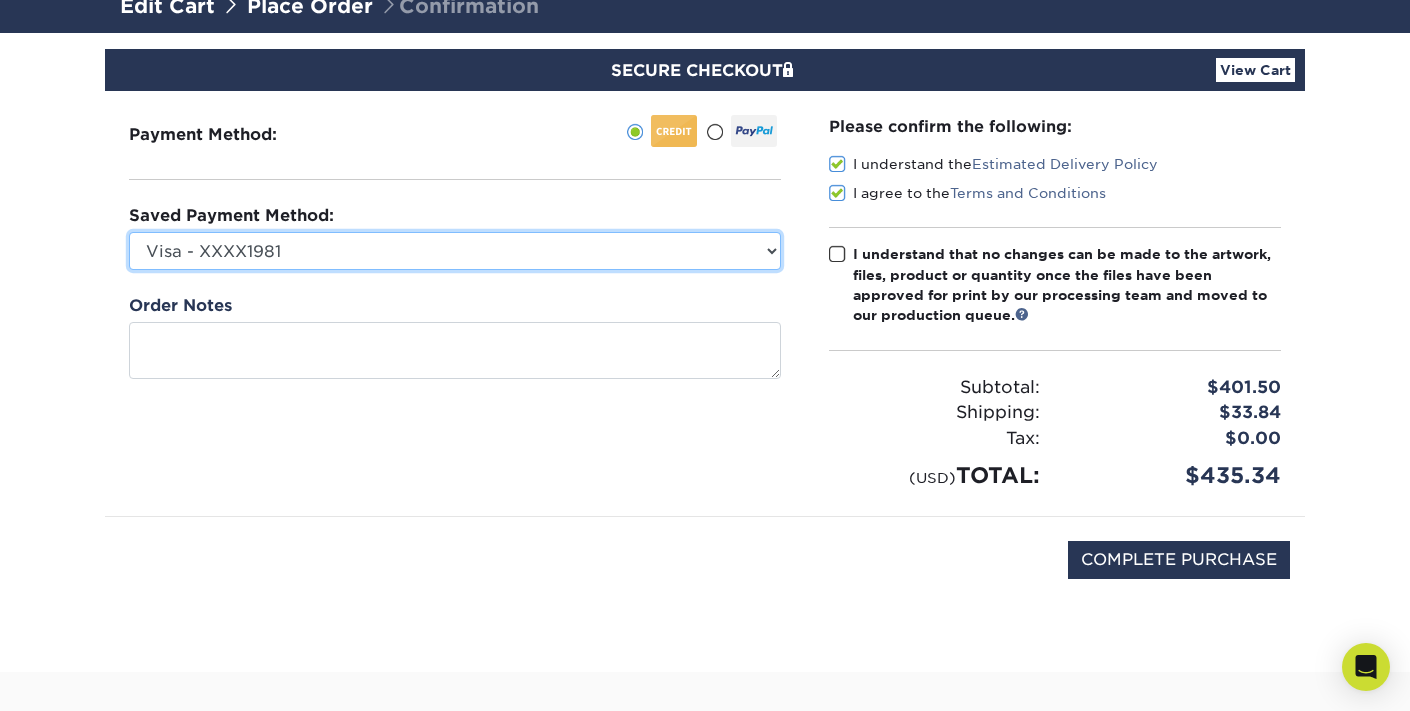 click on "Visa - XXXX1981 MasterCard - XXXX4647 MasterCard - XXXX9321 New Credit Card" at bounding box center [455, 251] 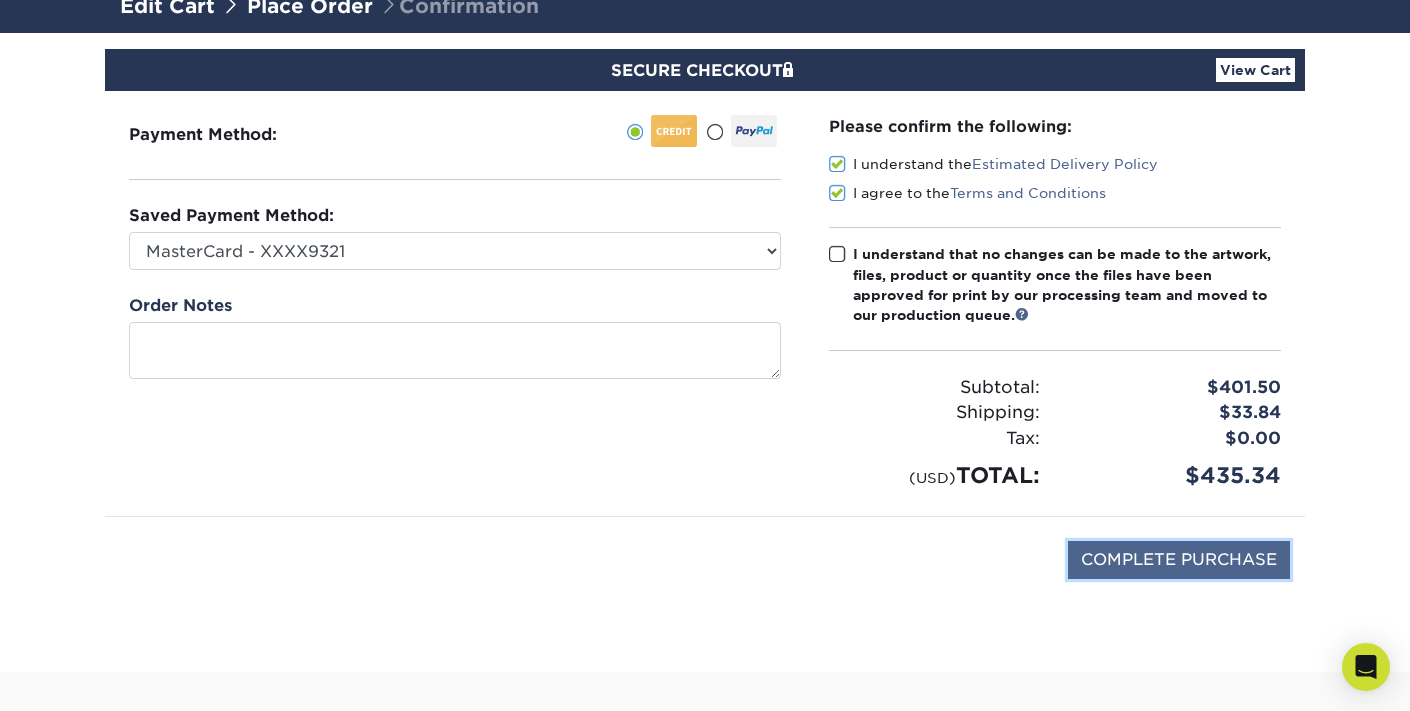 click on "COMPLETE PURCHASE" at bounding box center (1179, 560) 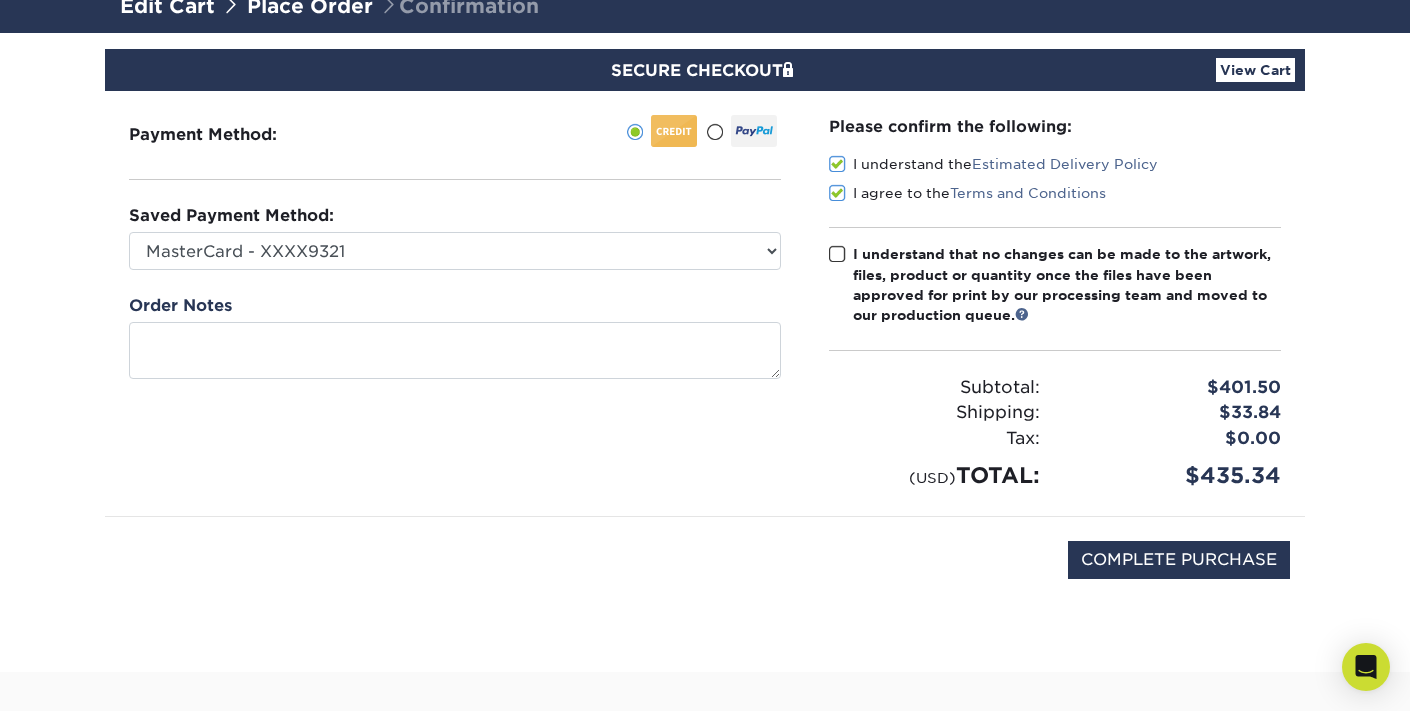 click at bounding box center [837, 254] 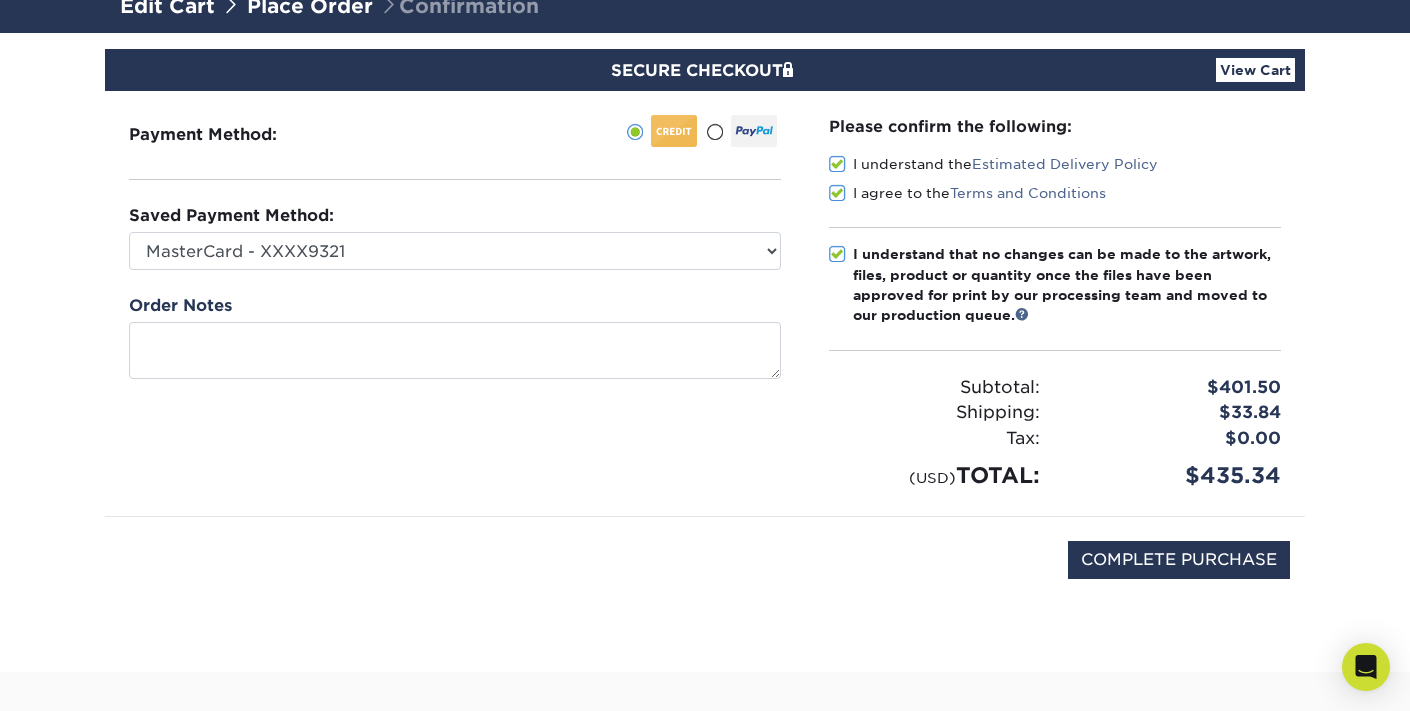 click on "COMPLETE PURCHASE" at bounding box center [705, 570] 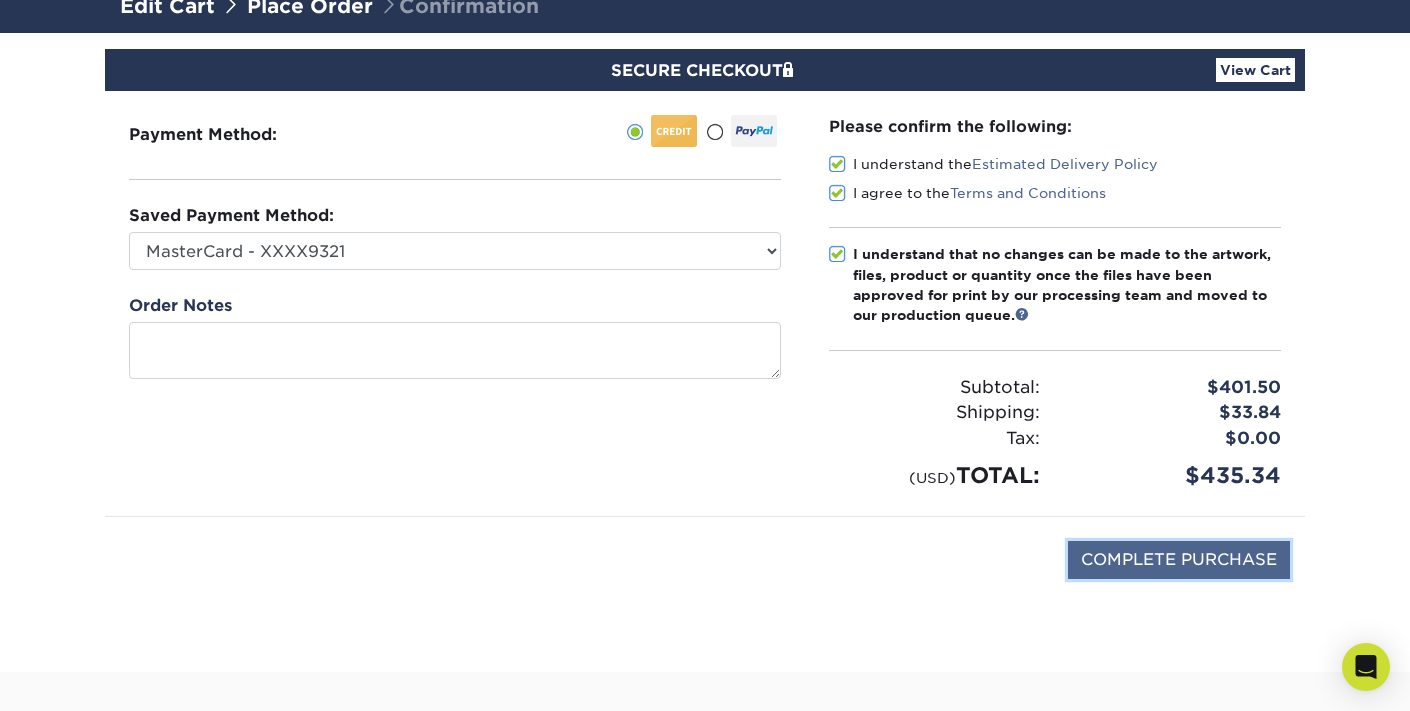 click on "COMPLETE PURCHASE" at bounding box center [1179, 560] 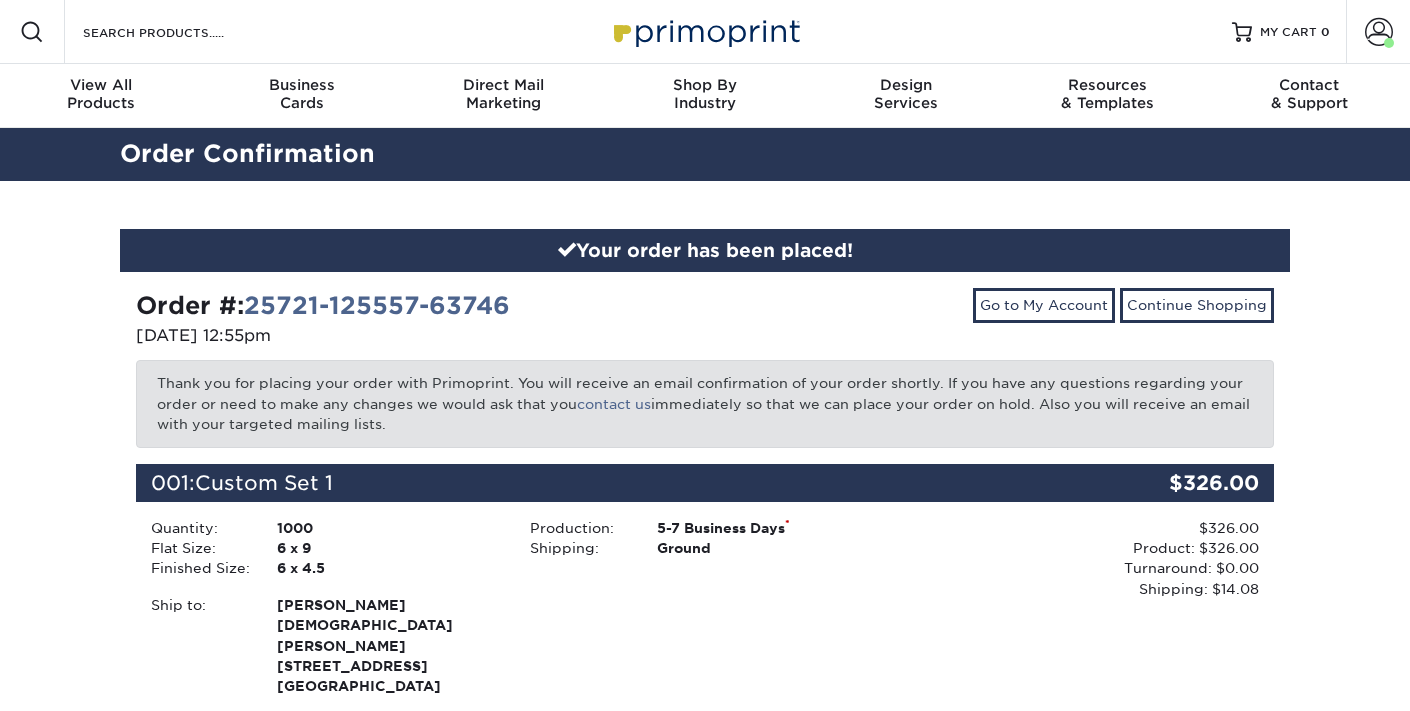 scroll, scrollTop: 0, scrollLeft: 0, axis: both 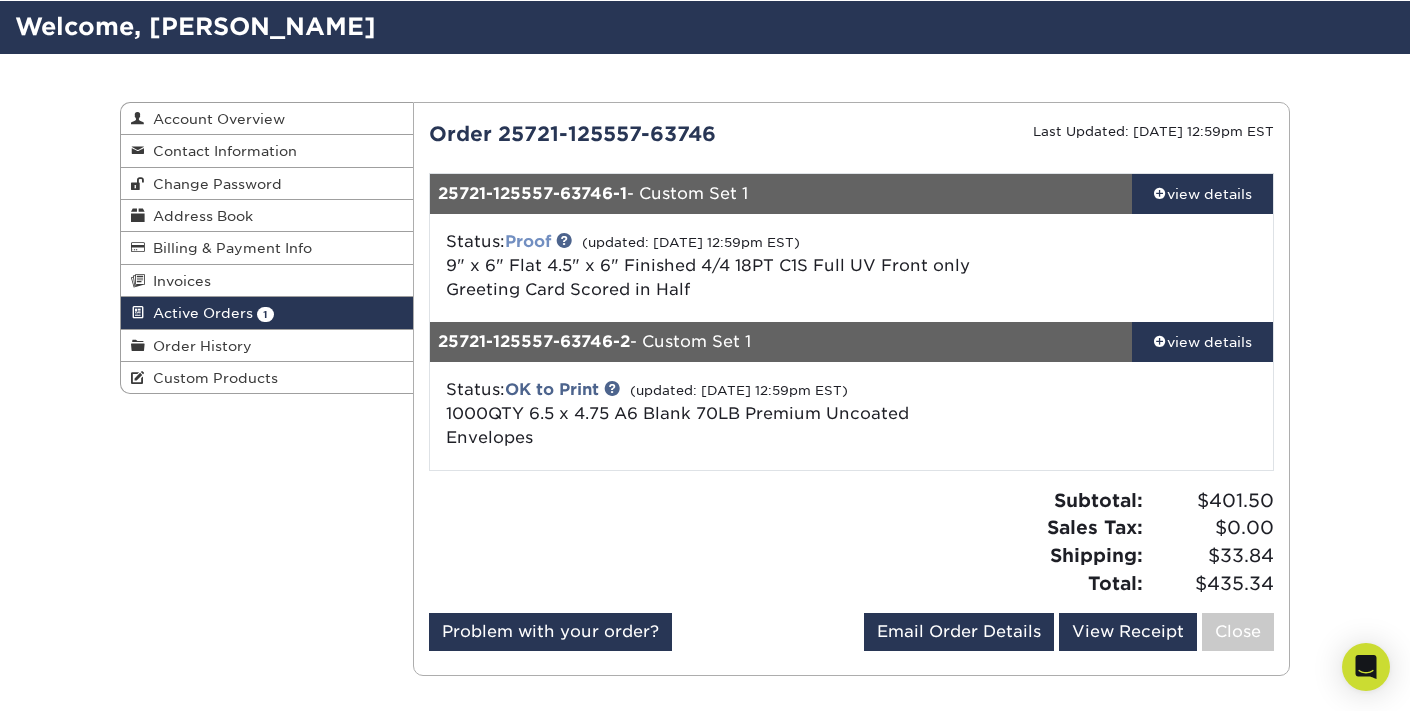 click on "Proof" at bounding box center [528, 241] 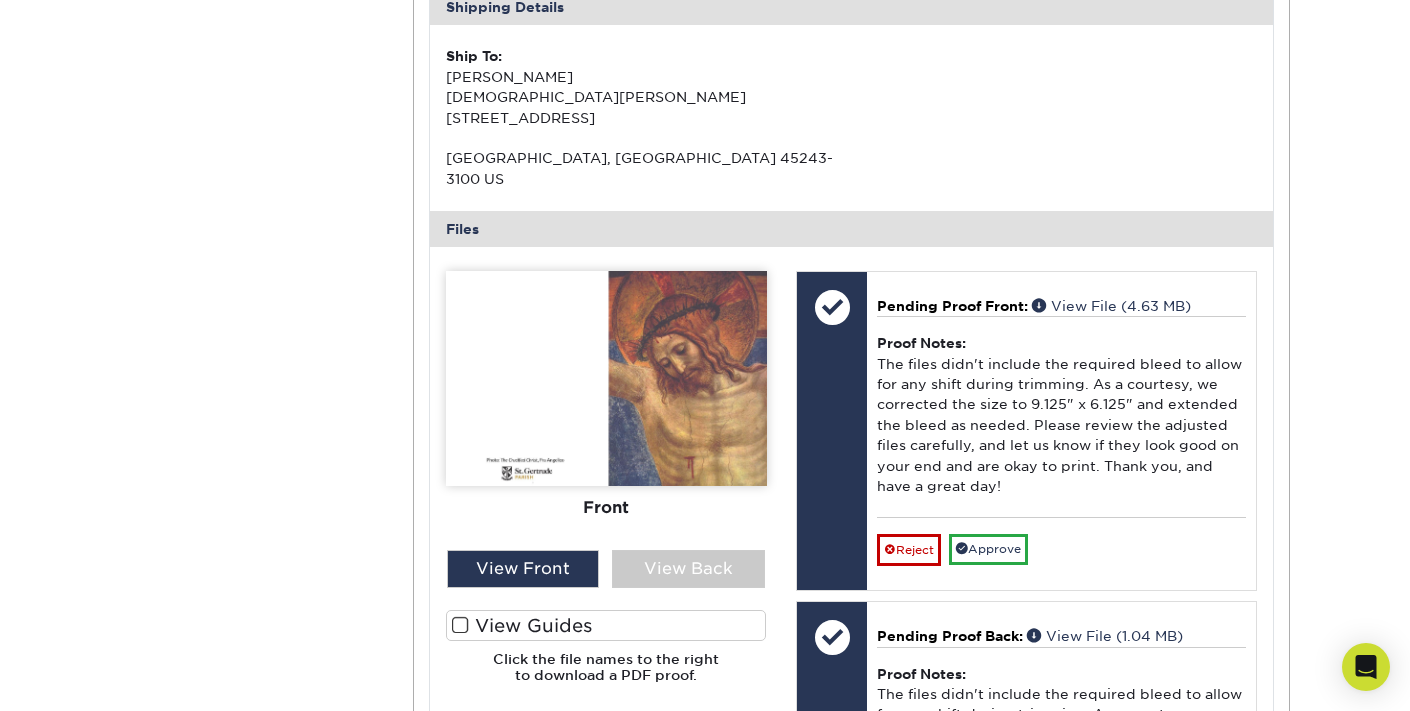 scroll, scrollTop: 675, scrollLeft: 0, axis: vertical 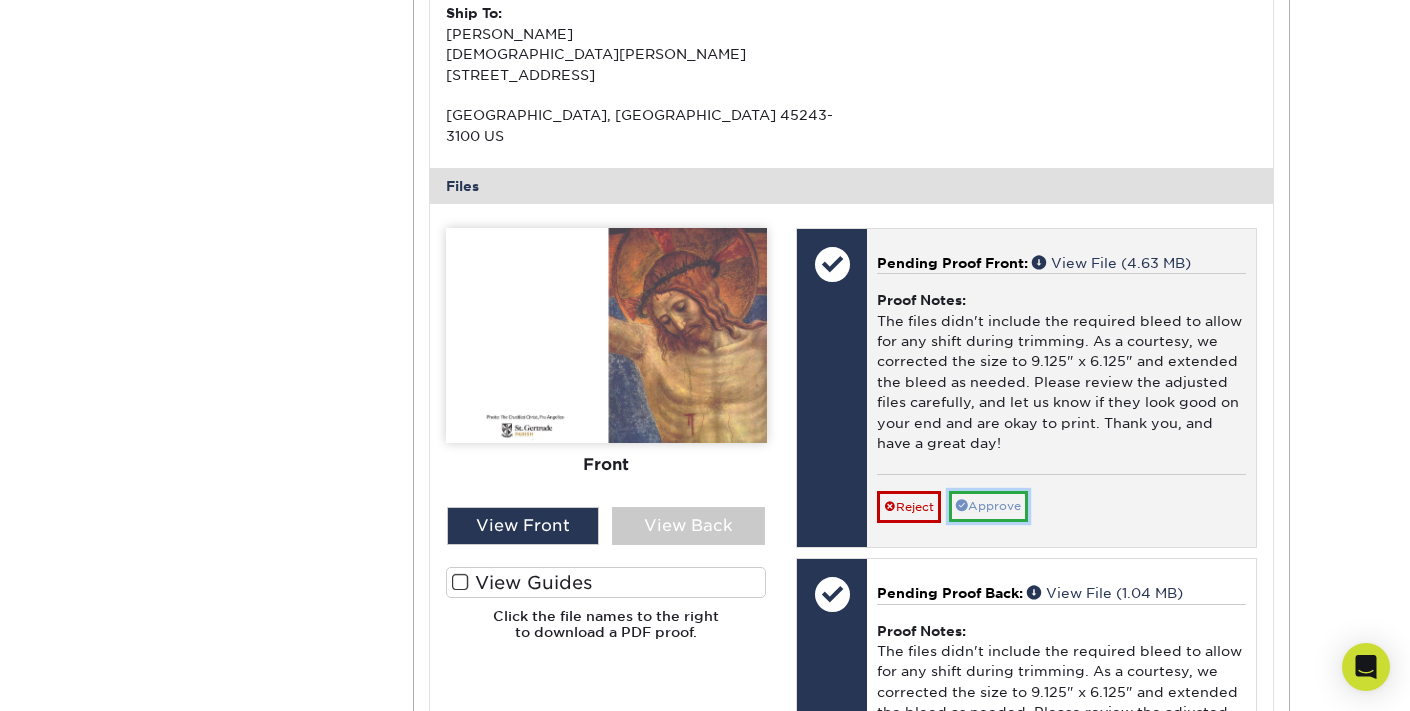 click on "Approve" at bounding box center (988, 506) 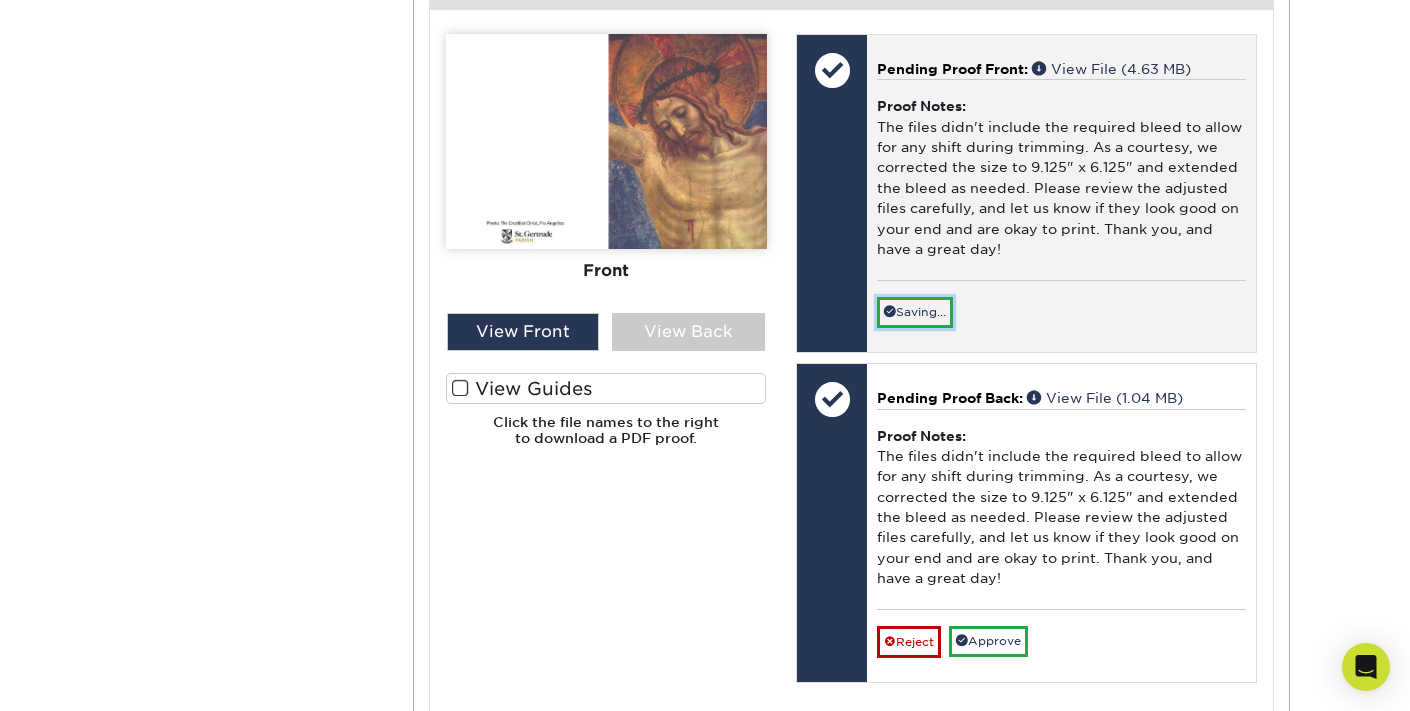 scroll, scrollTop: 904, scrollLeft: 0, axis: vertical 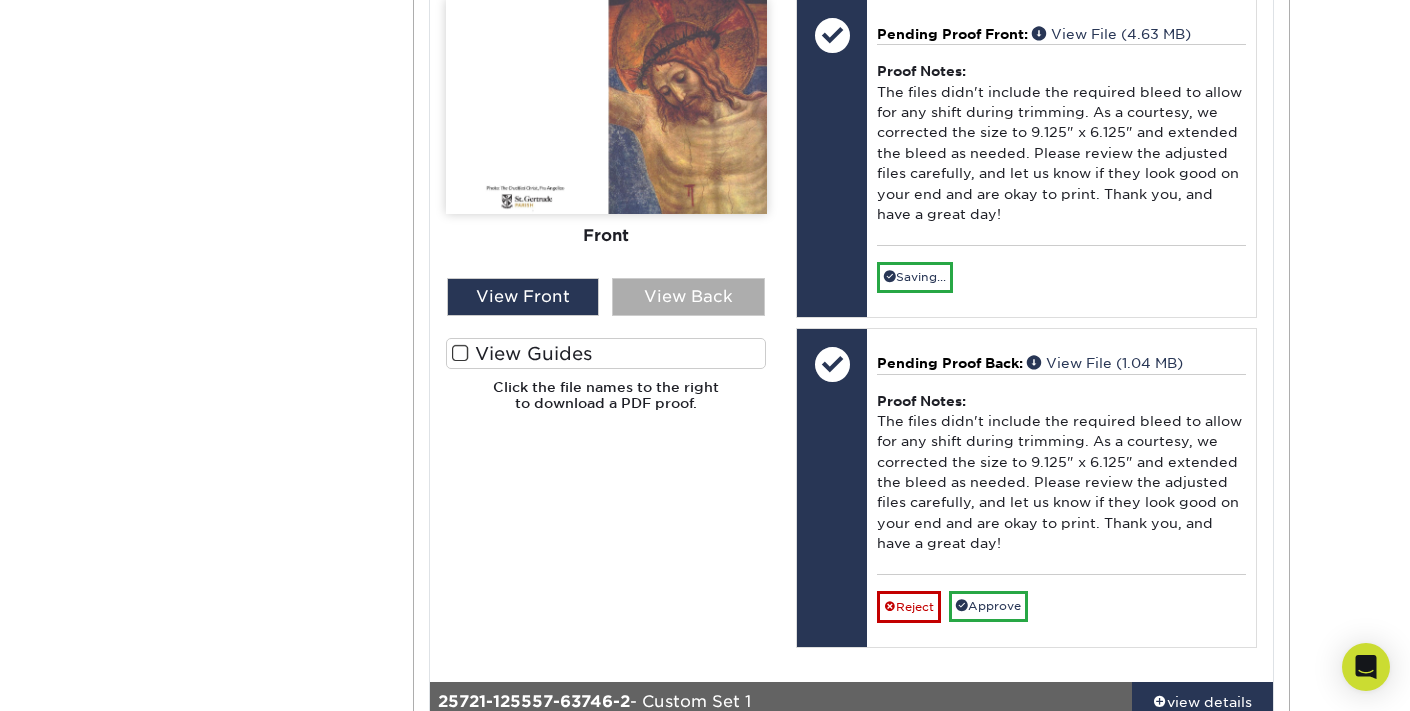 click on "View Back" at bounding box center (688, 297) 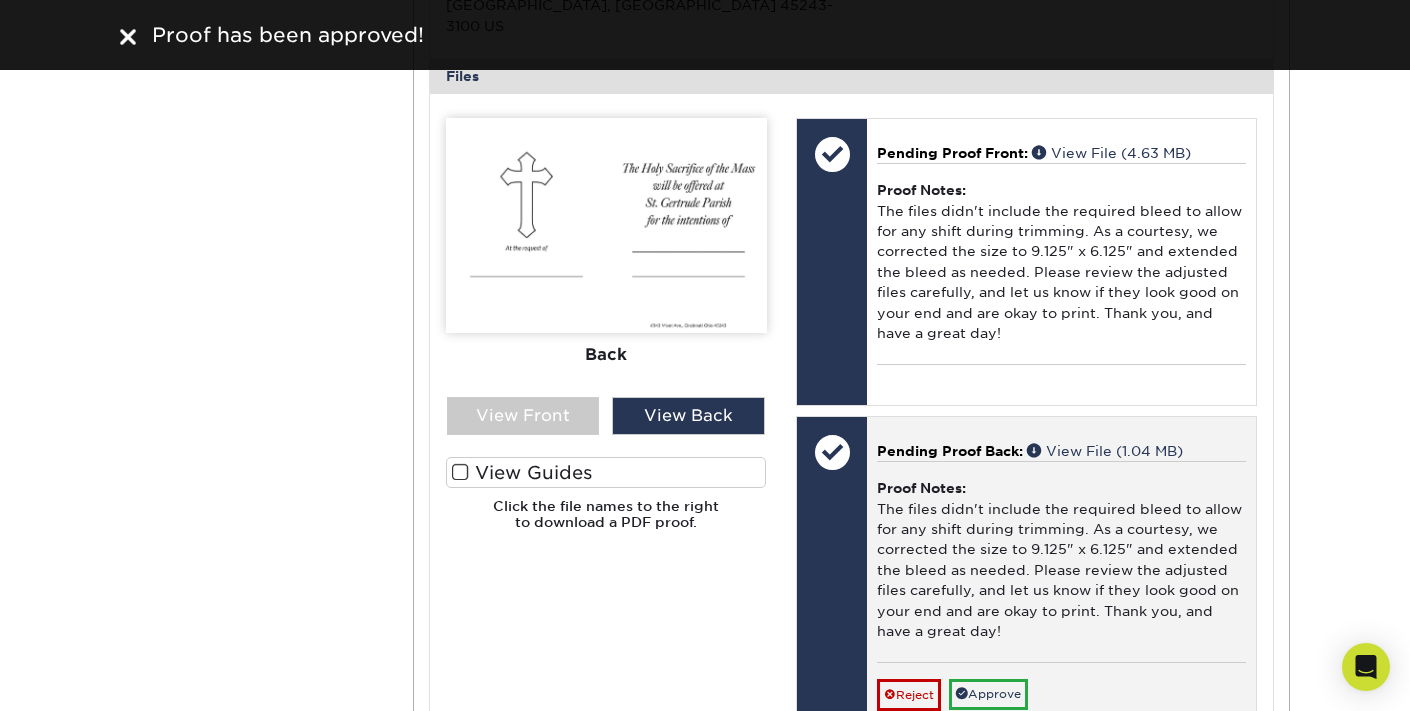 scroll, scrollTop: 783, scrollLeft: 0, axis: vertical 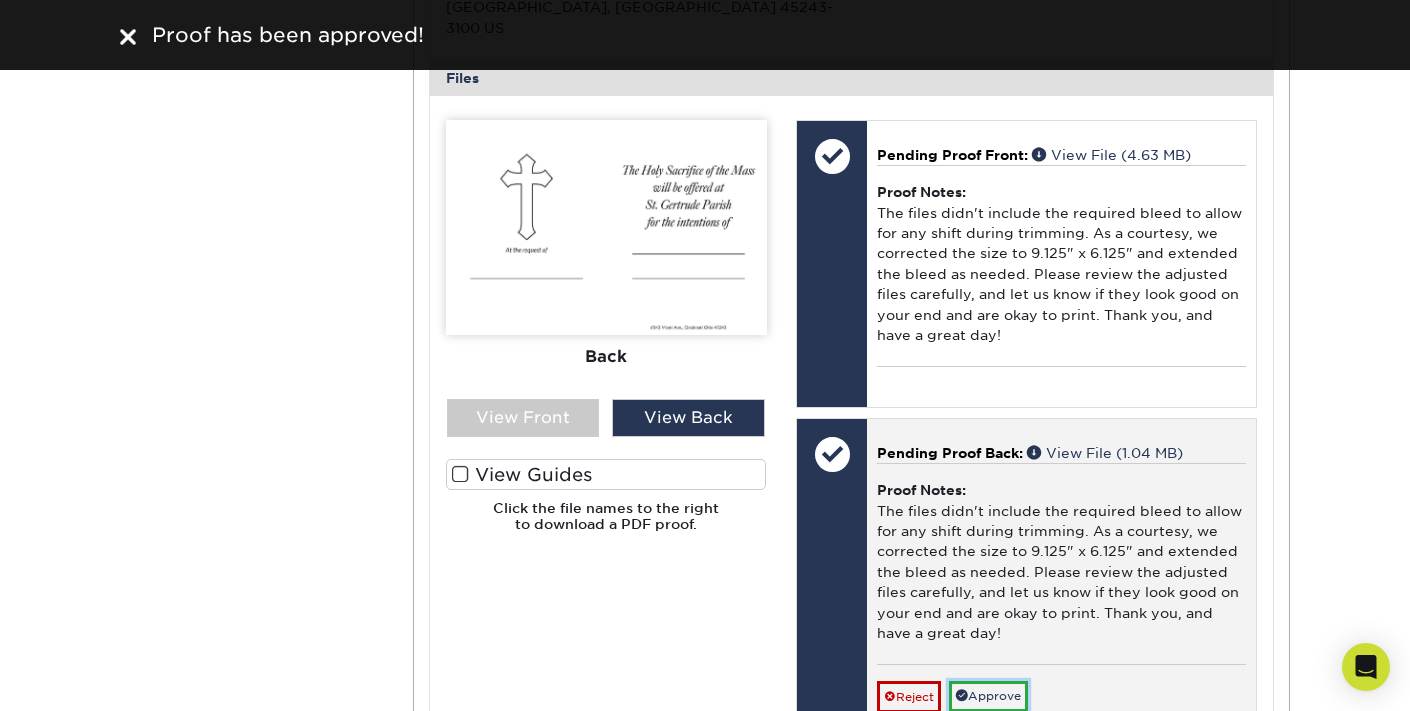 click on "Approve" at bounding box center [988, 696] 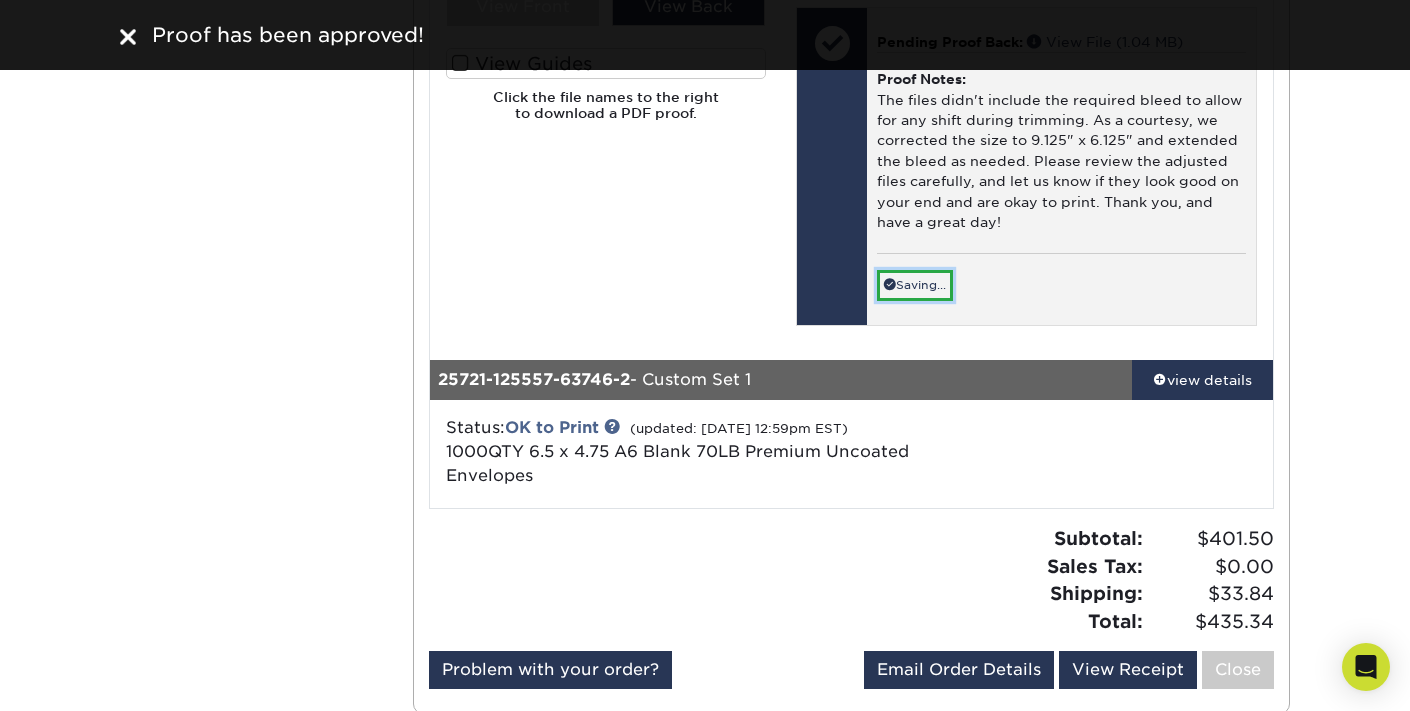 scroll, scrollTop: 1269, scrollLeft: 0, axis: vertical 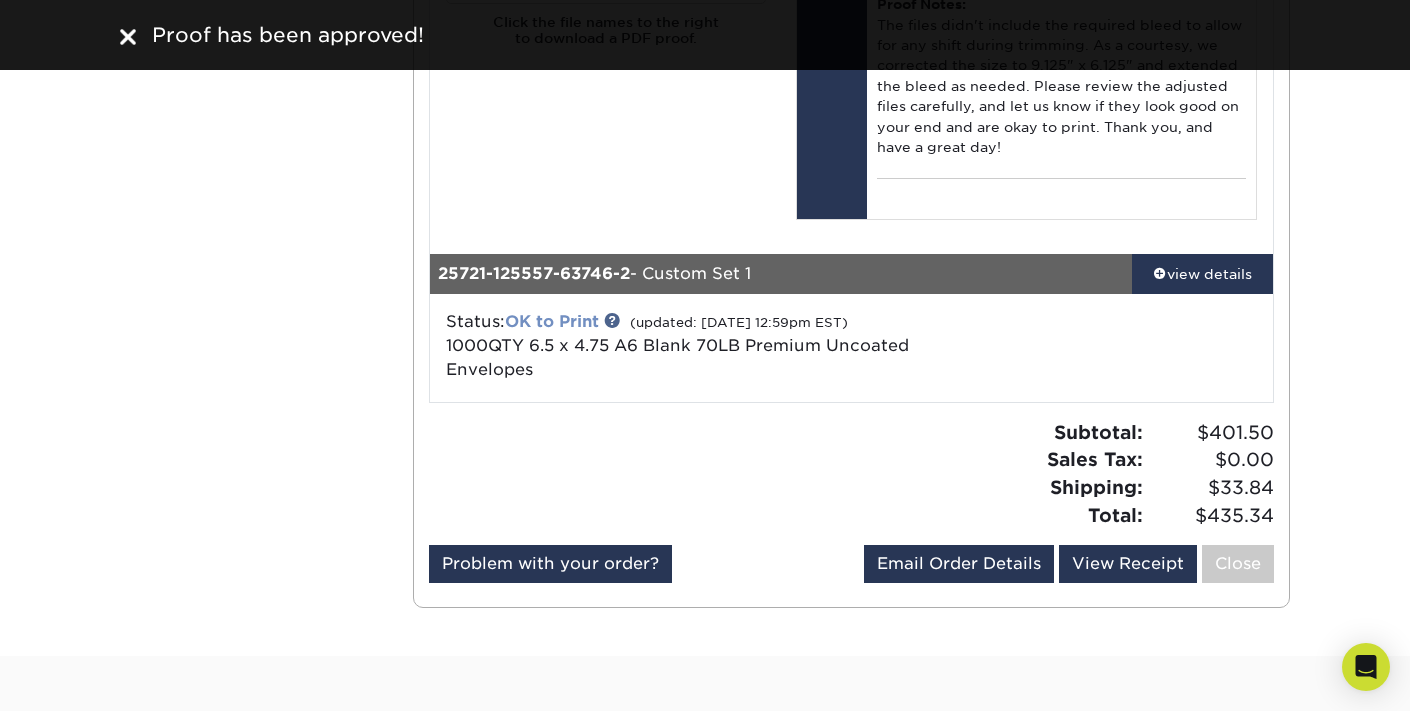 click on "OK to Print" at bounding box center [552, 321] 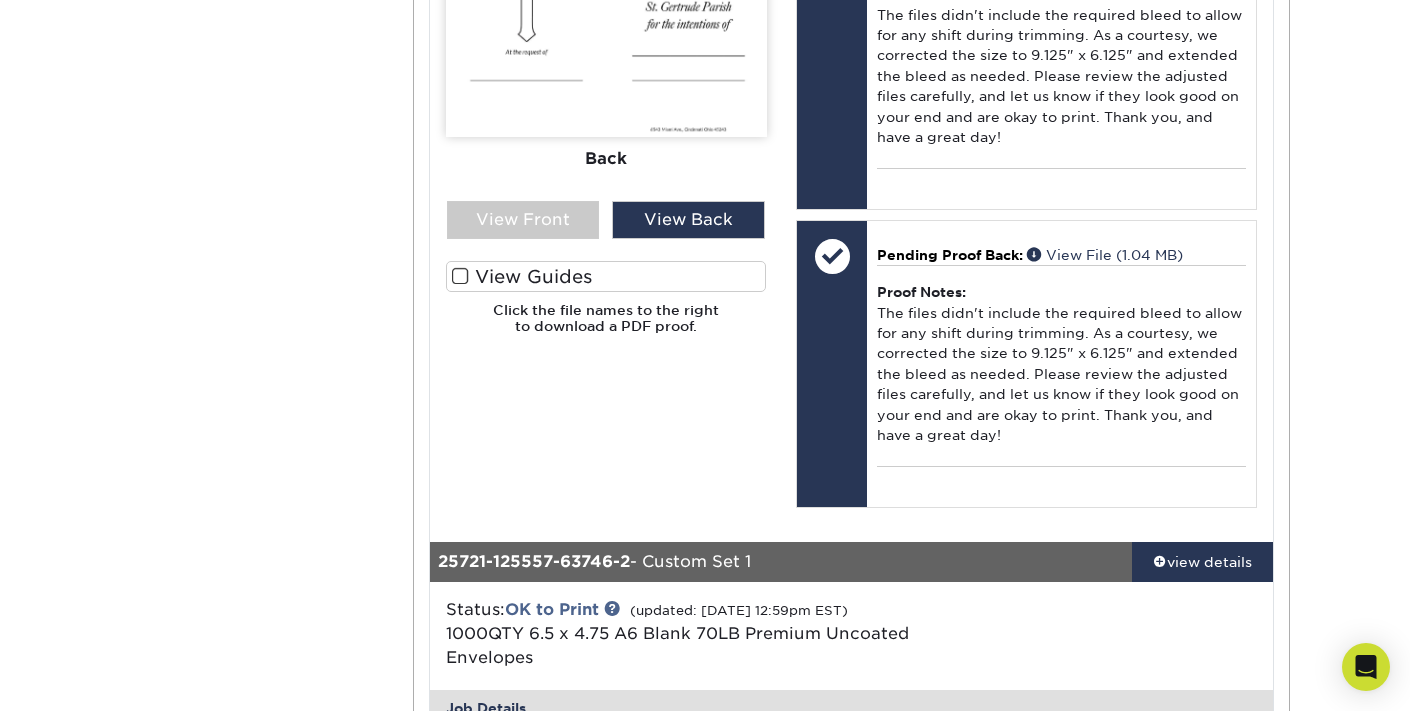 scroll, scrollTop: 979, scrollLeft: 0, axis: vertical 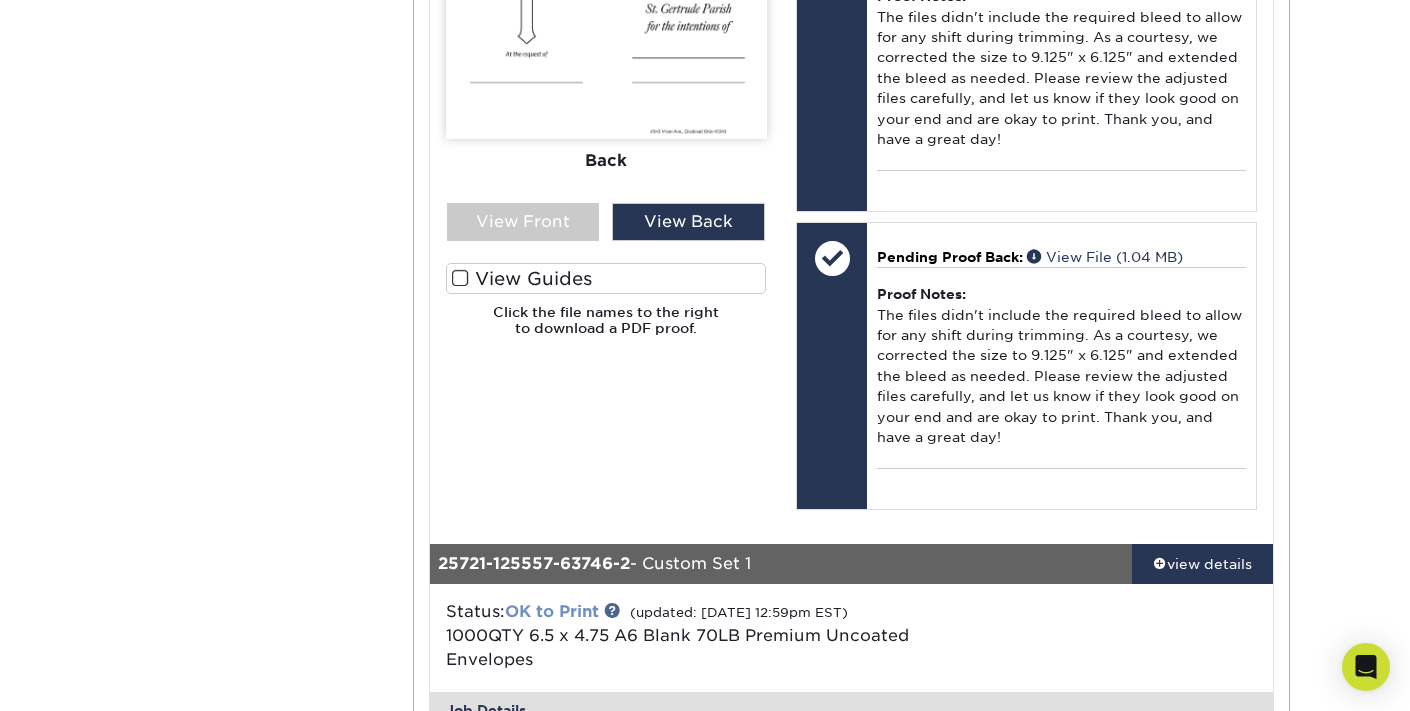 click on "OK to Print" at bounding box center [552, 611] 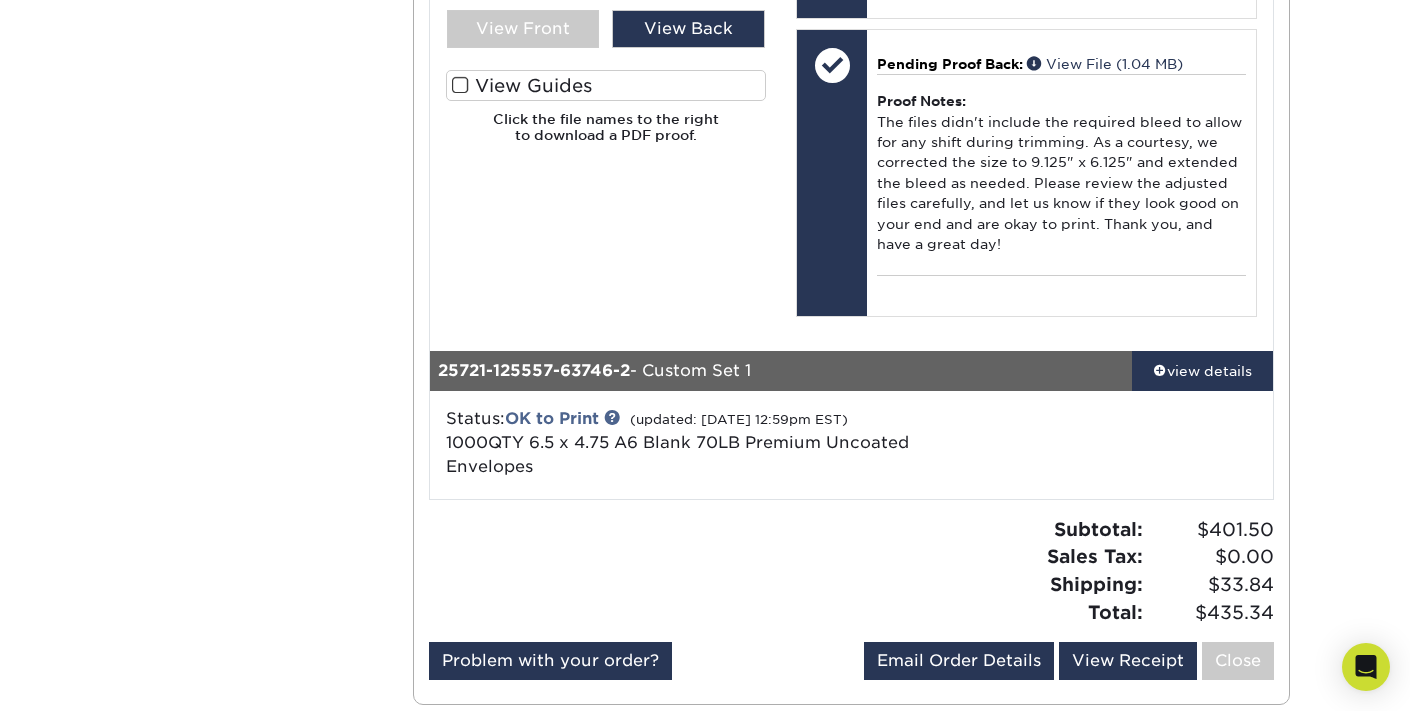 scroll, scrollTop: 1180, scrollLeft: 0, axis: vertical 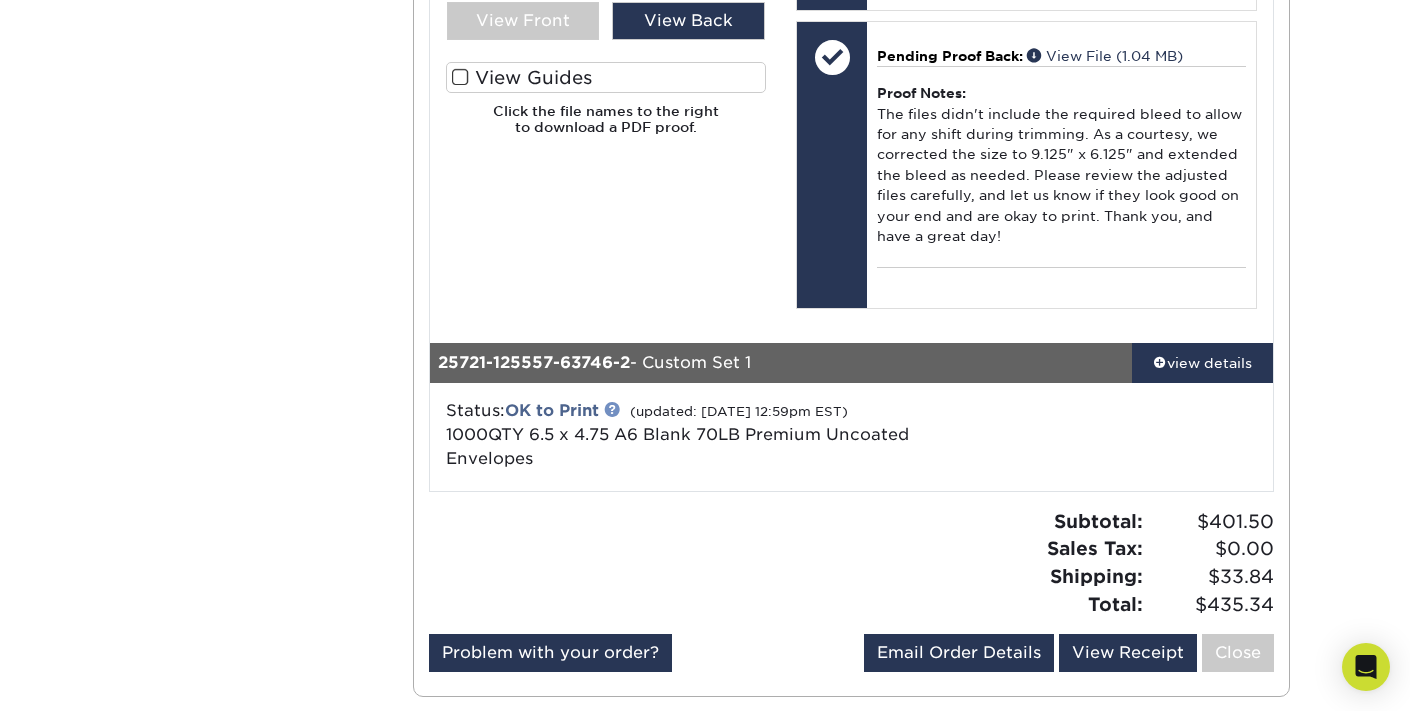 click at bounding box center [612, 409] 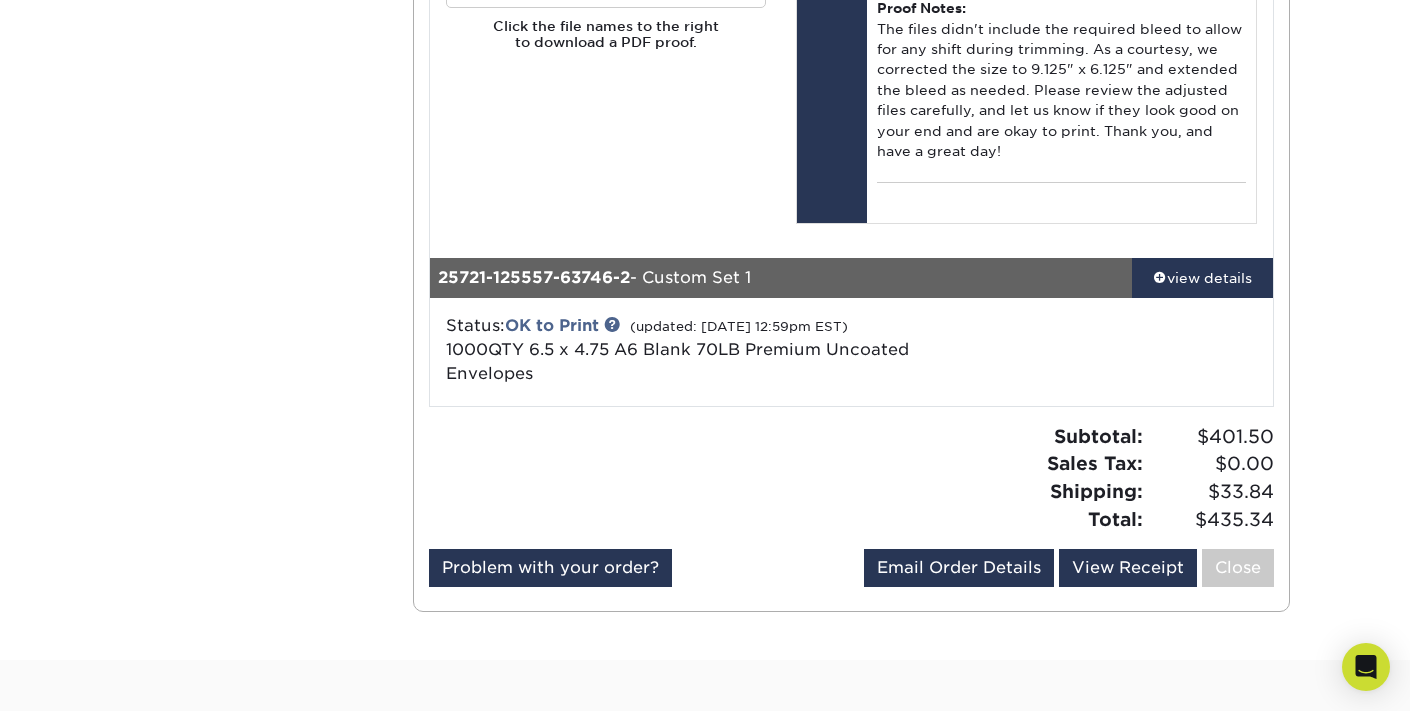 scroll, scrollTop: 1267, scrollLeft: 0, axis: vertical 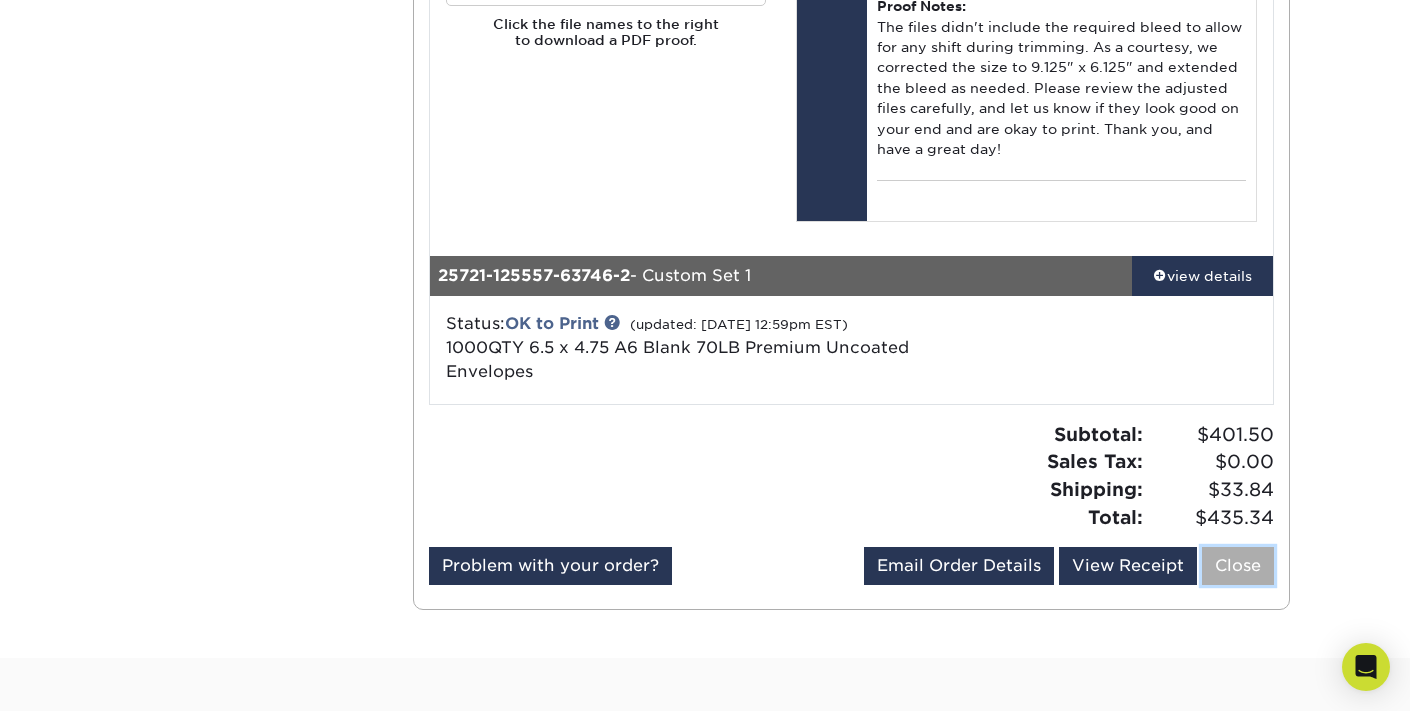 click on "Close" at bounding box center [1238, 566] 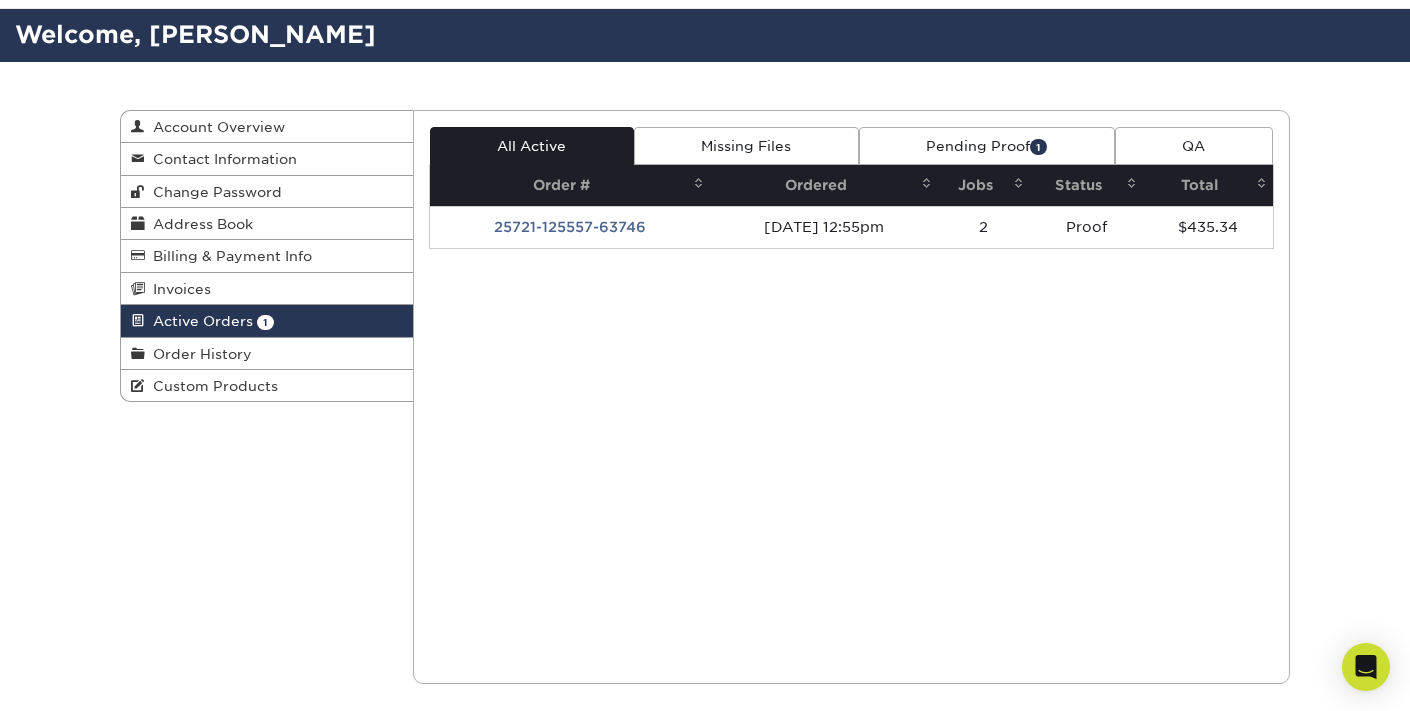 scroll, scrollTop: 0, scrollLeft: 0, axis: both 